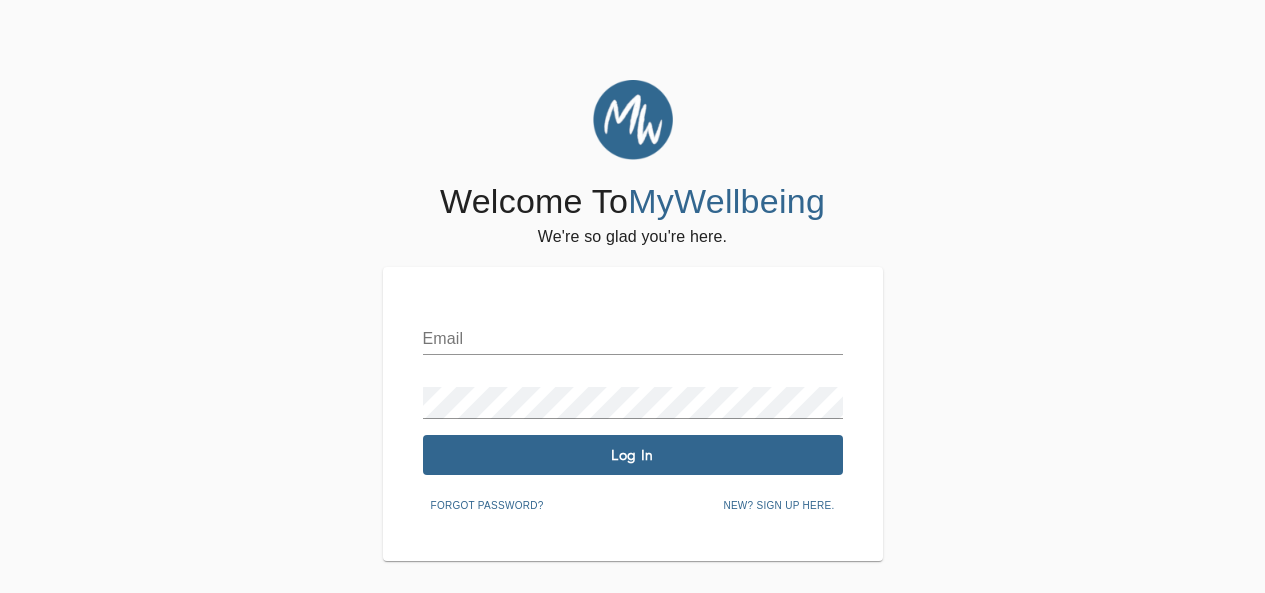 scroll, scrollTop: 0, scrollLeft: 0, axis: both 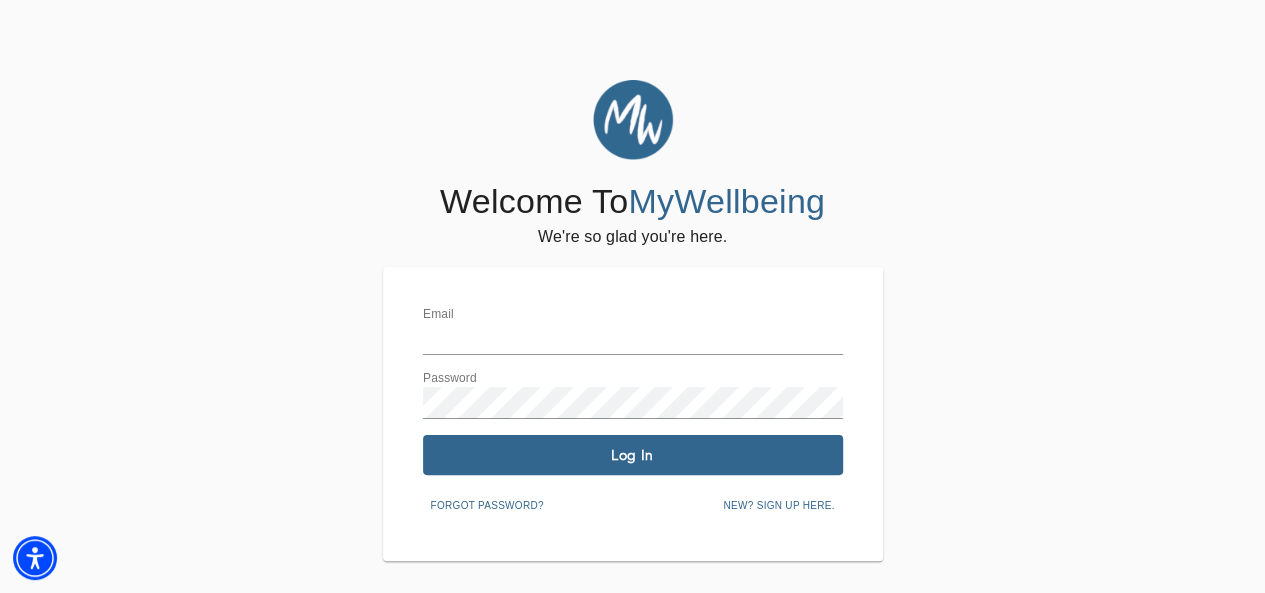 type on "rpgalvinsw@[EMAIL]" 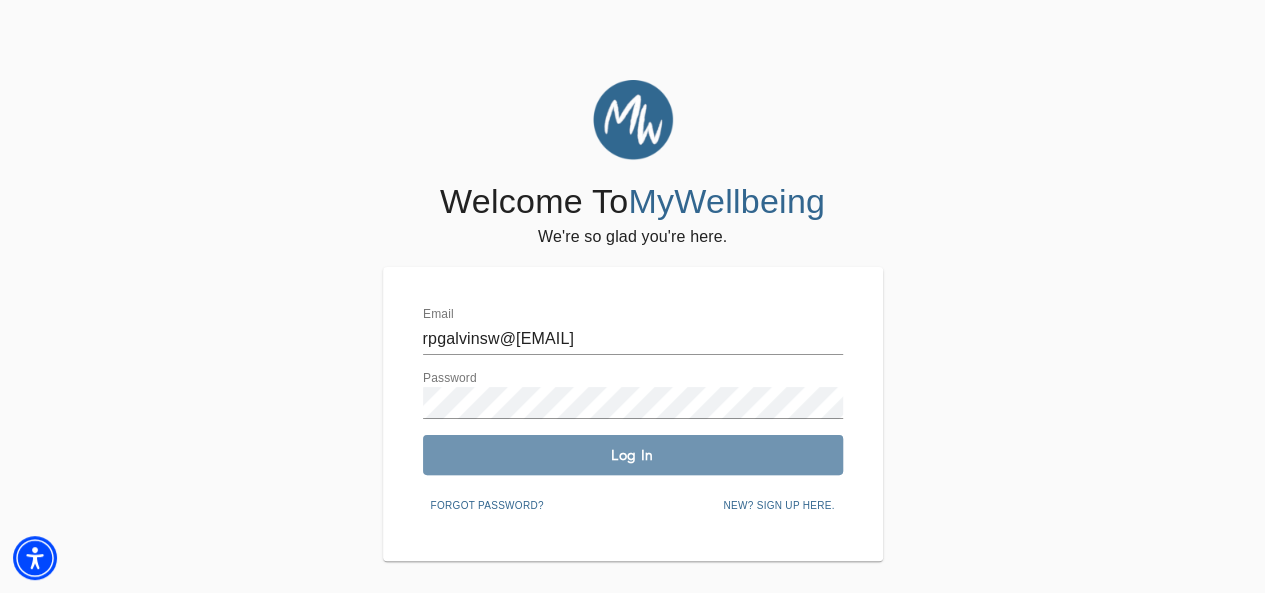 click on "Log In" at bounding box center [633, 455] 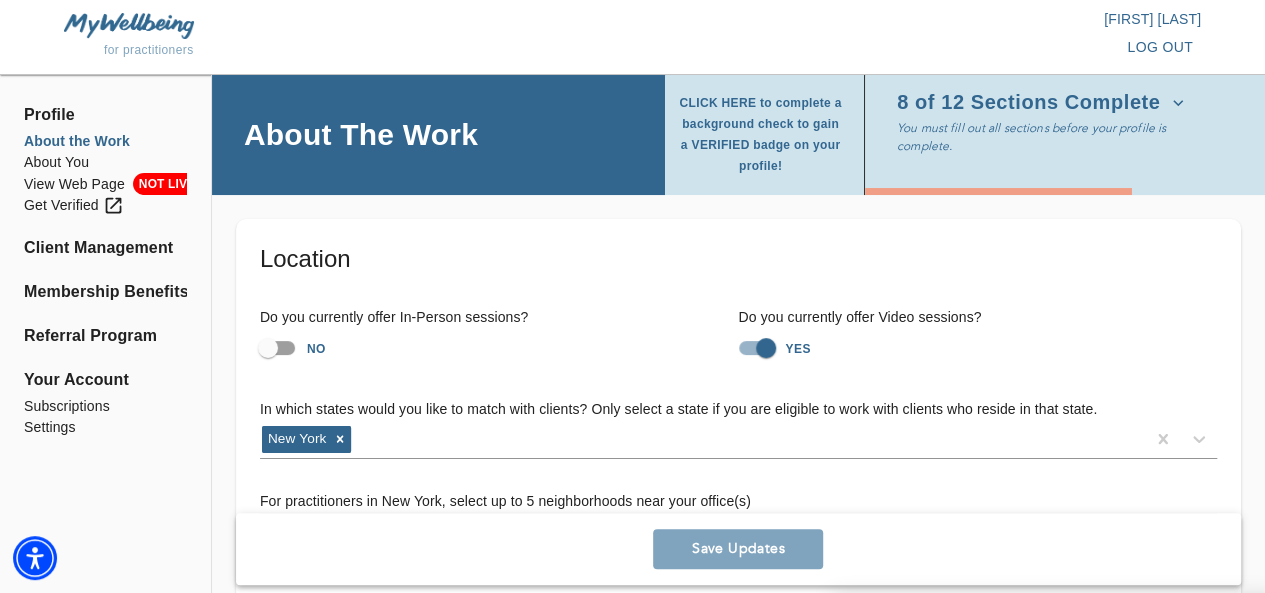 click on "About the Work" at bounding box center (105, 141) 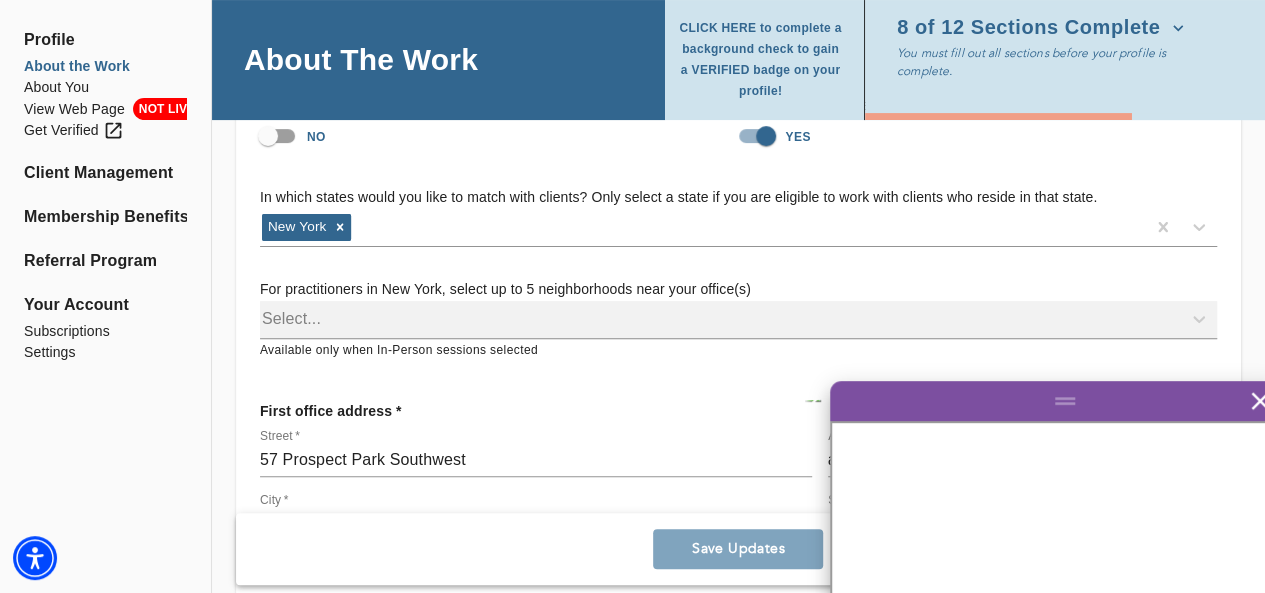 scroll, scrollTop: 306, scrollLeft: 0, axis: vertical 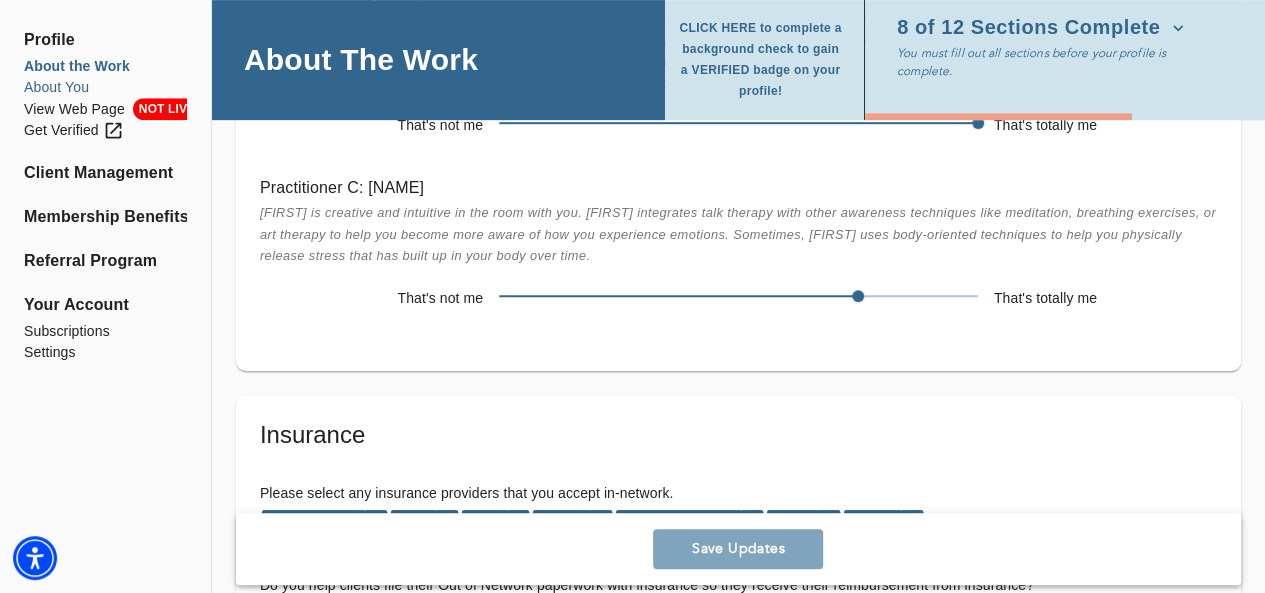 click on "About You" at bounding box center [105, 87] 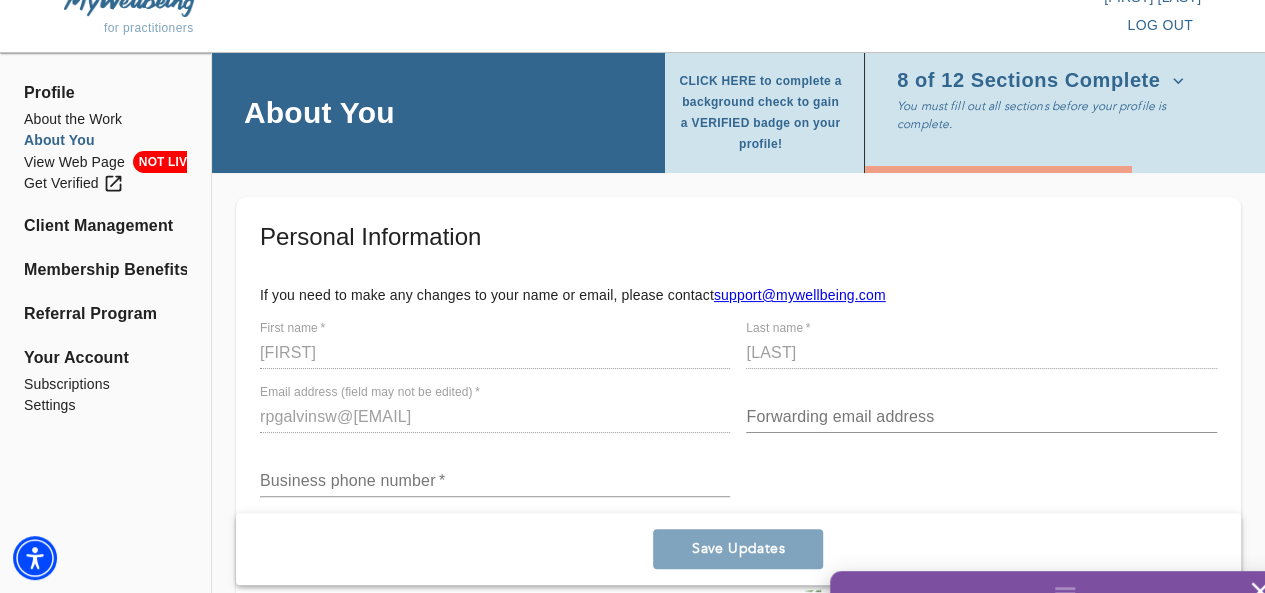 scroll, scrollTop: 0, scrollLeft: 0, axis: both 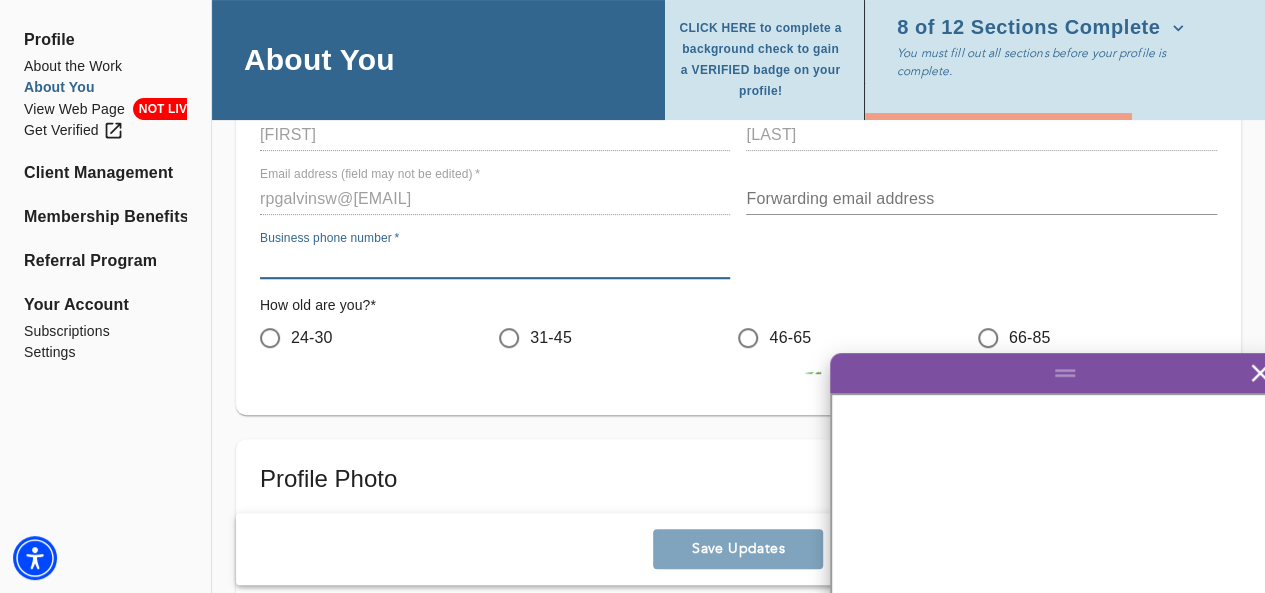 click at bounding box center (495, 263) 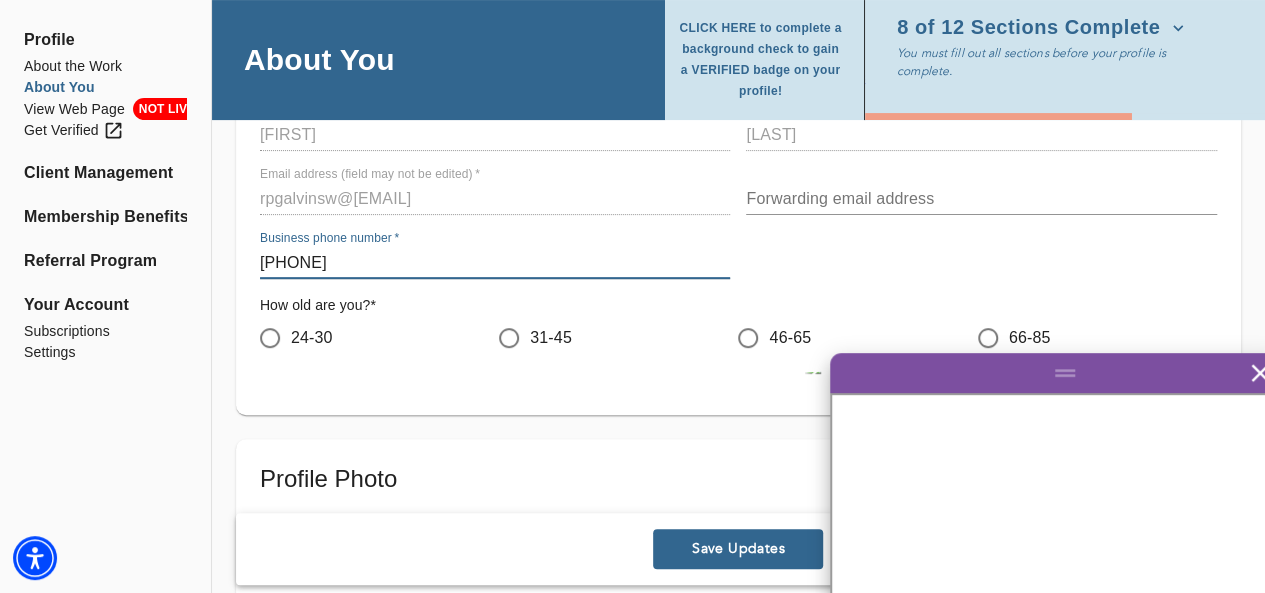type on "[PHONE]" 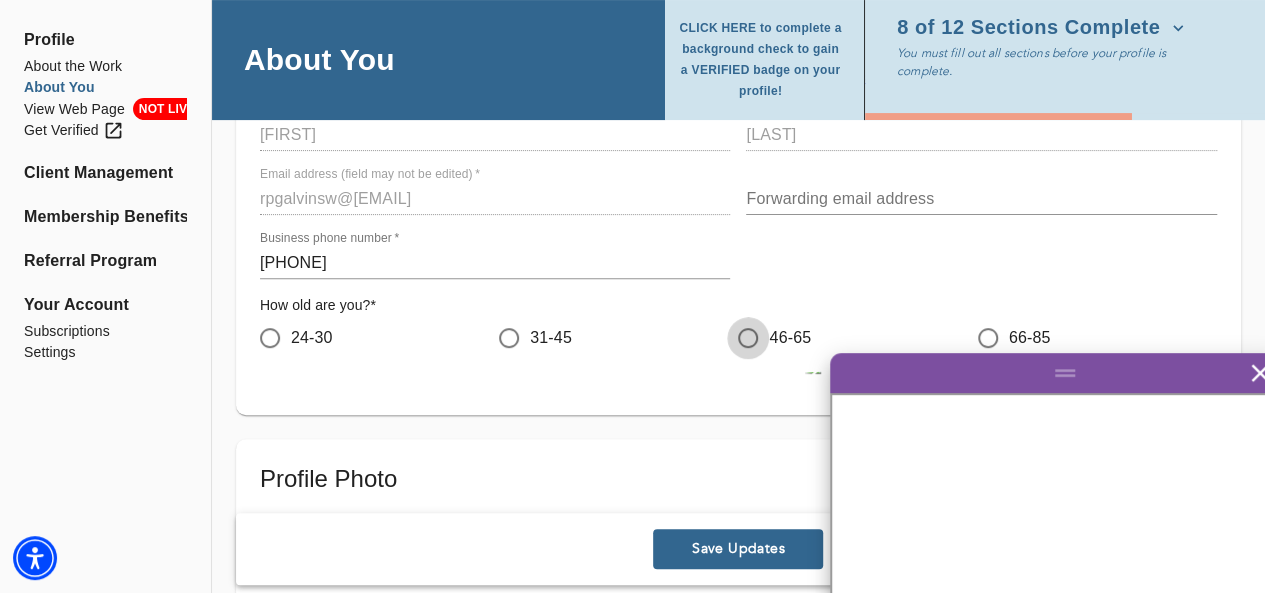click on "46-65" at bounding box center (748, 338) 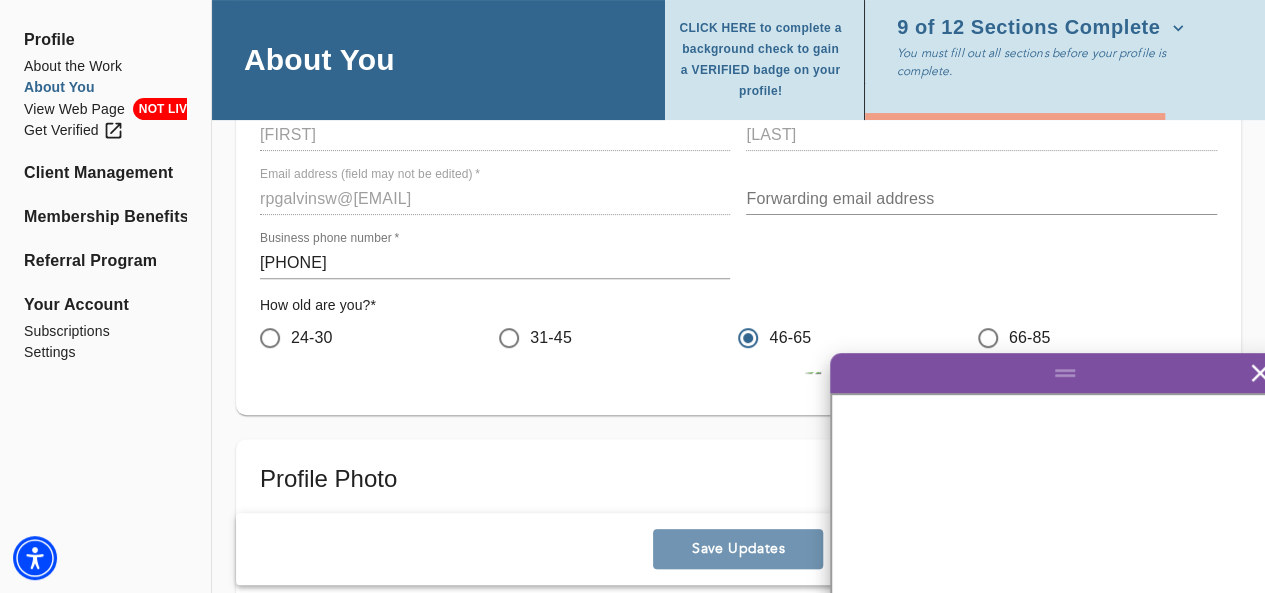 click on "Save Updates" at bounding box center (738, 549) 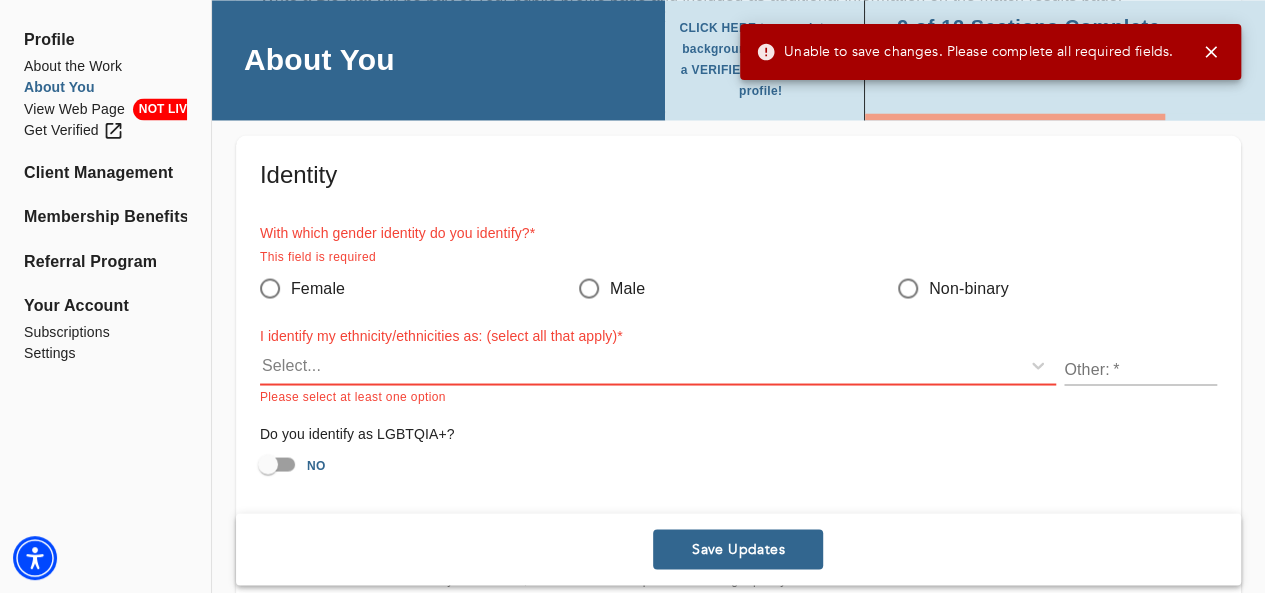 scroll, scrollTop: 1668, scrollLeft: 0, axis: vertical 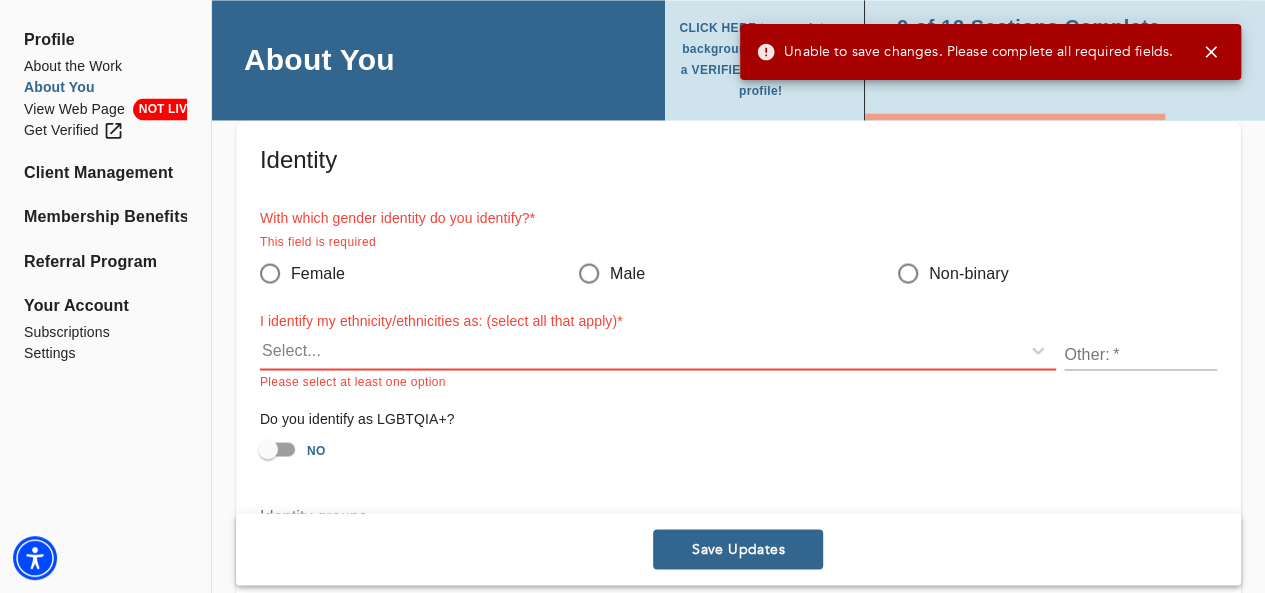 click on "Male" at bounding box center (589, 273) 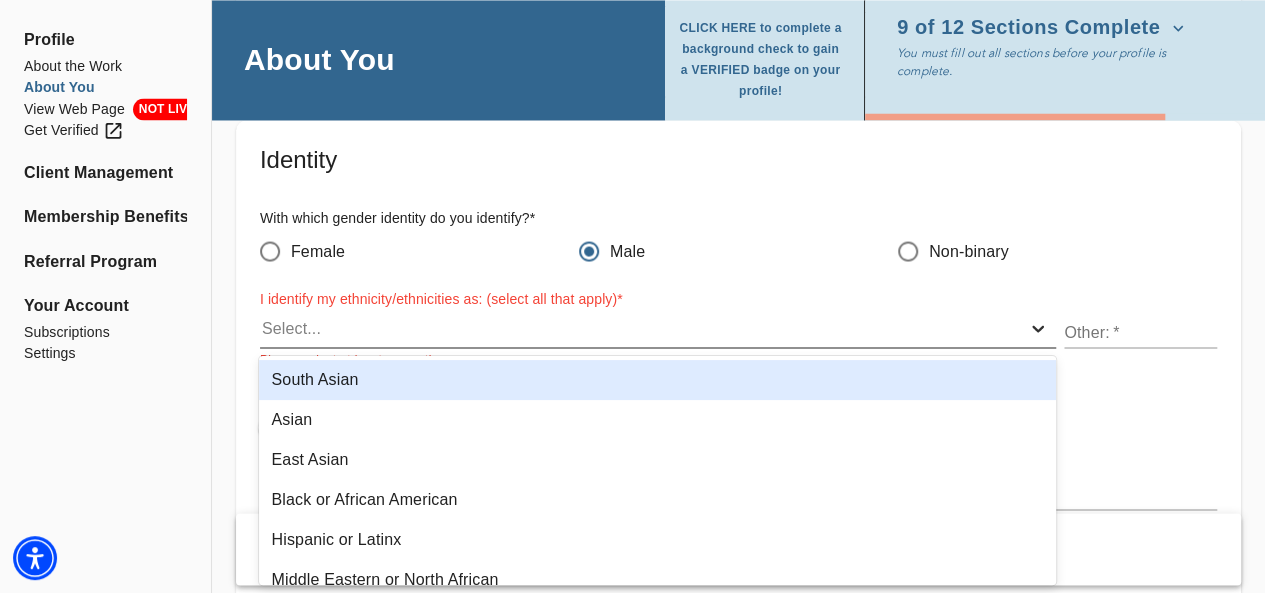 click 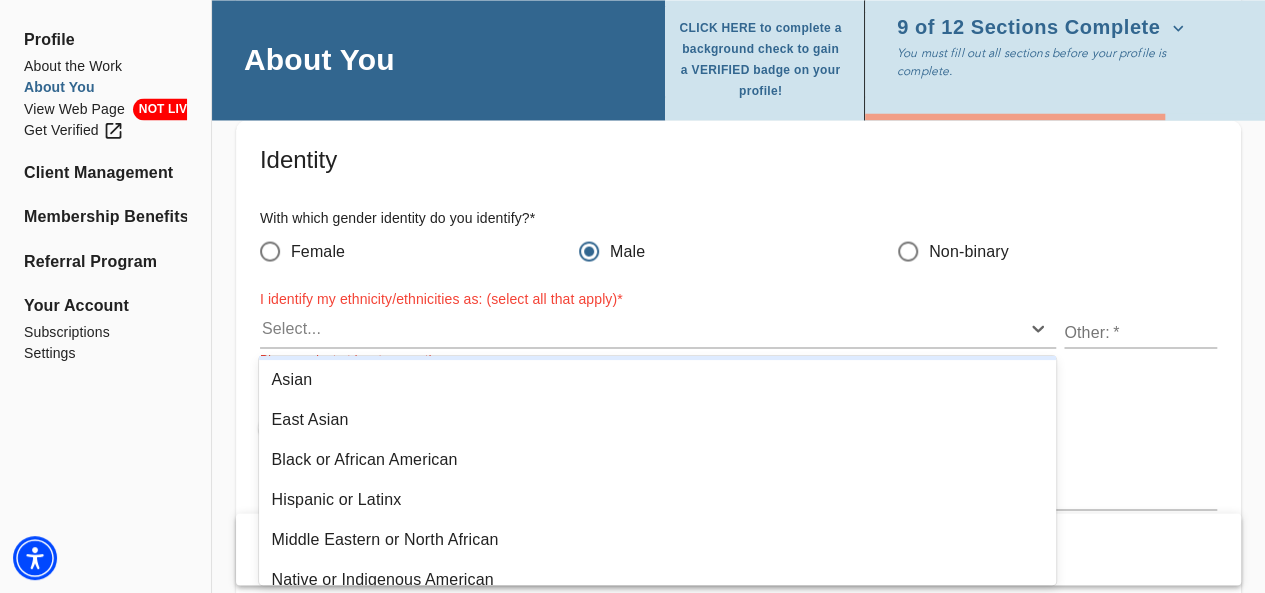 scroll, scrollTop: 186, scrollLeft: 0, axis: vertical 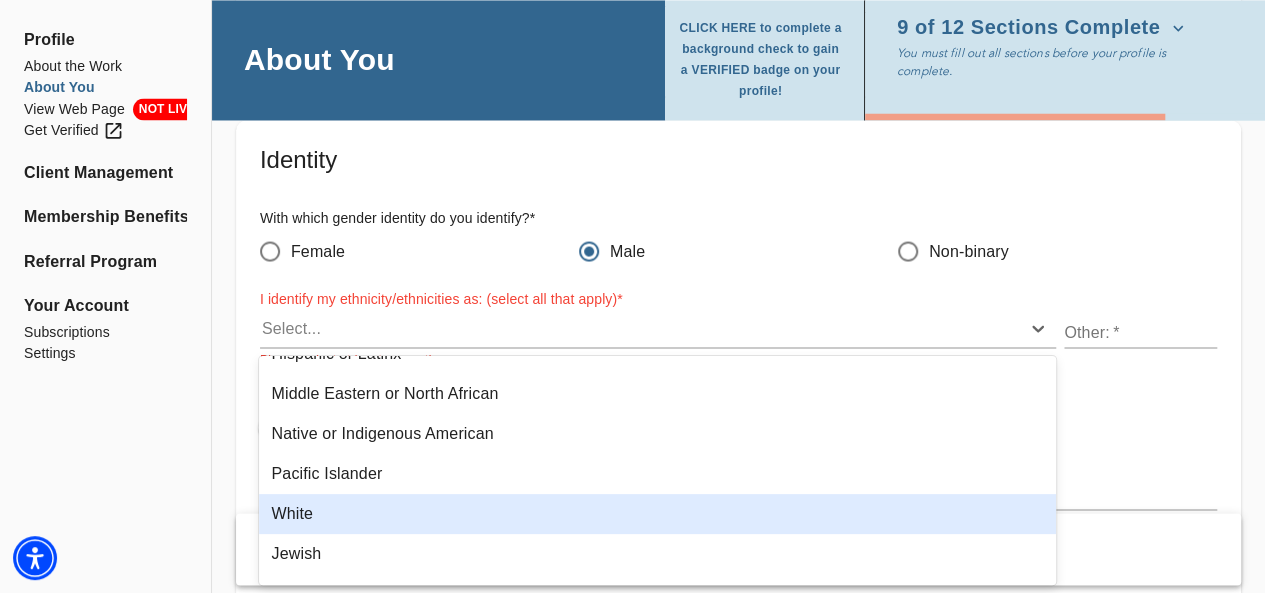 click on "White" at bounding box center [657, 514] 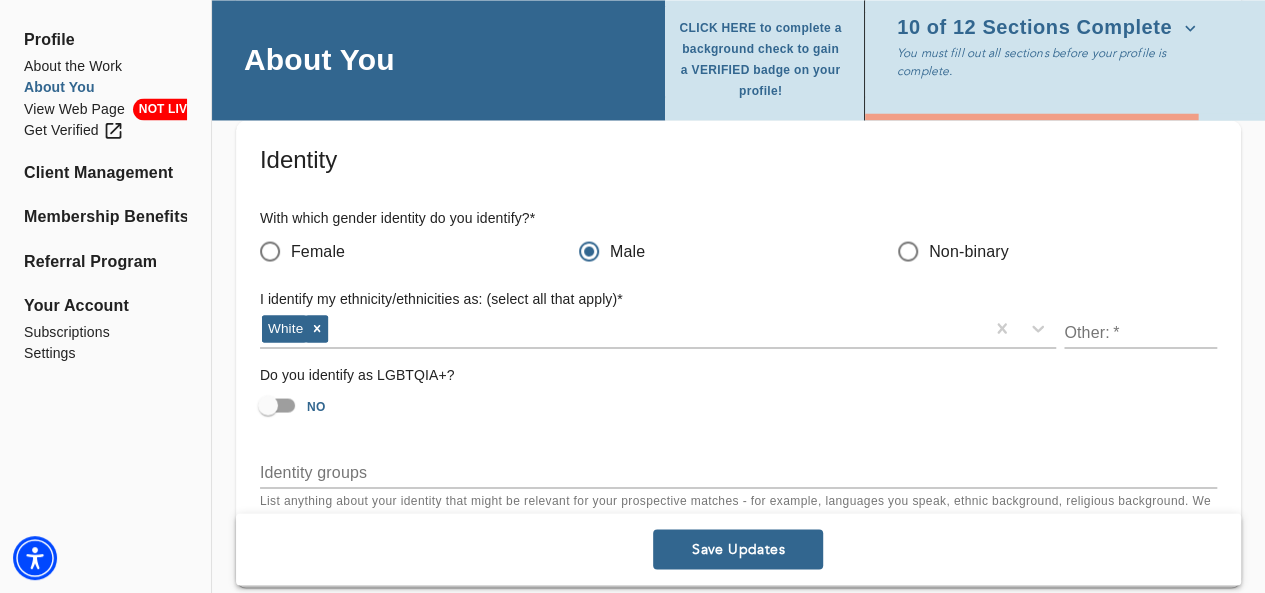 click on "With which gender identity do you identify?  *" at bounding box center (738, 219) 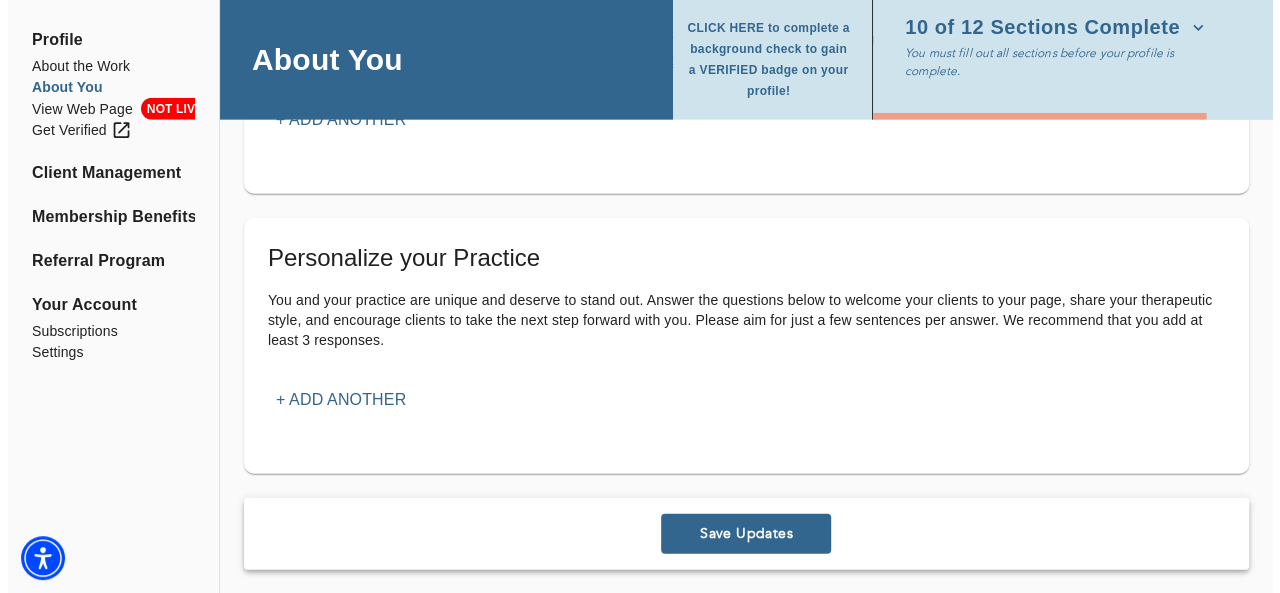 scroll, scrollTop: 2329, scrollLeft: 0, axis: vertical 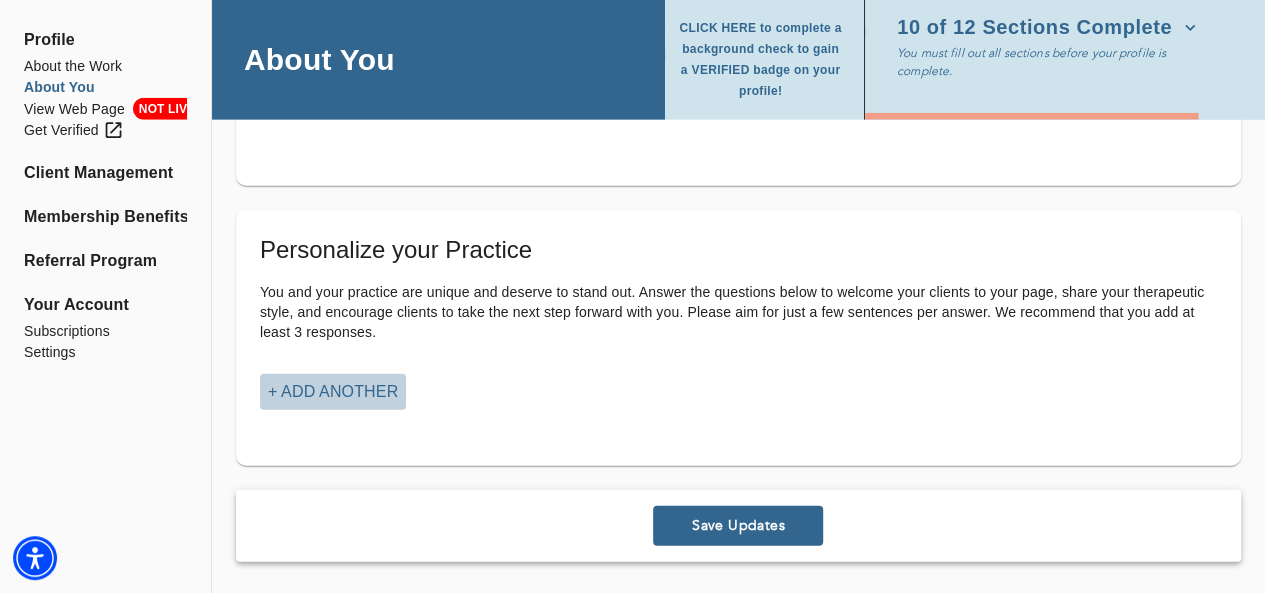 click on "+ Add another" at bounding box center (333, 392) 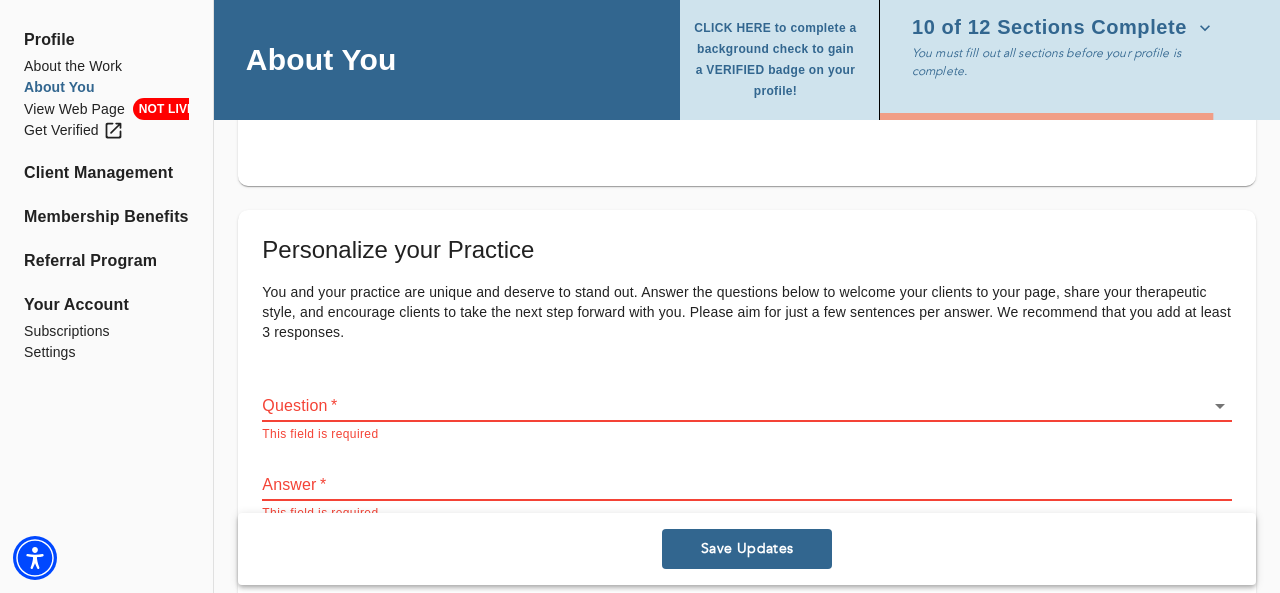click on "for practitioners [NAME] [LAST] log out Profile About the Work About You View Web Page NOT LIVE Get Verified Client Management Membership Benefits Referral Program Your Account Subscriptions Settings About You CLICK HERE to complete a background check to gain a VERIFIED badge on your profile! 10 of 12 Sections Complete You must fill out all sections before your profile is complete. Personal Information If you need to make any changes to your name or email, please contact support@mywellbeing.com First name   * [NAME] Last name   * [LAST] Email address (field may not be edited)   * [EMAIL] Forwarding email address Business phone number   * [PHONE] How old are you?  * 24-30 31-45 46-65 66-85 Profile Photo Profile picture * Please upload a square headshot and hover over the icon to the right for additional headshot tips Upload picture Remove Welcome Message and Bio Written Welcome Message *   * x Audio or Video Message   Messages must be 30 seconds or less. Upload Media Profile Bio x *" at bounding box center (640, -2033) 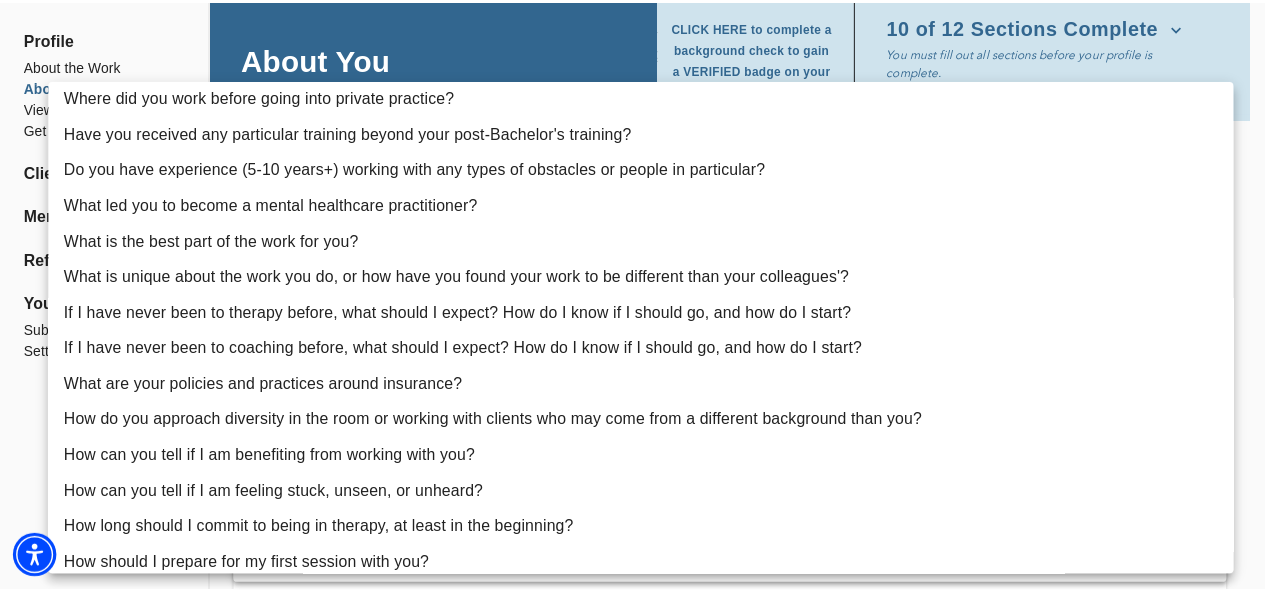 scroll, scrollTop: 295, scrollLeft: 0, axis: vertical 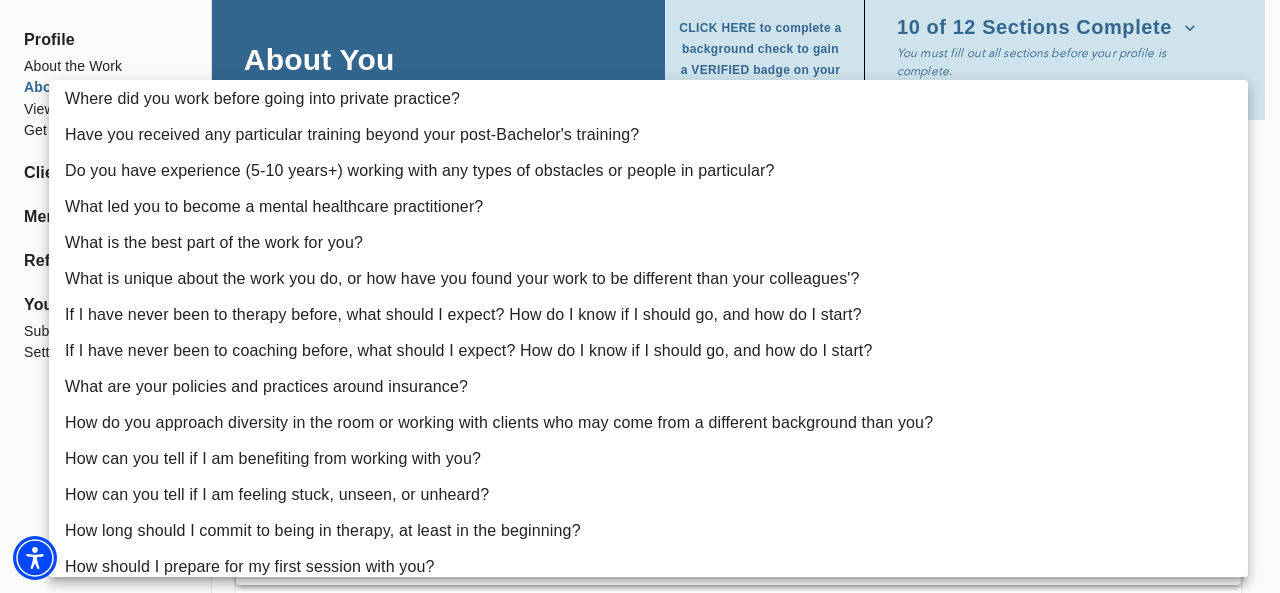 click on "If I have never been to therapy before, what should I expect? How do I know if I should go, and how do I start?" at bounding box center [648, 315] 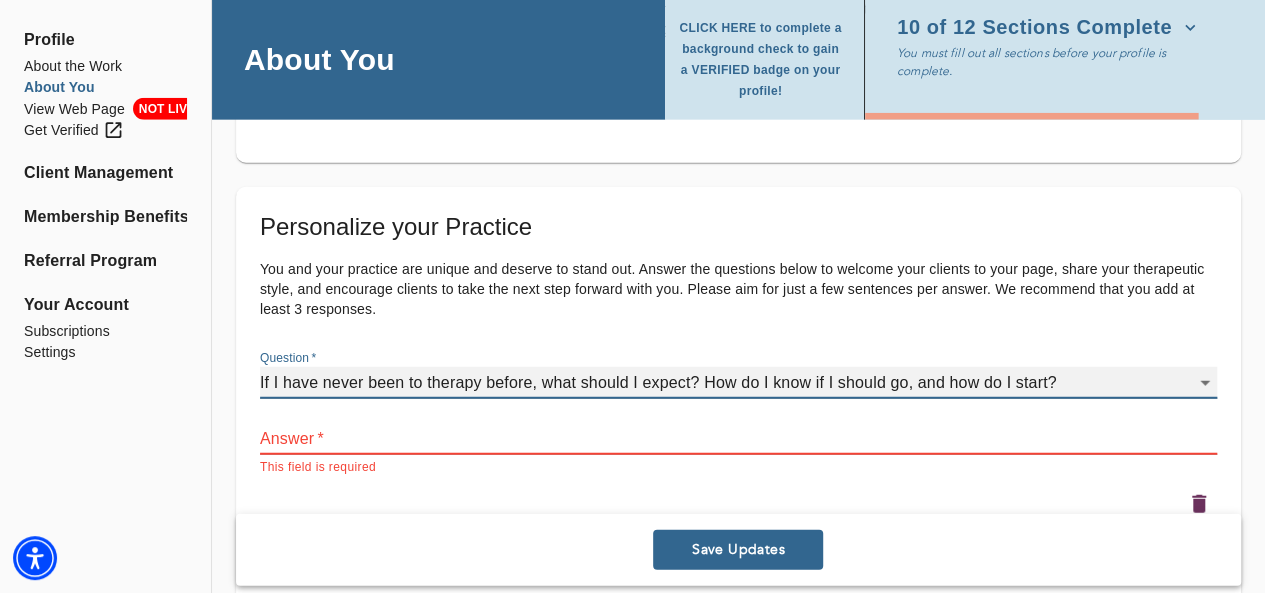 scroll, scrollTop: 2369, scrollLeft: 0, axis: vertical 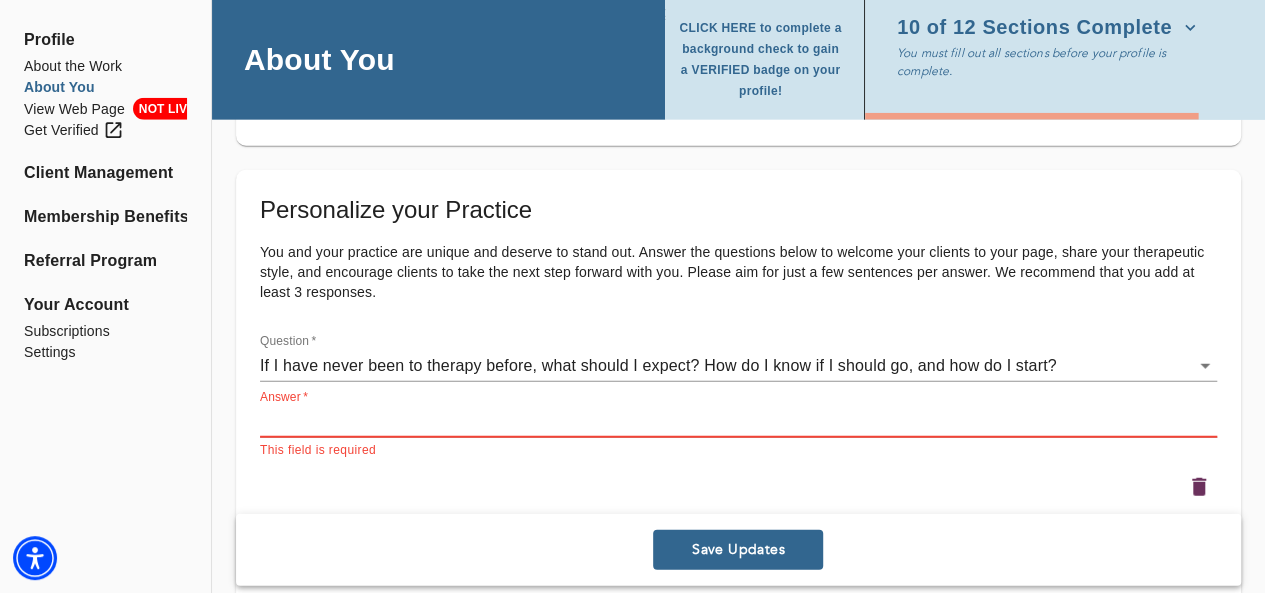 paste on "In our initial sessions, I will conduct a thorough intake covering current and past mental health concerns, current stressors, and relevant history. During the first session, I will ask why you are seeking help. In subsequent sessions, we will work to identify the issues you wish to discuss and how they impact your life. I value your perspective and life experience as a key component in the therapeutic process" 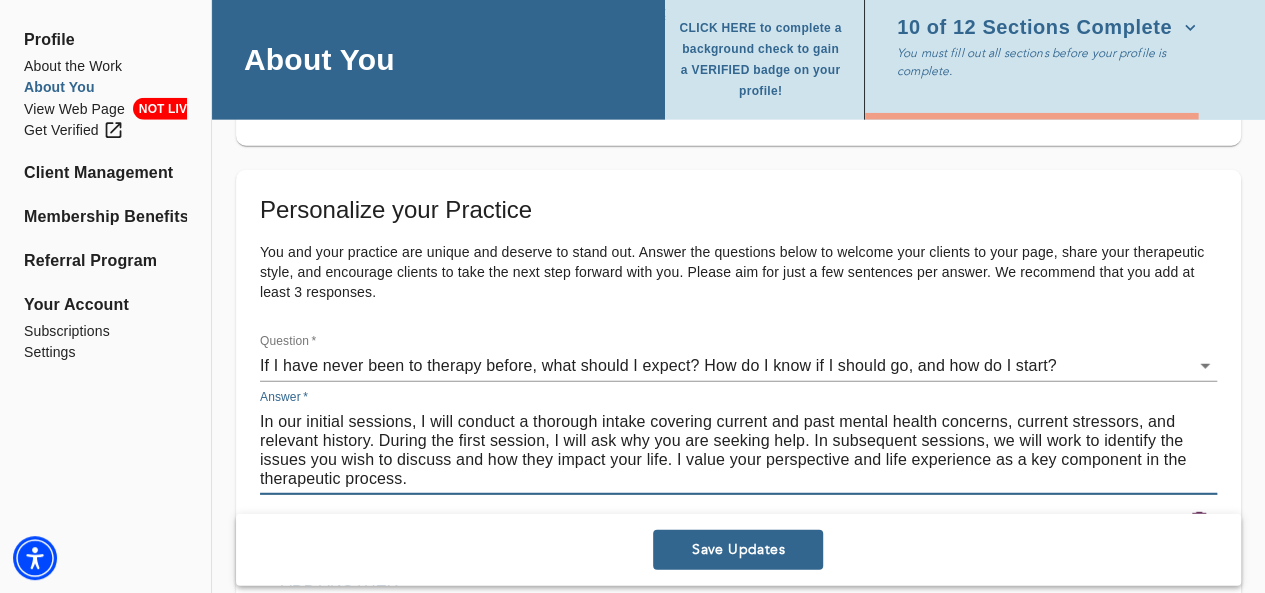 type on "In our initial sessions, I will conduct a thorough intake covering current and past mental health concerns, current stressors, and relevant history. During the first session, I will ask why you are seeking help. In subsequent sessions, we will work to identify the issues you wish to discuss and how they impact your life. I value your perspective and life experience as a key component in the therapeutic process." 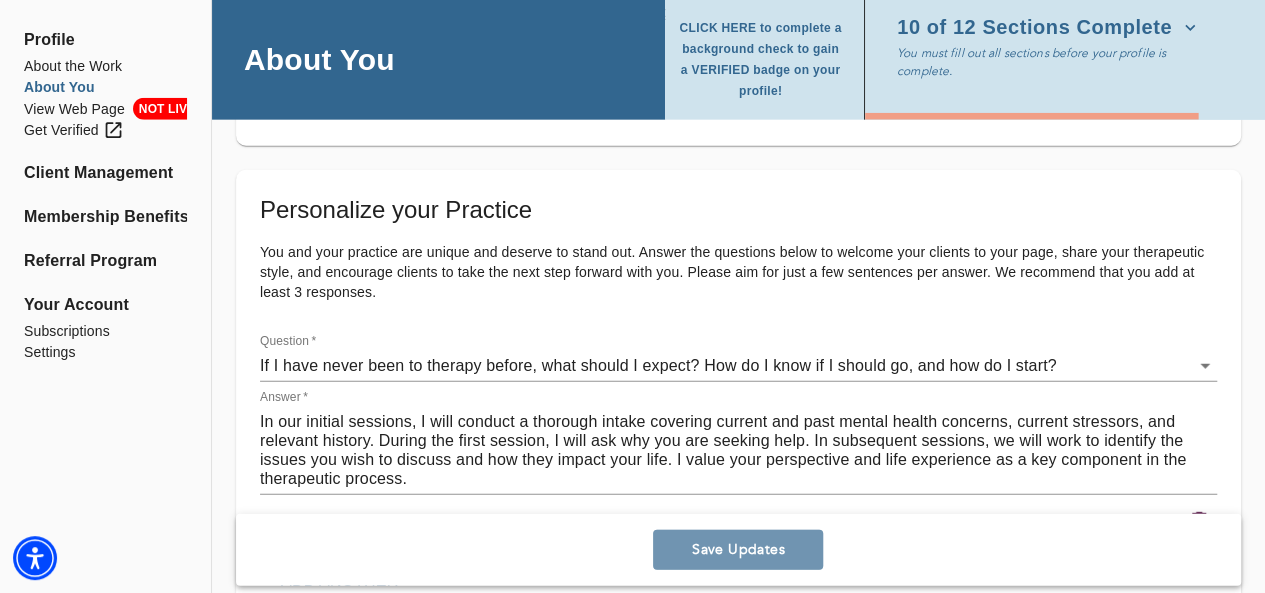 click on "Save Updates" at bounding box center [738, 549] 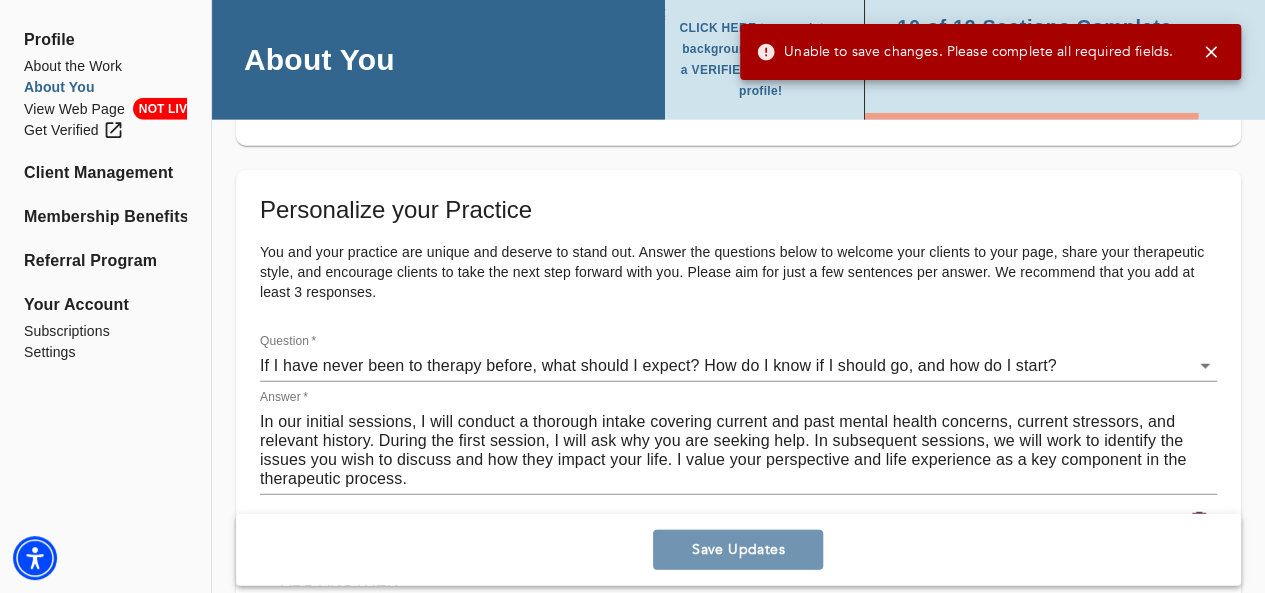 click on "Save Updates" at bounding box center (738, 549) 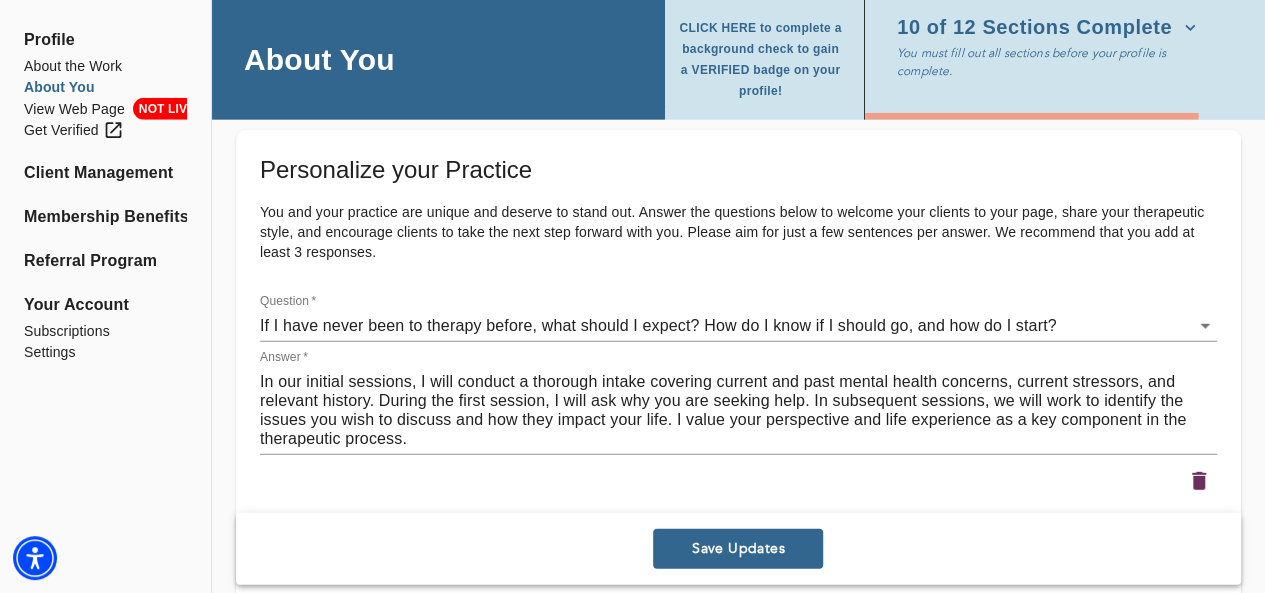 scroll, scrollTop: 2516, scrollLeft: 0, axis: vertical 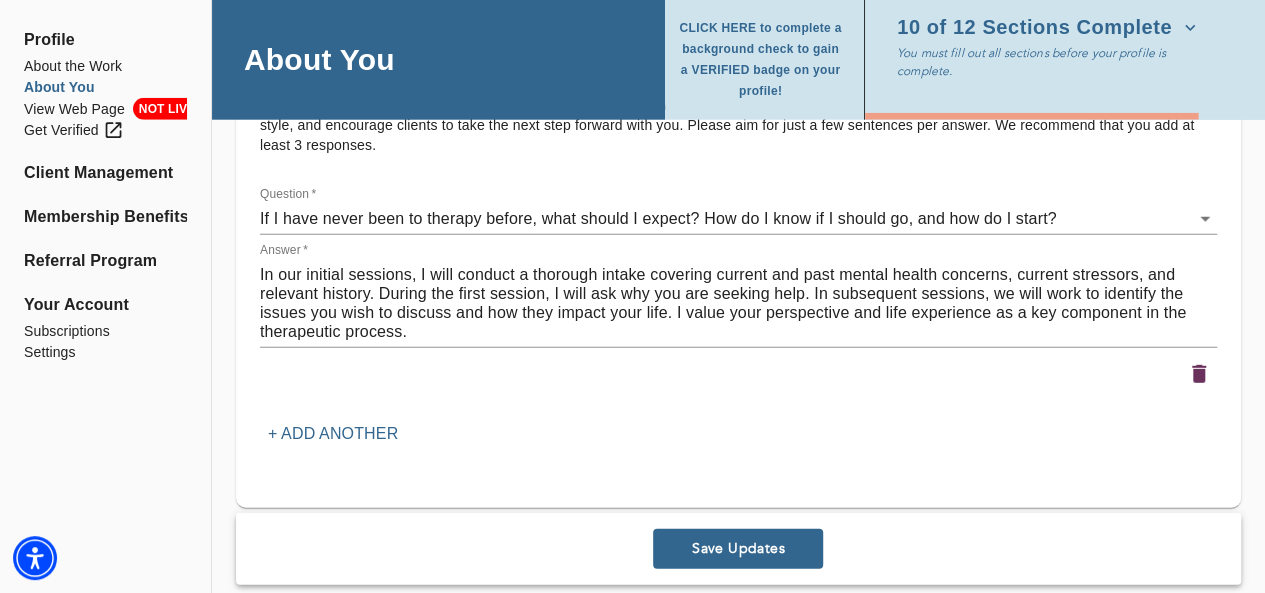 click on "+ Add another" at bounding box center [333, 434] 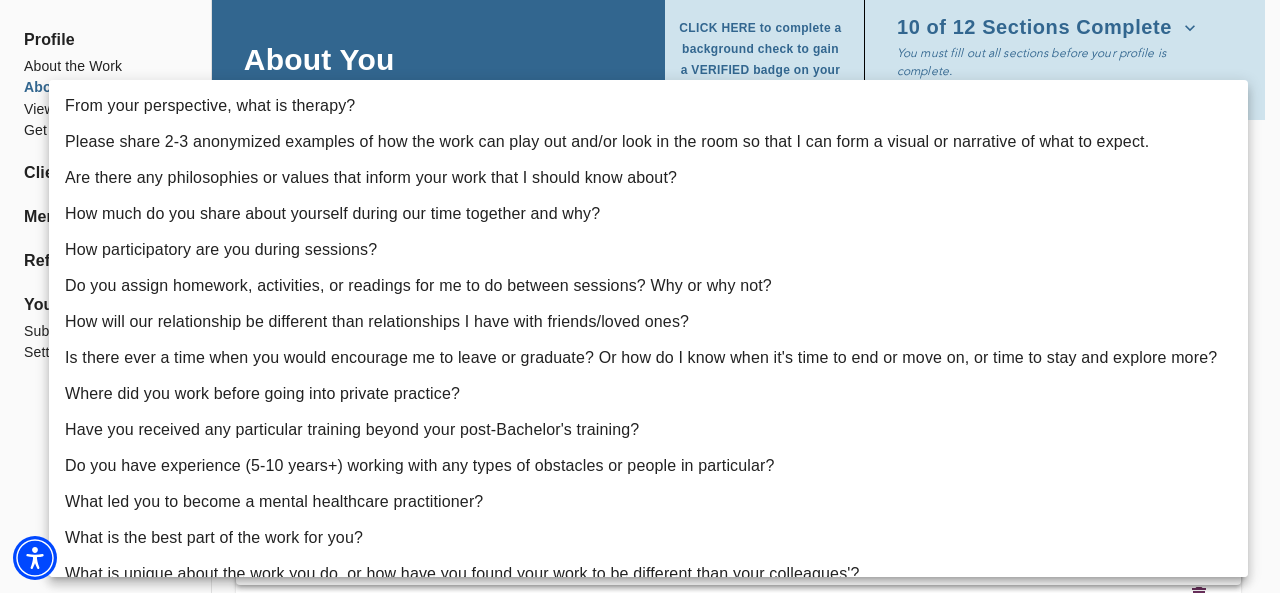 click on "for practitioners [NAME] [LAST] log out Profile About the Work About You View Web Page NOT LIVE Get Verified Client Management Membership Benefits Referral Program Your Account Subscriptions Settings About You CLICK HERE to complete a background check to gain a VERIFIED badge on your profile! 10 of 12 Sections Complete You must fill out all sections before your profile is complete. Personal Information If you need to make any changes to your name or email, please contact support@mywellbeing.com First name   * [NAME] Last name   * [LAST] Email address (field may not be edited)   * [EMAIL] Forwarding email address Business phone number   * [PHONE] How old are you?  * 24-30 31-45 46-65 66-85 Profile Photo Profile picture * Please upload a square headshot and hover over the icon to the right for additional headshot tips Upload picture Remove Welcome Message and Bio Written Welcome Message *   * x Audio or Video Message   Messages must be 30 seconds or less. Upload Media Profile Bio x *" at bounding box center (640, -2220) 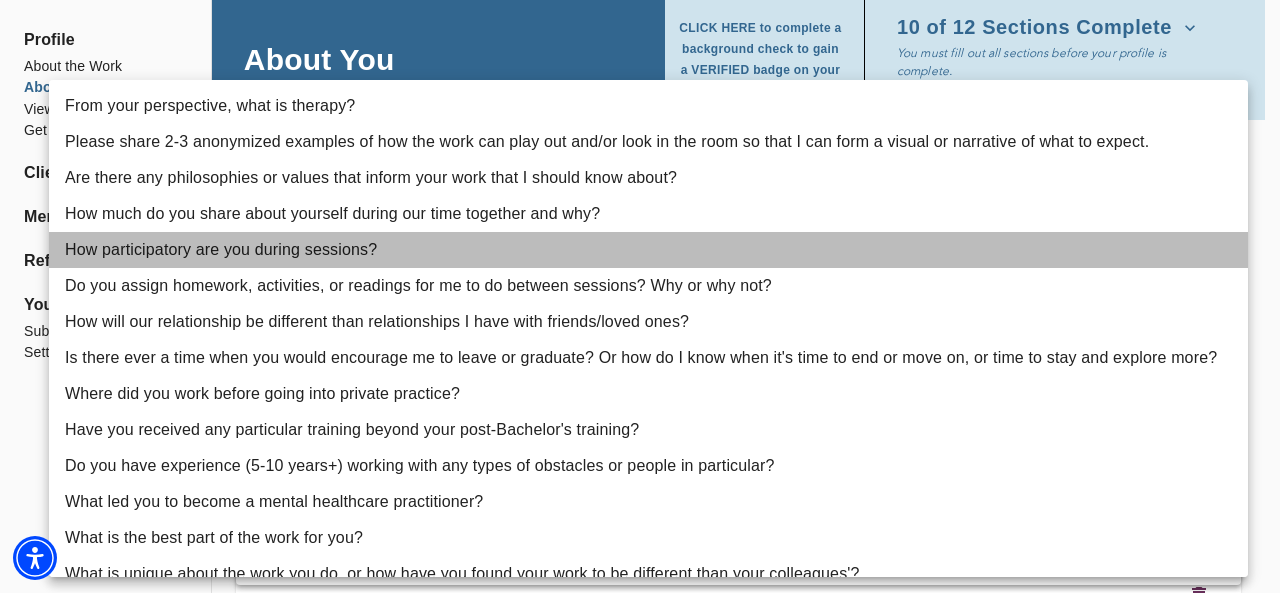 click on "How participatory are you during sessions?" at bounding box center (648, 250) 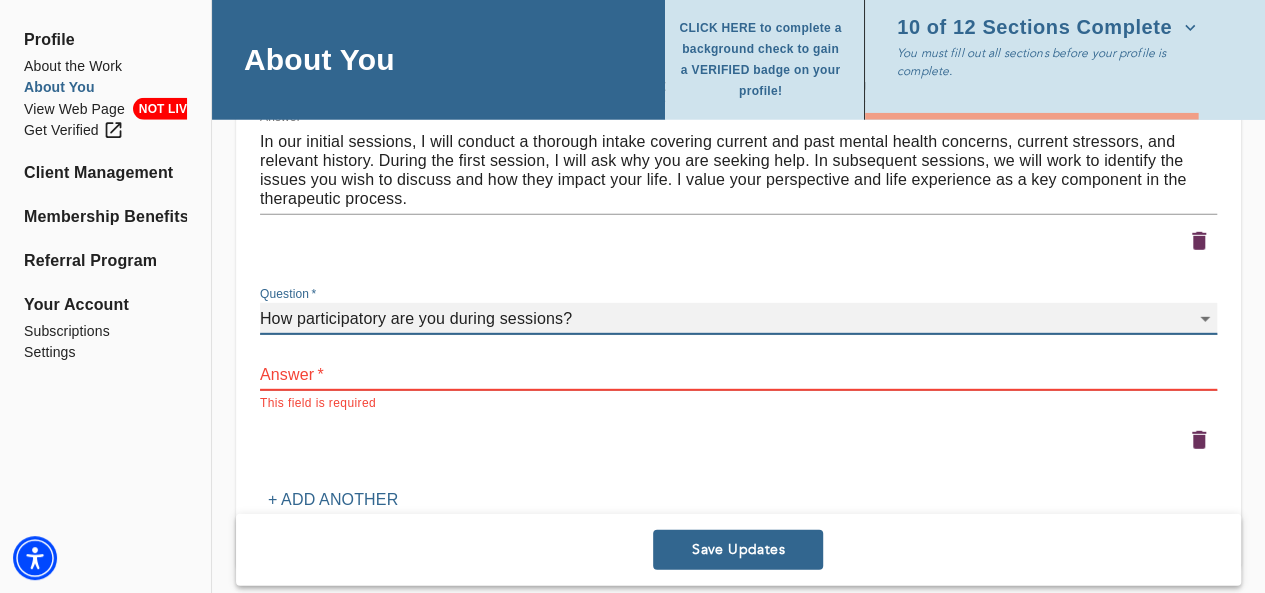 scroll, scrollTop: 2676, scrollLeft: 0, axis: vertical 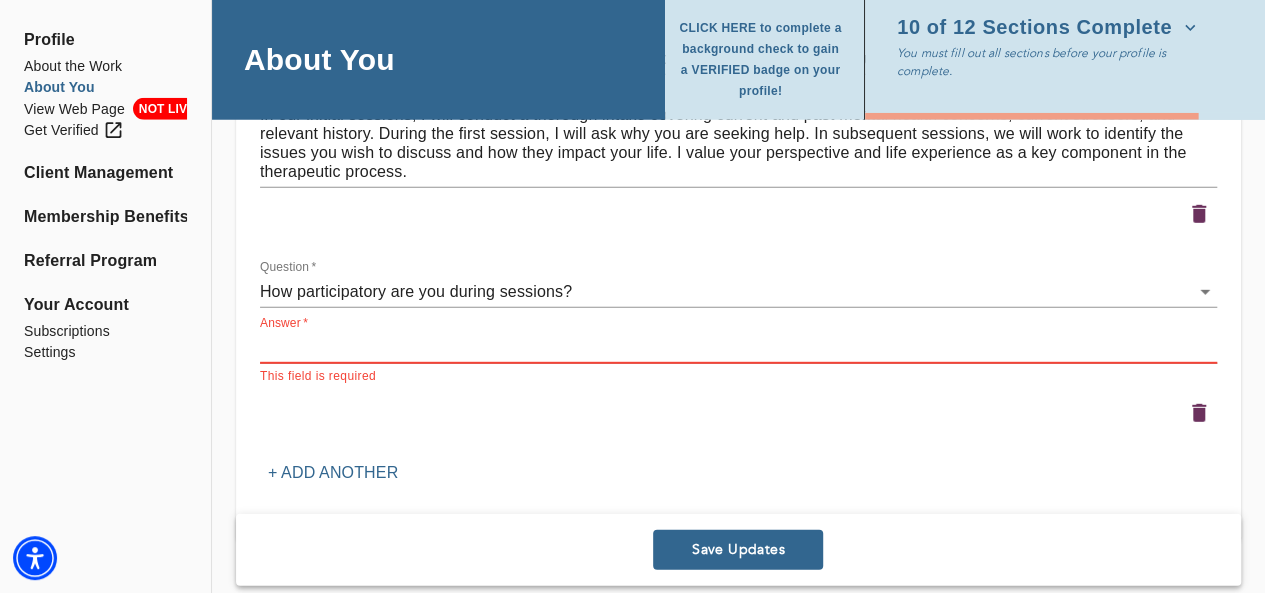 paste on "My clients have said that my interactive style, positive attitude, and humor are reasons they continue to see me. I also believe in being honest, direct, and straightforward. I think my clients value my open and transparent manner when working with them. I will admit when I don’t know something." 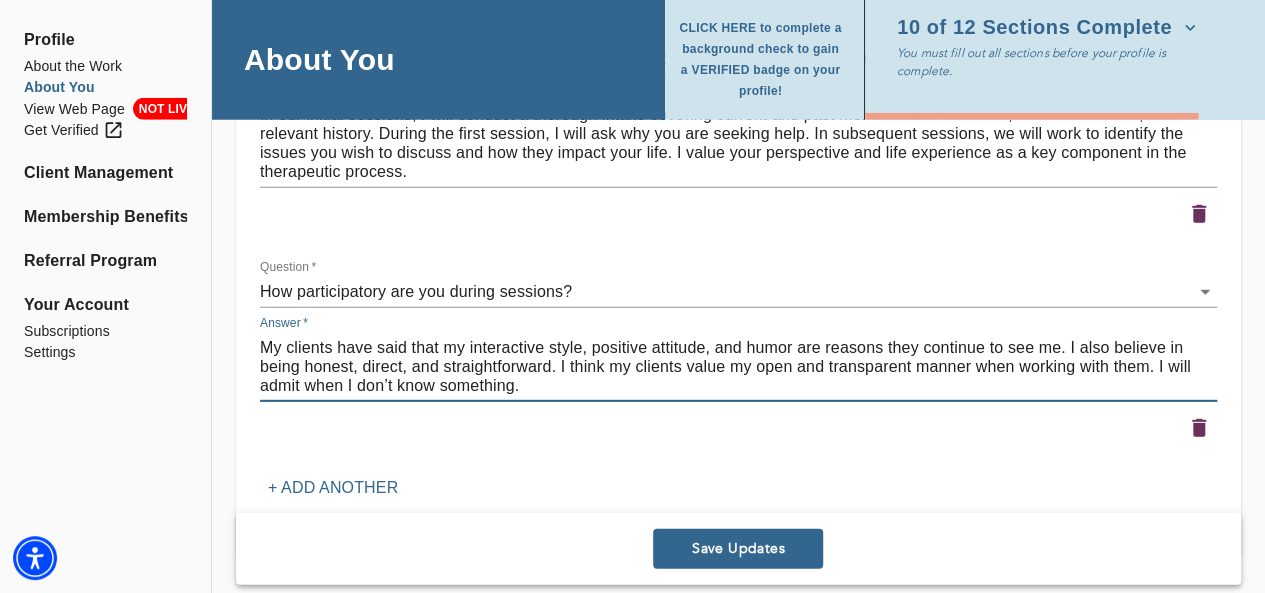 click on "My clients have said that my interactive style, positive attitude, and humor are reasons they continue to see me. I also believe in being honest, direct, and straightforward. I think my clients value my open and transparent manner when working with them. I will admit when I don’t know something." at bounding box center [738, 366] 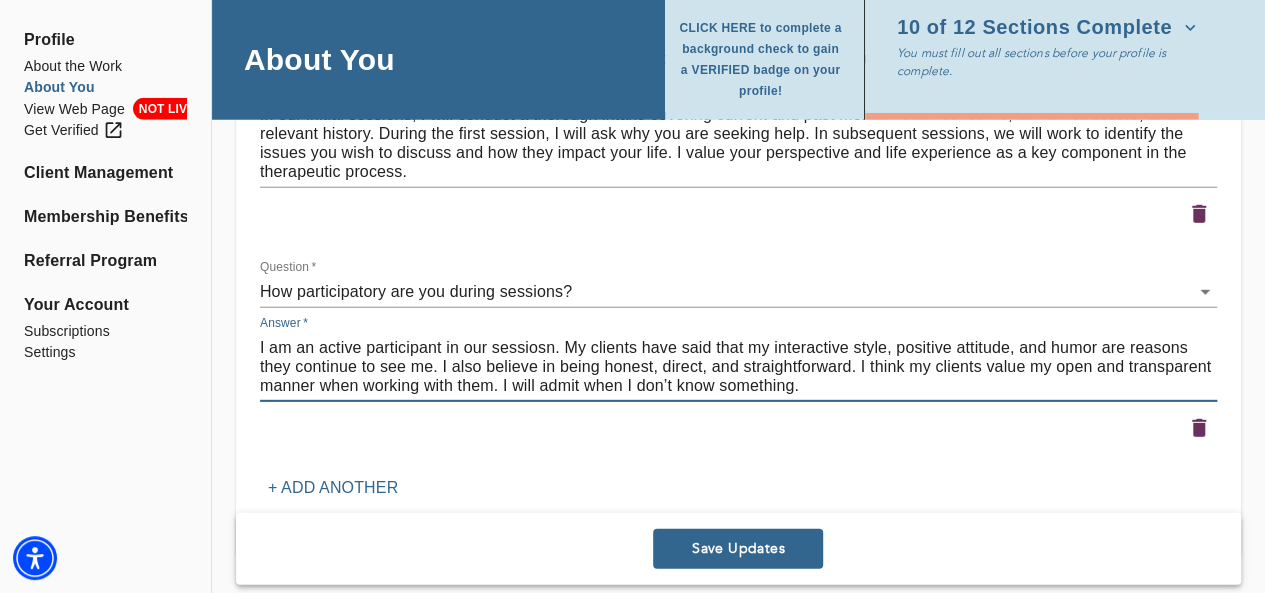 click on "I am an active participant in our sessiosn. My clients have said that my interactive style, positive attitude, and humor are reasons they continue to see me. I also believe in being honest, direct, and straightforward. I think my clients value my open and transparent manner when working with them. I will admit when I don’t know something." at bounding box center [738, 366] 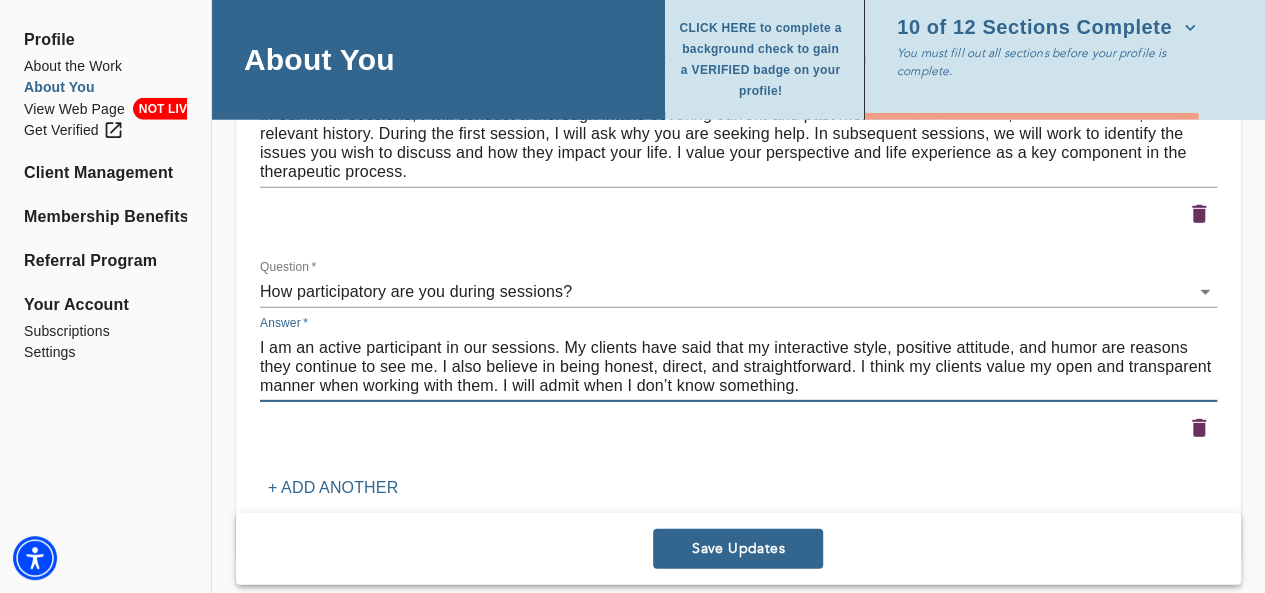 type on "I am an active participant in our sessions. My clients have said that my interactive style, positive attitude, and humor are reasons they continue to see me. I also believe in being honest, direct, and straightforward. I think my clients value my open and transparent manner when working with them. I will admit when I don’t know something." 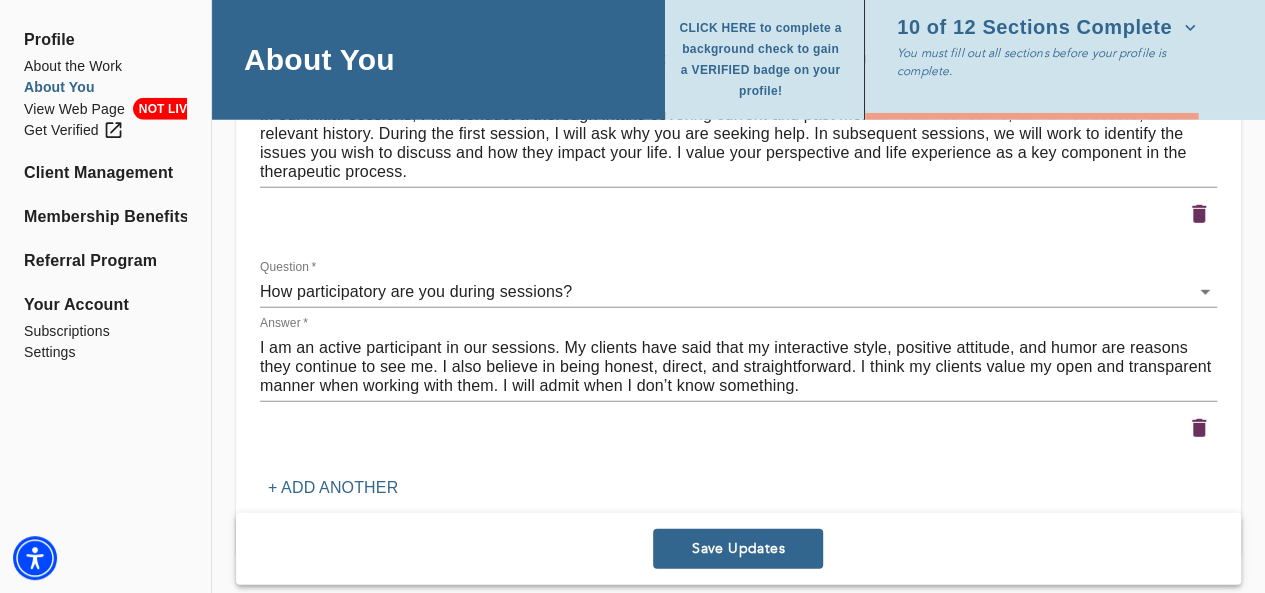 click on "Save Updates" at bounding box center (738, 549) 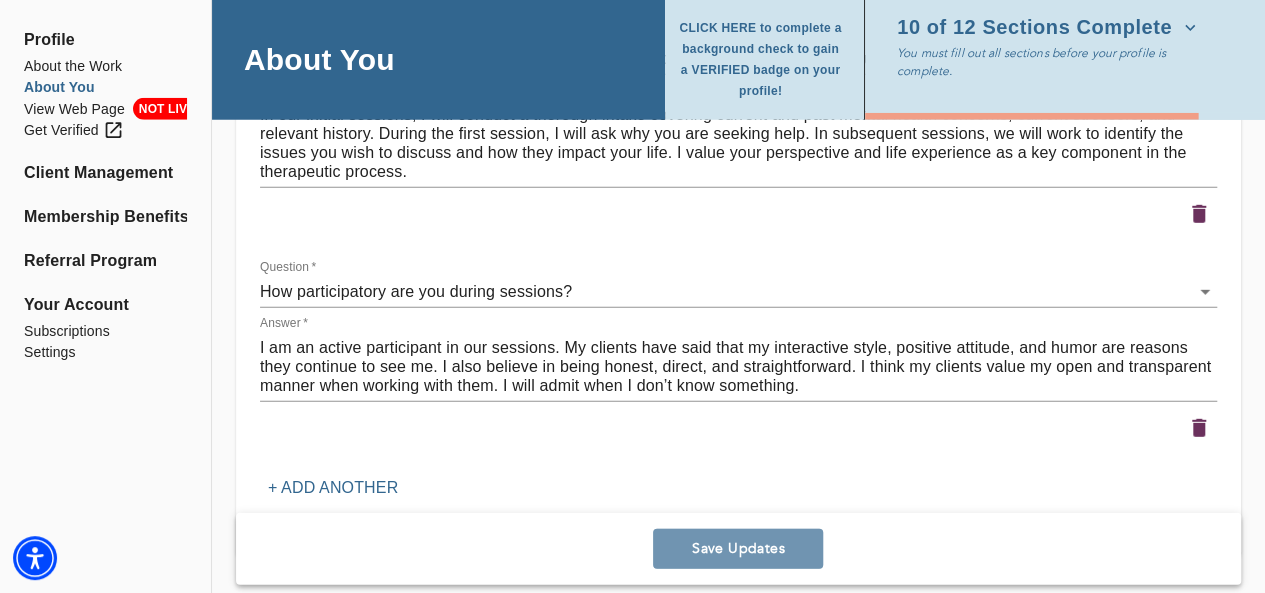 click on "Save Updates" at bounding box center [738, 549] 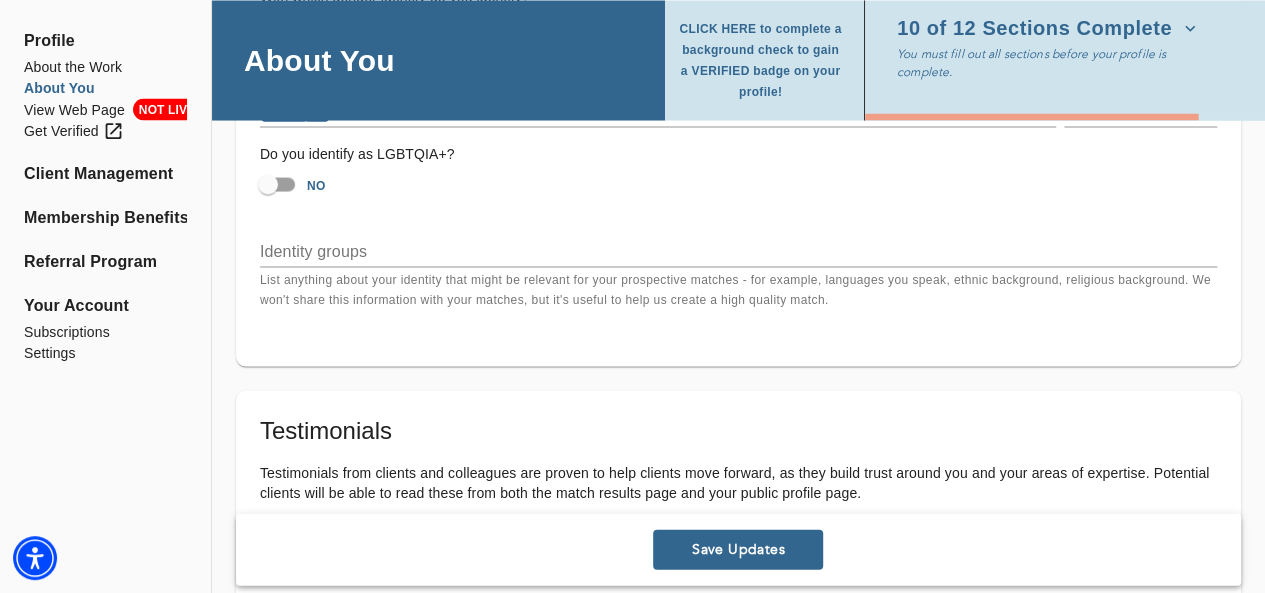 scroll, scrollTop: 1809, scrollLeft: 0, axis: vertical 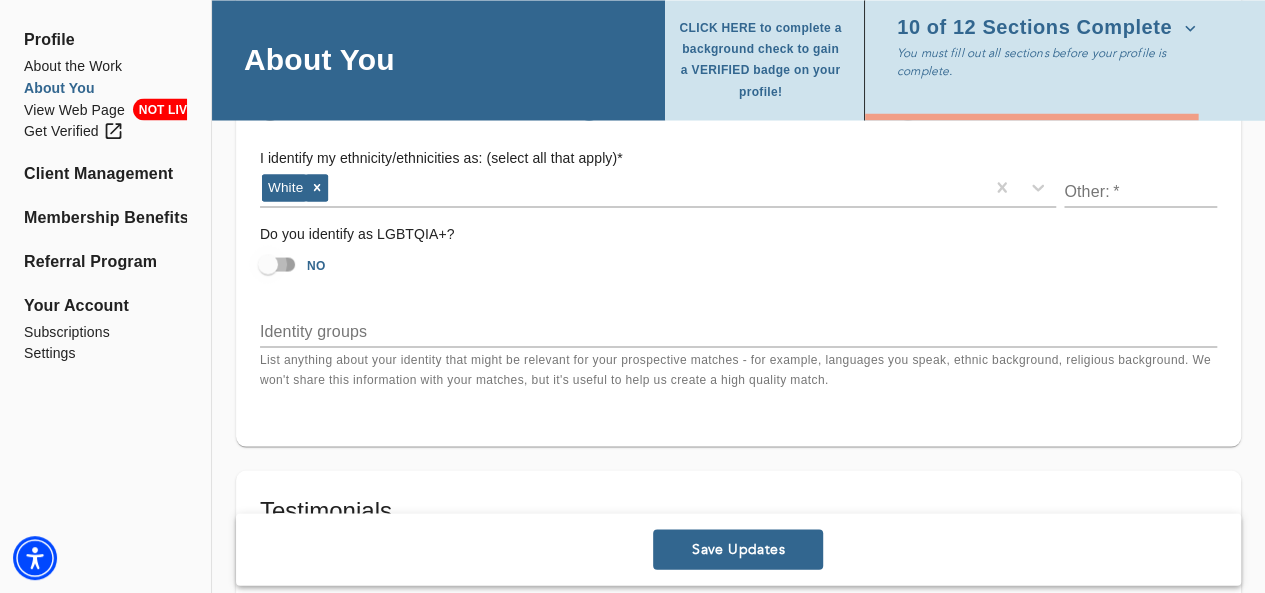 click on "NO" at bounding box center (268, 264) 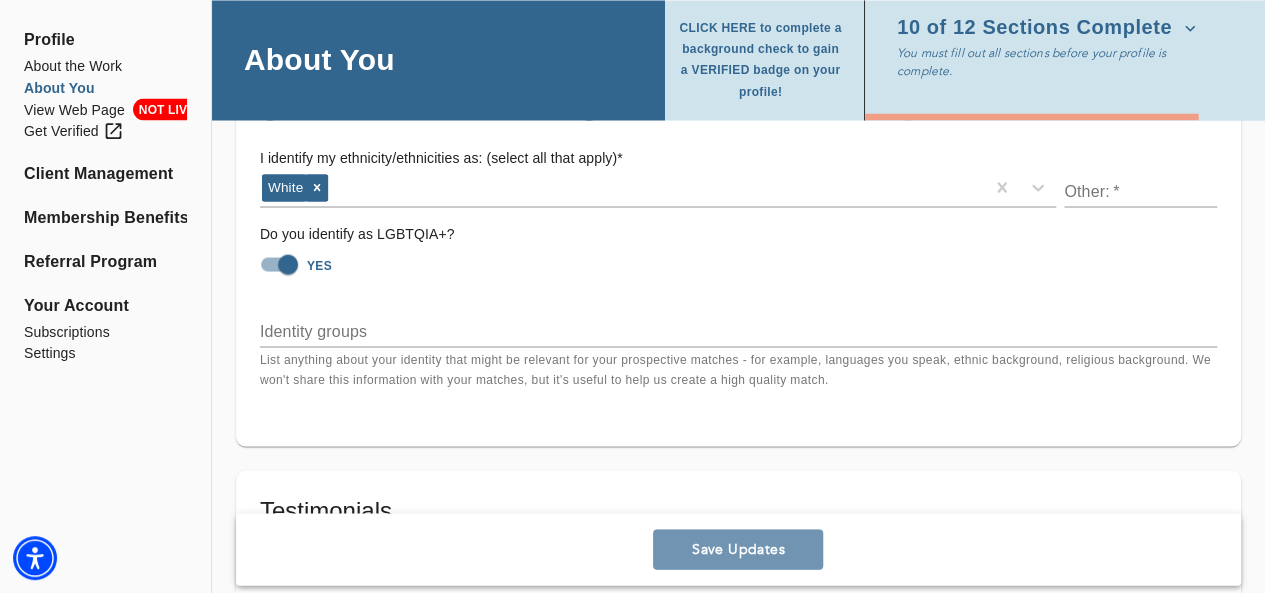 click on "Save Updates" at bounding box center [738, 549] 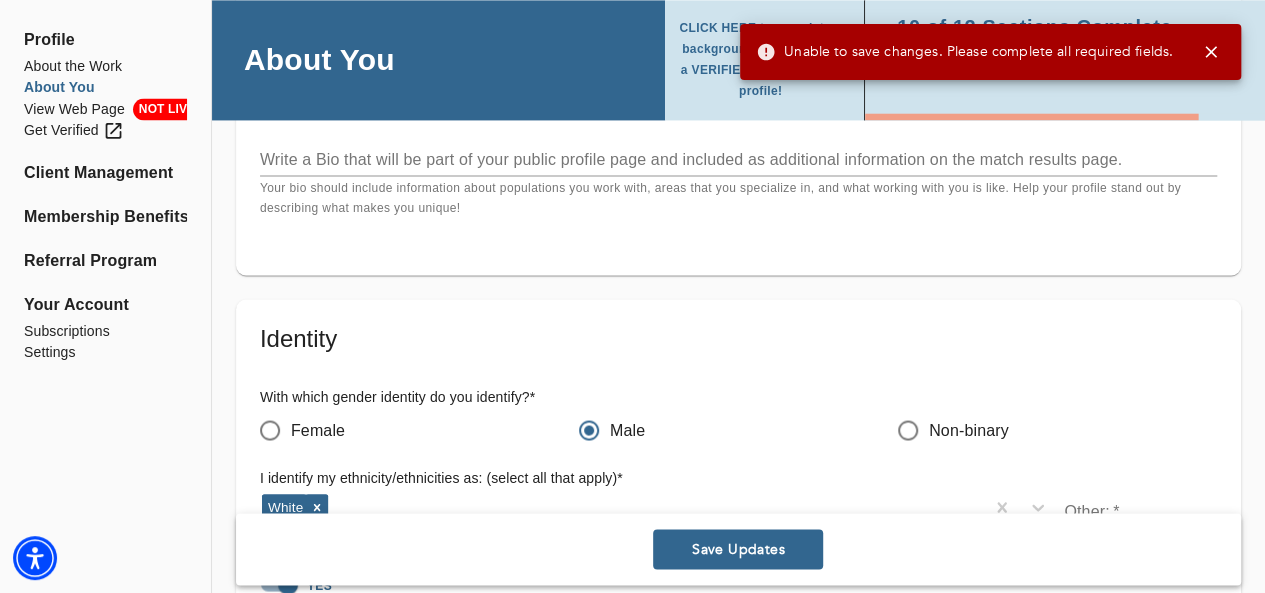 scroll, scrollTop: 1476, scrollLeft: 0, axis: vertical 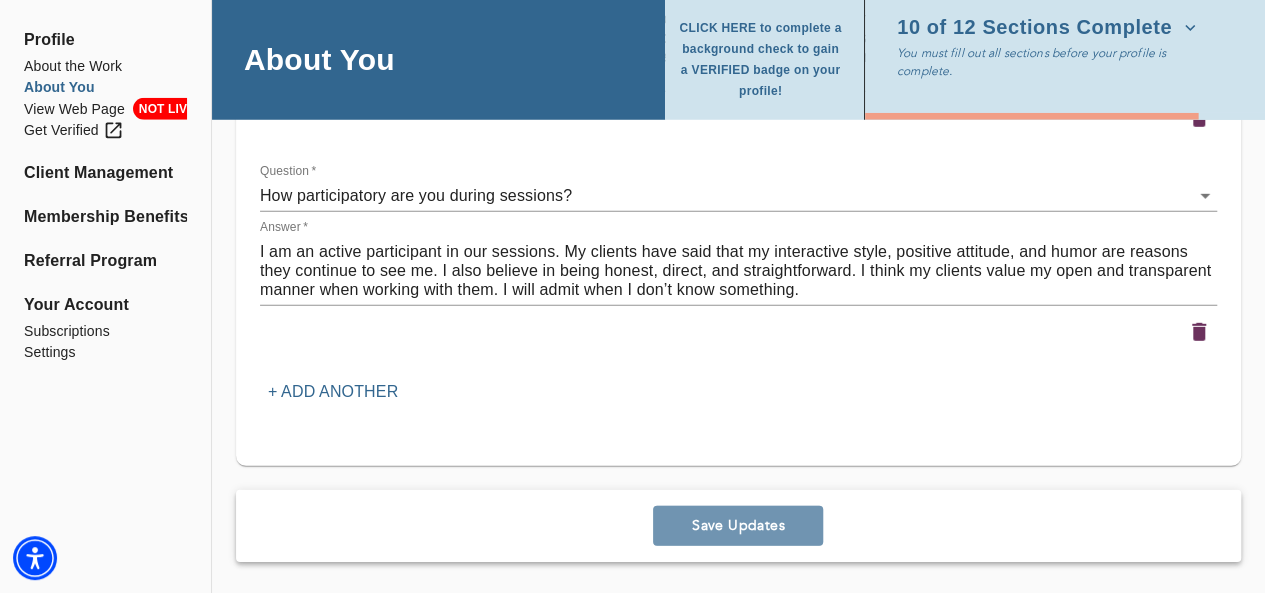 click on "Save Updates" at bounding box center (738, 525) 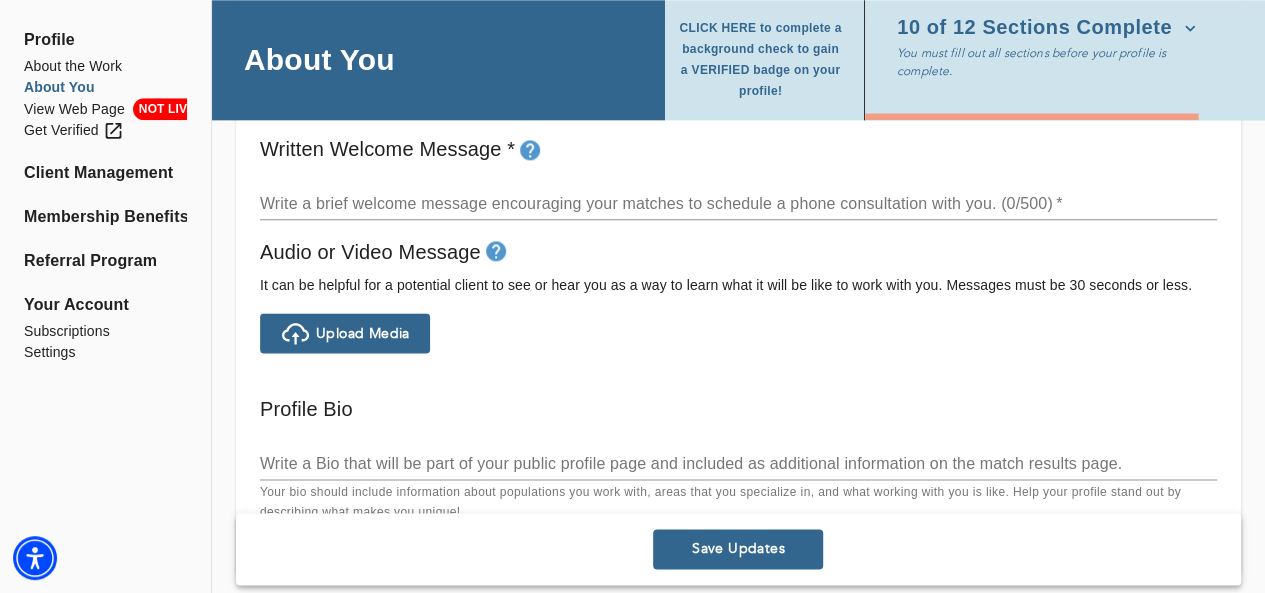 scroll, scrollTop: 1105, scrollLeft: 0, axis: vertical 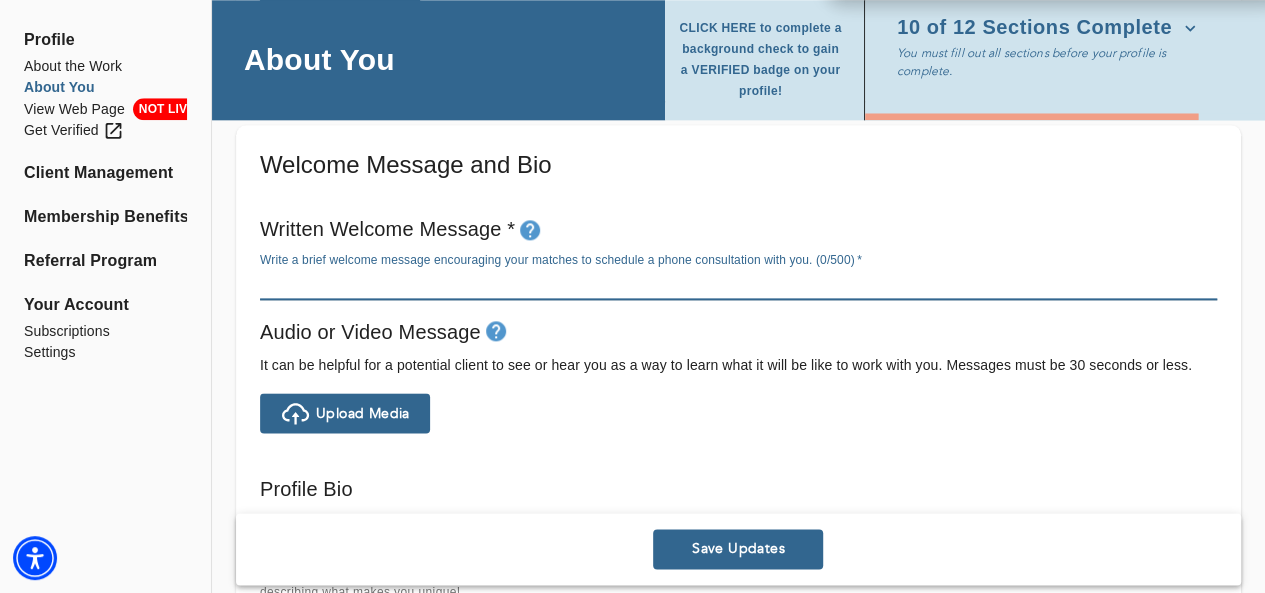 click at bounding box center (738, 283) 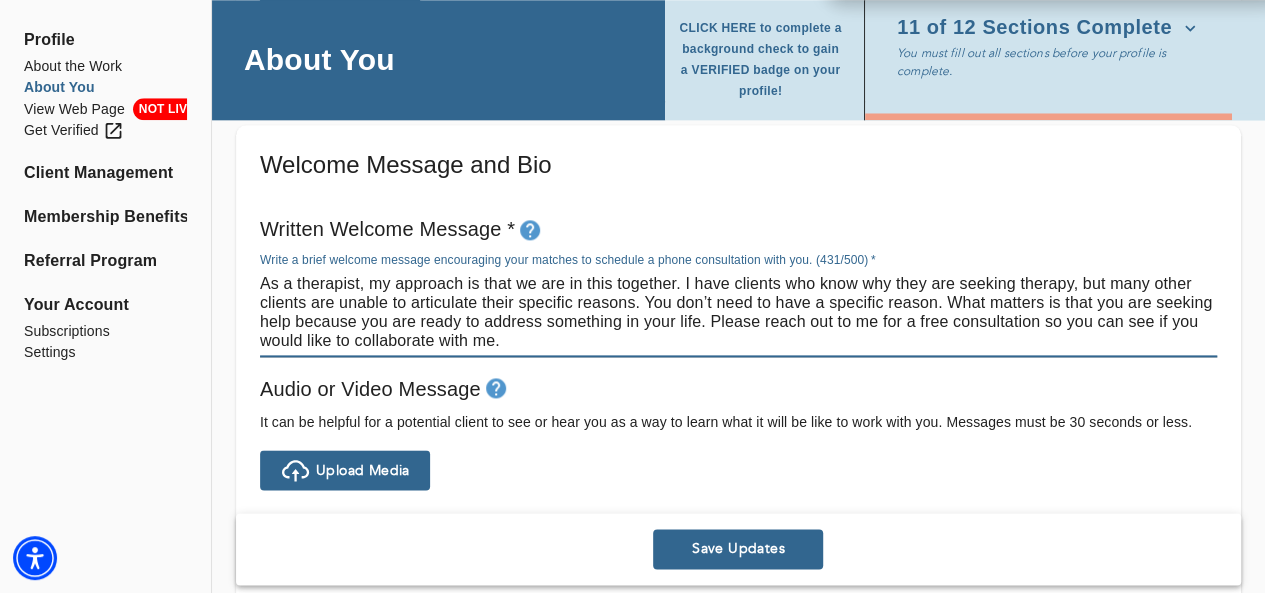 click on "As a therapist, my approach is that we are in this together. I have clients who know why they are seeking therapy, but many other clients are unable to articulate their specific reasons. You don’t need to have a specific reason. What matters is that you are seeking help because you are ready to address something in your life. Please reach out to me for a free consultation so you can see if you would like to collaborate with me." at bounding box center (738, 312) 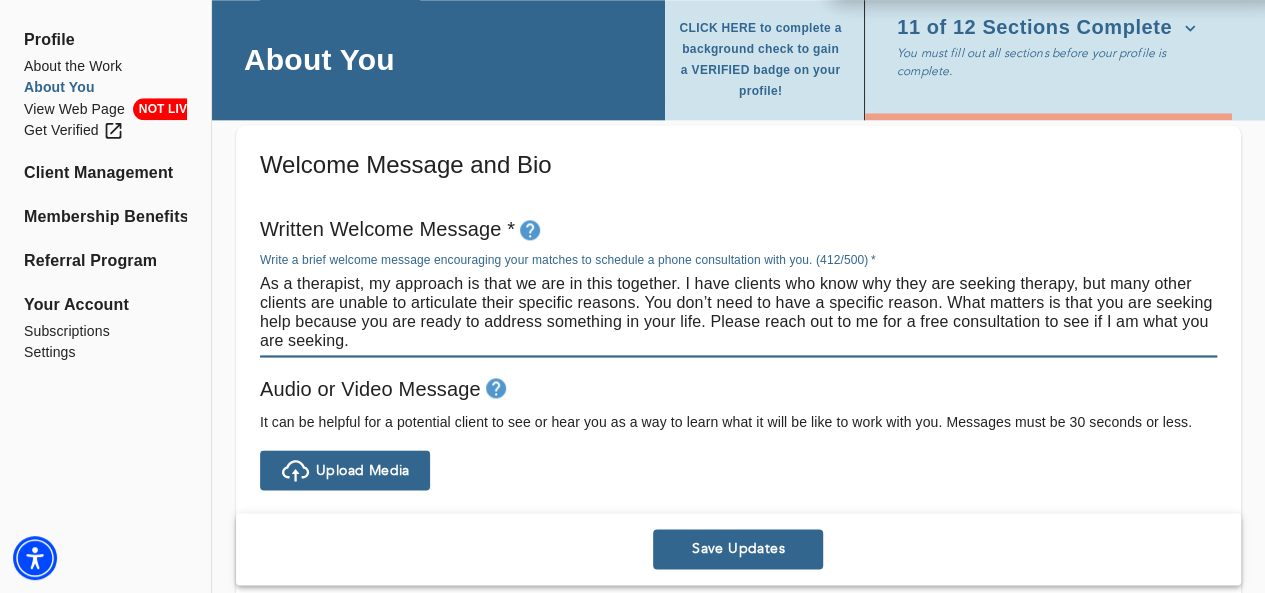 type on "As a therapist, my approach is that we are in this together. I have clients who know why they are seeking therapy, but many other clients are unable to articulate their specific reasons. You don’t need to have a specific reason. What matters is that you are seeking help because you are ready to address something in your life. Please reach out to me for a free consultation to see if I am what you are seeking." 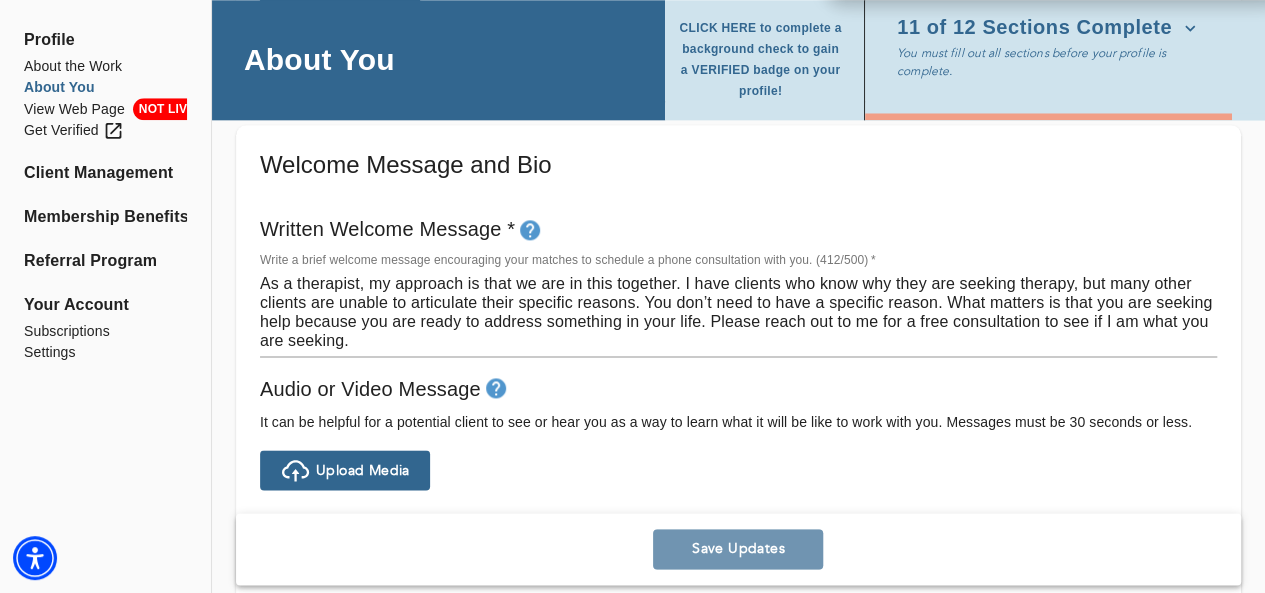 click on "Save Updates" at bounding box center (738, 549) 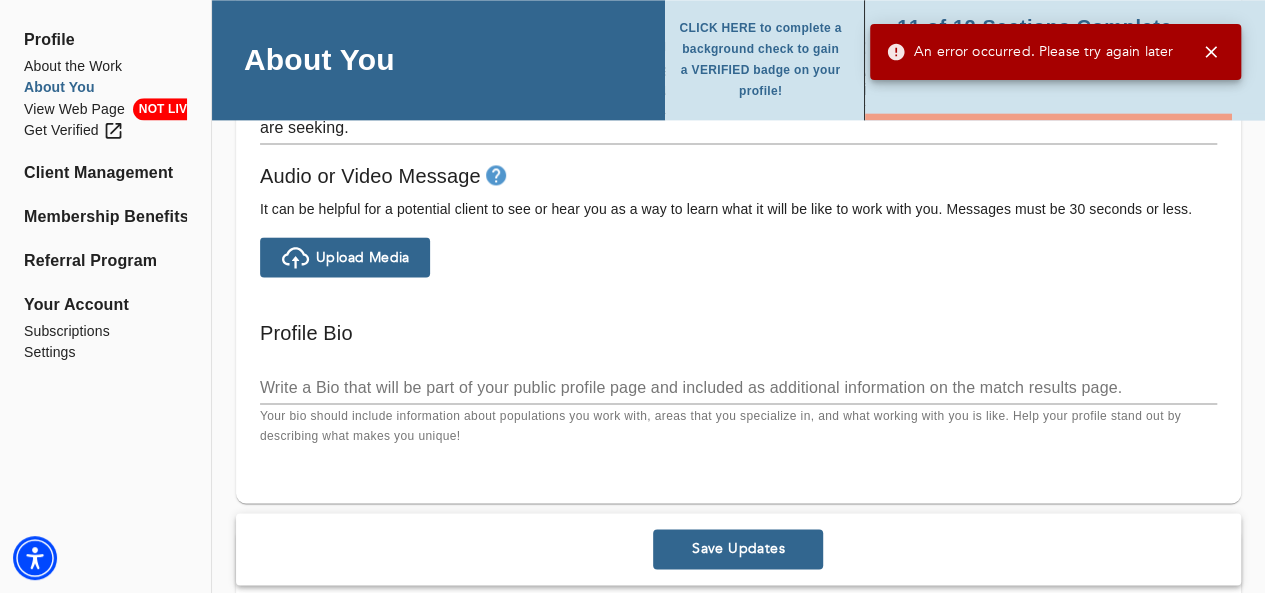 scroll, scrollTop: 1385, scrollLeft: 0, axis: vertical 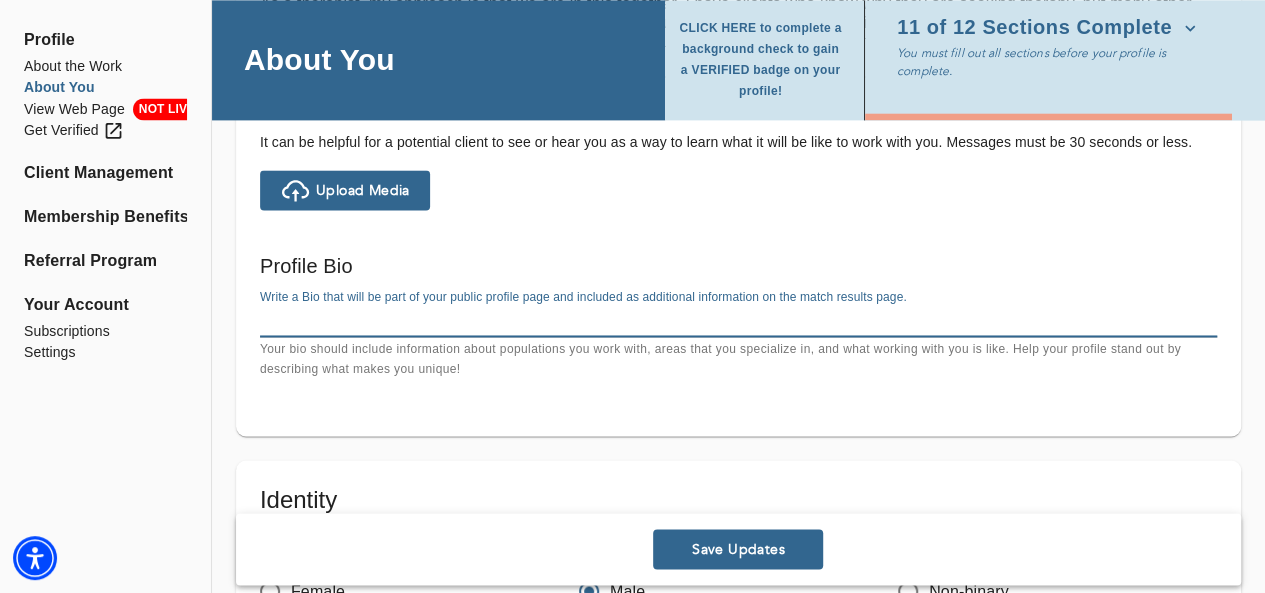 paste on "Lo ipsu do Sitam Consec. A el s Doeiusmo Temporin Utlabo Etdolo (MAGN) ali enimadmin.
Ve q nostrudex, ul laborisn al exea co con du aute irureinr. V veli essecil fug null par exce sin occaeca cupidat, non proi suntc quioffi des mollit an idestlabor persp undeomni istenat. Err vol’a dolo la tota r aperiame ipsaqu. Abil invento ve quas arc bea vitaedi expl nemoeni ips qui volup as autodit fugitcons ma dolo eosr.
S nesciuntne po quisqua dolo adipisc numquame mod tempo inciduntmagna, quaerat et min solu nobis eligendi op cumq nihilimp. Qu placeat fac possimu assu repe temporib, autemquibu offi debi-reru necessi, sae eveniet voluptatesrepu recusanda, ita earumhictene sapiente delectus. Re volupta maior aliasper dolo aspe repellatm, nostrumexerci, ull corpori su labori aliqui. C cons quidm molliti mol haru quidemr, facilisexp, DIST, NAML, tem cumsolutanob eligen opti cumqu nihilimp minusq. M plac face possimu omni lore ipsumd sitame/consecte adi eli seddoe te incid utlabor.
E doloremag aliq e adminim veniam qui..." 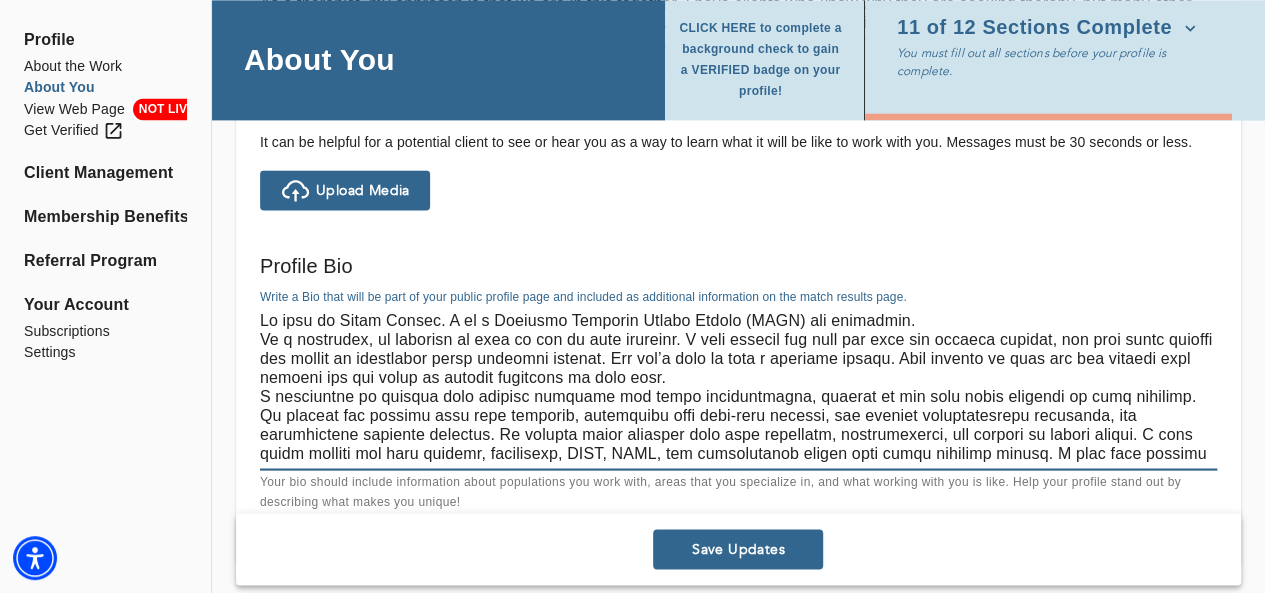 scroll, scrollTop: 588, scrollLeft: 0, axis: vertical 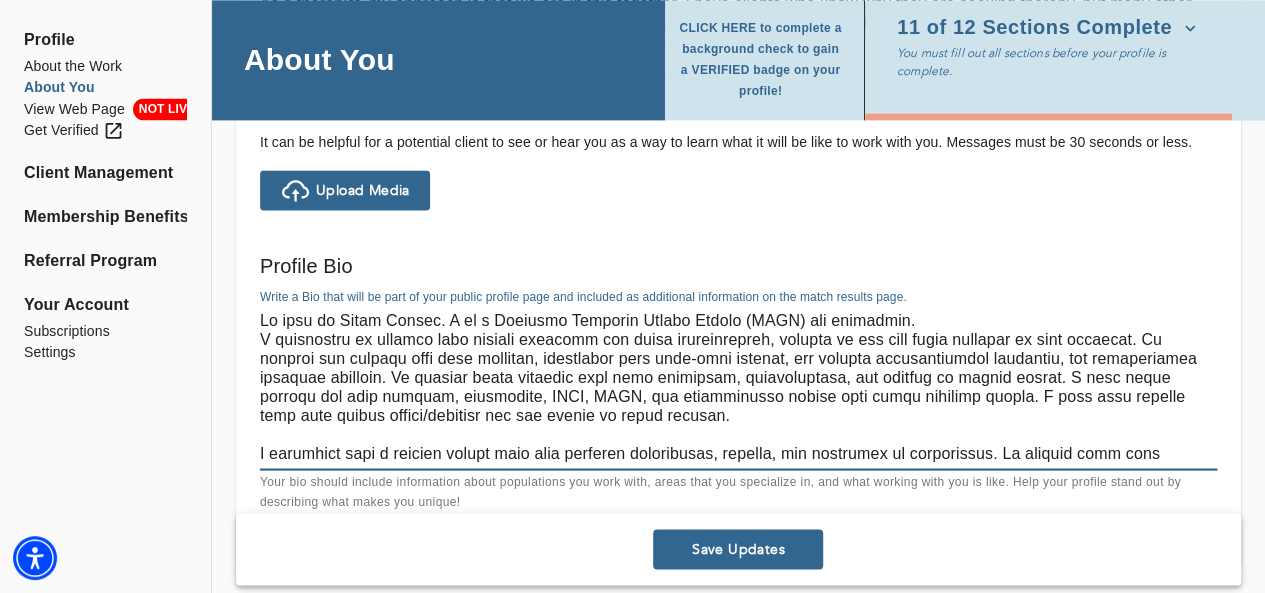type on "My name is [NAME] [LAST]. I am a Licensed Clinical Social Worker (LCSW) and therapist.
I specialize in working with college students and young professionals, ranging in age from early twenties to late thirties. My clients are dealing with work pressure, struggling with work-life balance, not feeling professionally fulfilled, and experiencing imposter syndrome. My clients often struggle with high standards, perfectionism, and wanting to please others. I also treat clients who have anxiety, depression, ADHD, PTSD, and transitional issues that cause identity crises. I also help clients cope with family trauma/conflict and the impact of aging parents.
I currently have a diverse client base that includes individuals, couples, and teenagers or adolescents. My clients come from various backgrounds, including LGBTQ+, AAPI, Arab Americans, Indian Americans, Pakistani/Bangladeshi Americans, and African Americans. I also work with neurodiverse clients, including those who are autistic (ASD).
I focus on your strengt..." 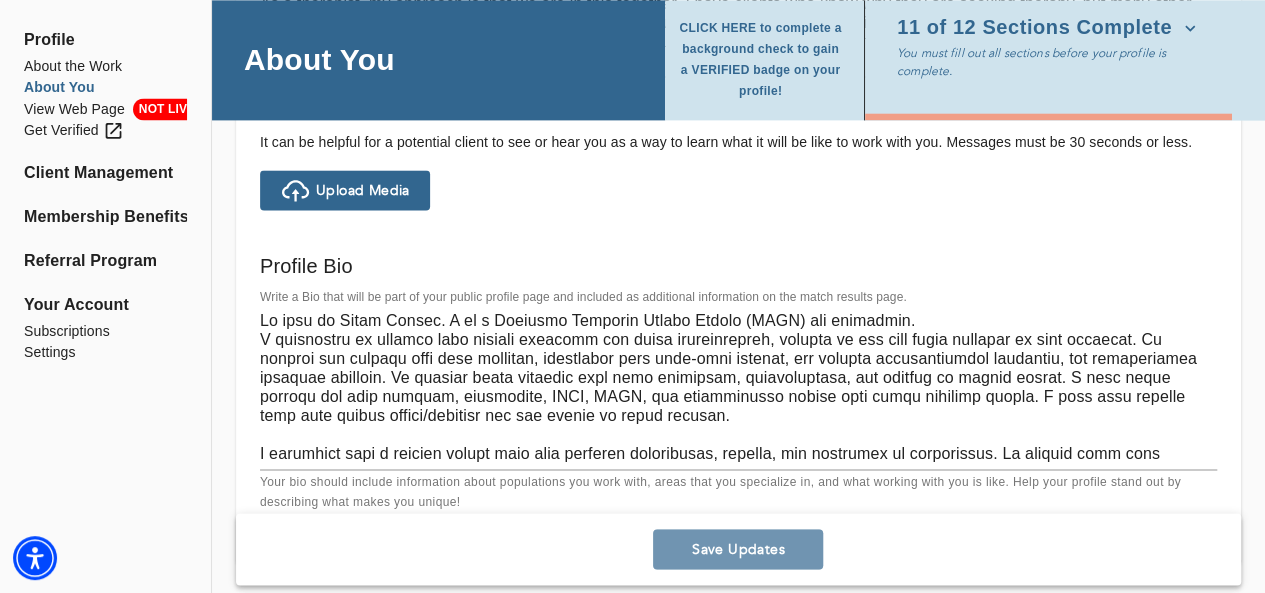 click on "Save Updates" at bounding box center (738, 549) 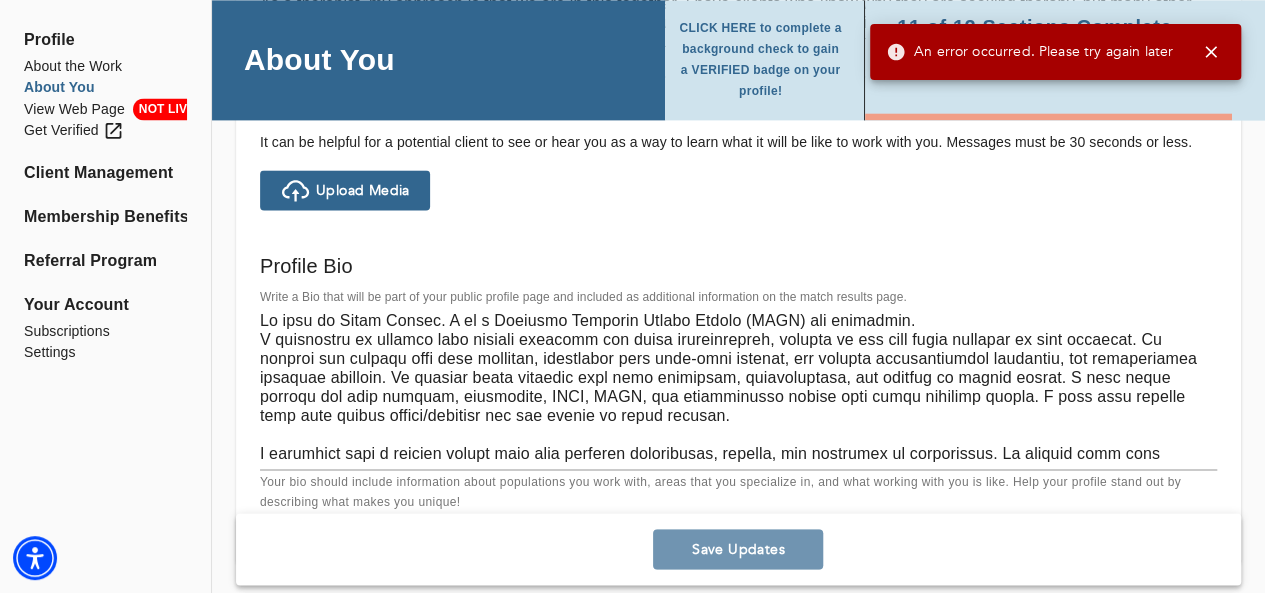 click on "Save Updates" at bounding box center (738, 549) 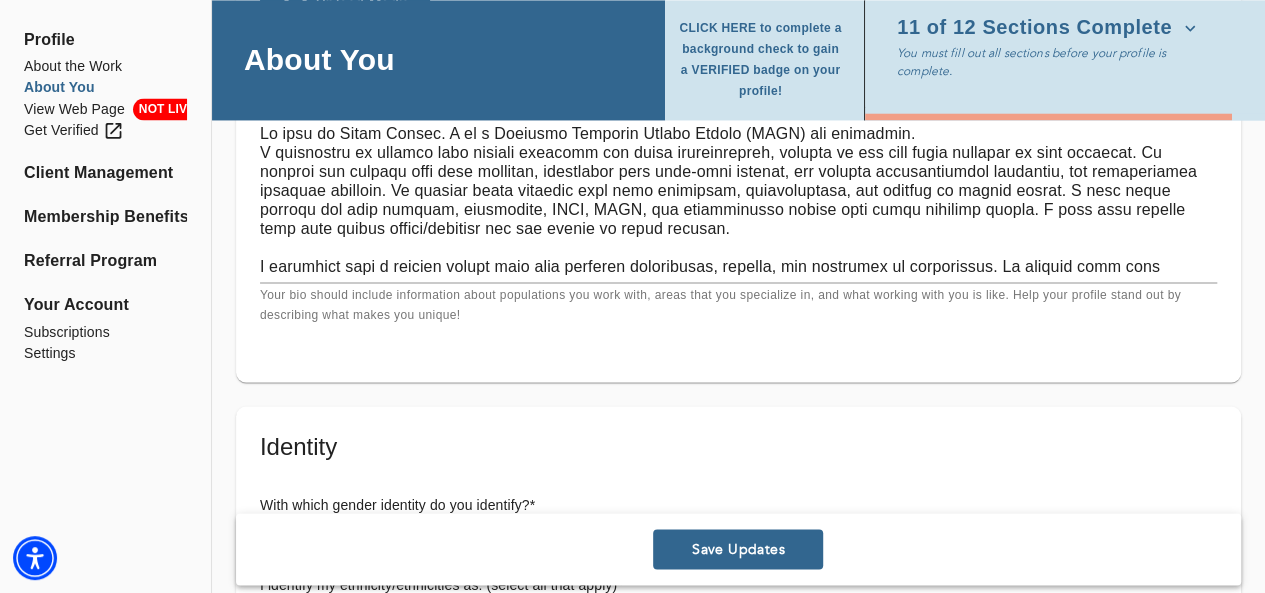 scroll, scrollTop: 1638, scrollLeft: 0, axis: vertical 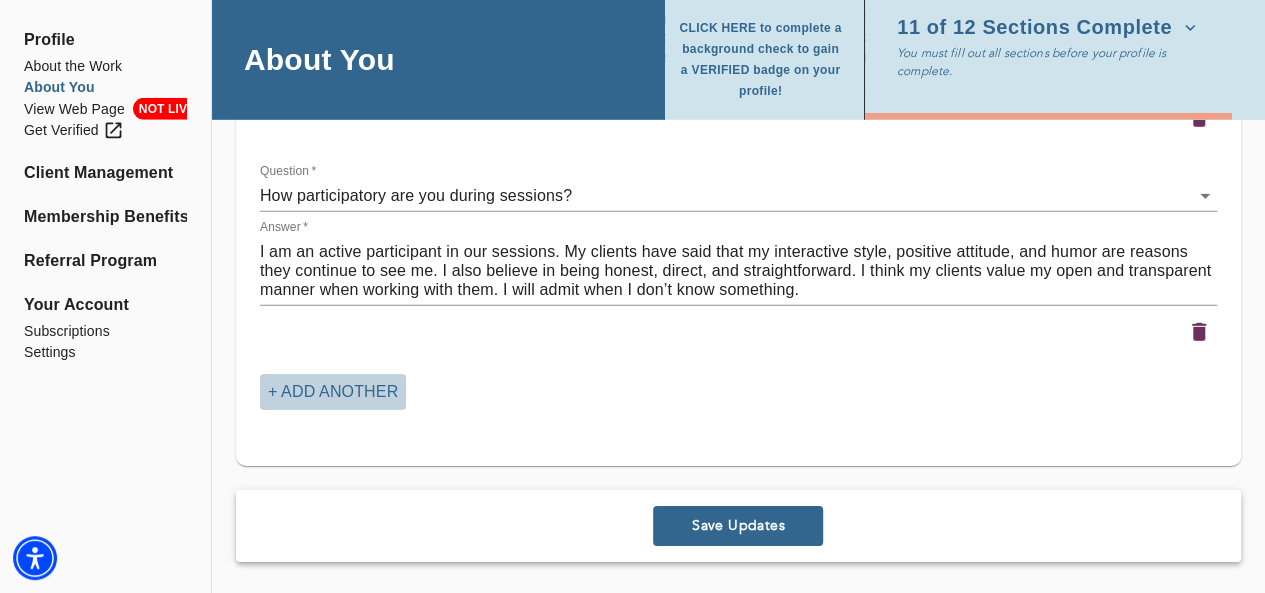 click on "+ Add another" at bounding box center (333, 392) 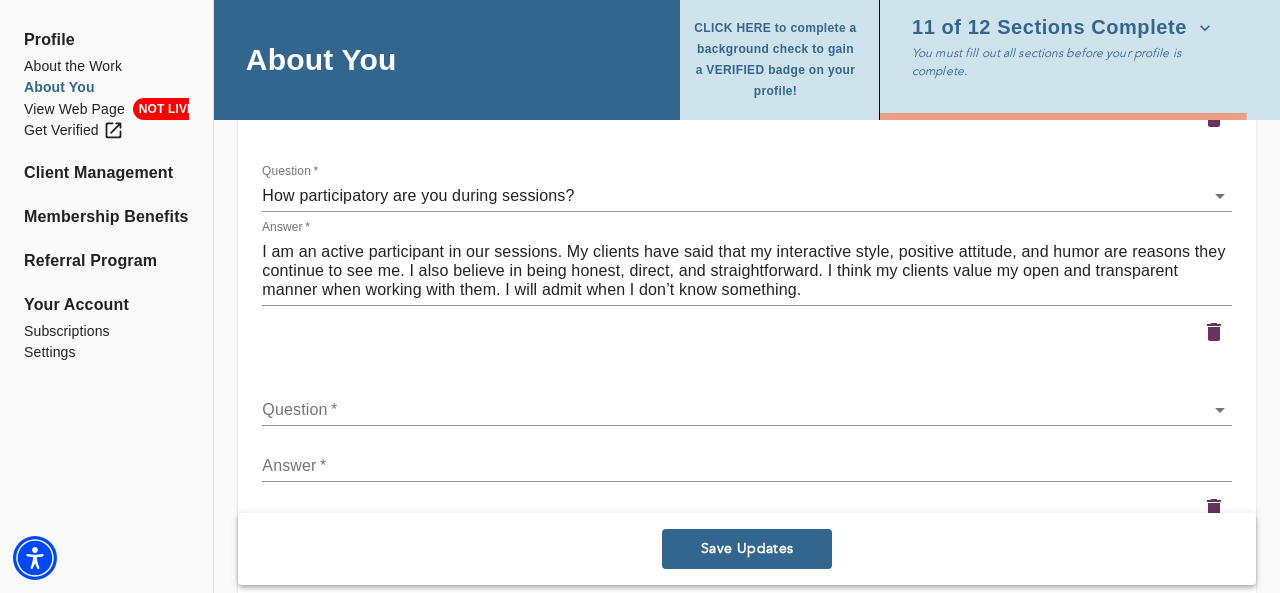 click on "for practitioners [FIRST] [LAST] log out Profile About the Work About You View Web Page NOT LIVE Get Verified Client Management Membership Benefits Referral Program Your Account Subscriptions Settings About You CLICK HERE to complete a background check to gain a VERIFIED badge on your profile! 11 of 12 Sections Complete You must fill out all sections before your profile is complete. Personal Information If you need to make any changes to your name or email, please contact support@example.com First name   * [FIRST] Last name   * [LAST] Email address (field may not be edited)   * [EMAIL] Forwarding email address Business phone number   * [PHONE] How old are you?  * 24-30 31-45 46-65 66-85 Profile Photo Profile picture * Please upload a square headshot and hover over the icon to the right for additional headshot tips Upload picture Remove Welcome Message and Bio Written Welcome Message *   * x Audio or Video Message   Messages must be 30 seconds or less. Upload Media Profile Bio x x" at bounding box center [640, -2666] 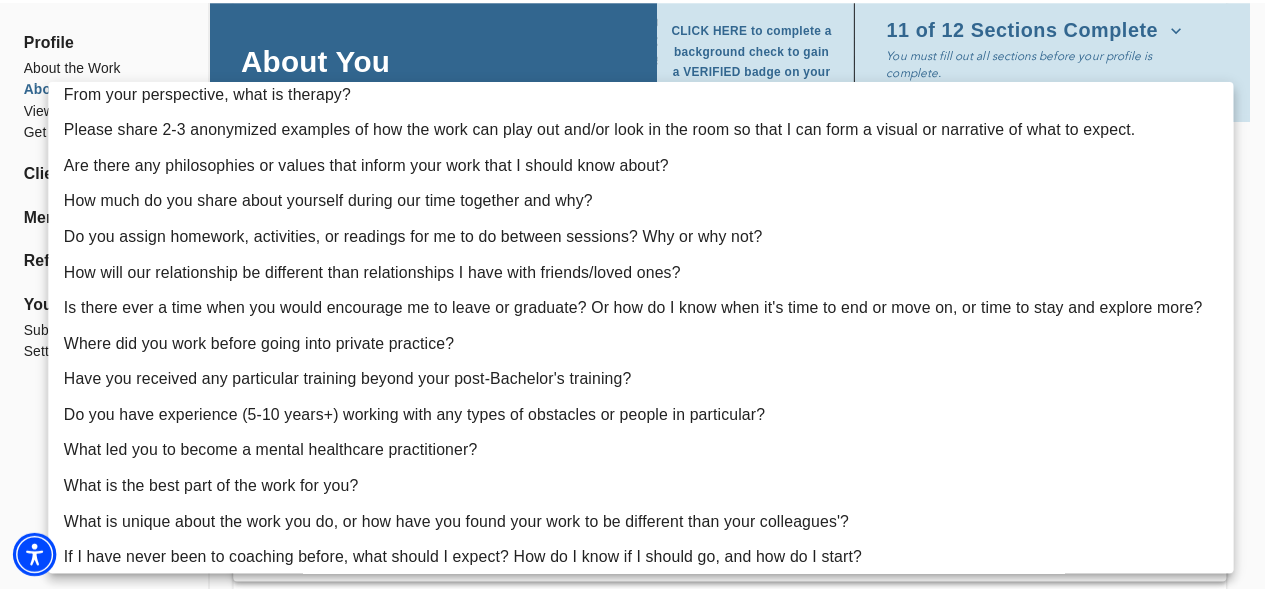 scroll, scrollTop: 0, scrollLeft: 0, axis: both 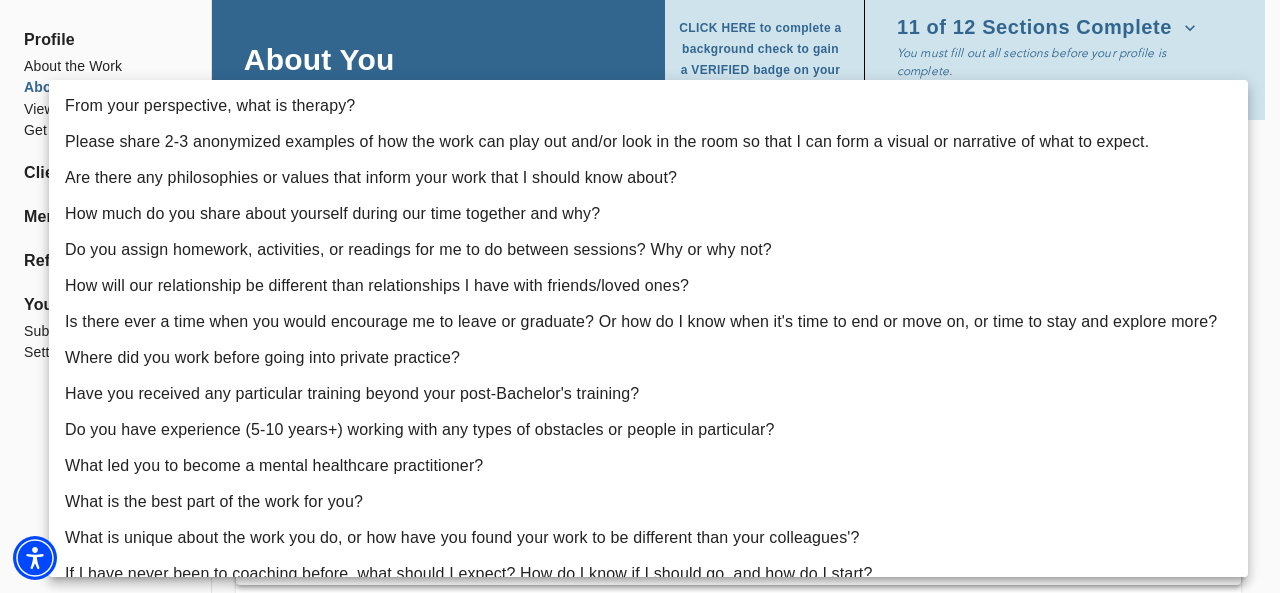 click at bounding box center (640, 296) 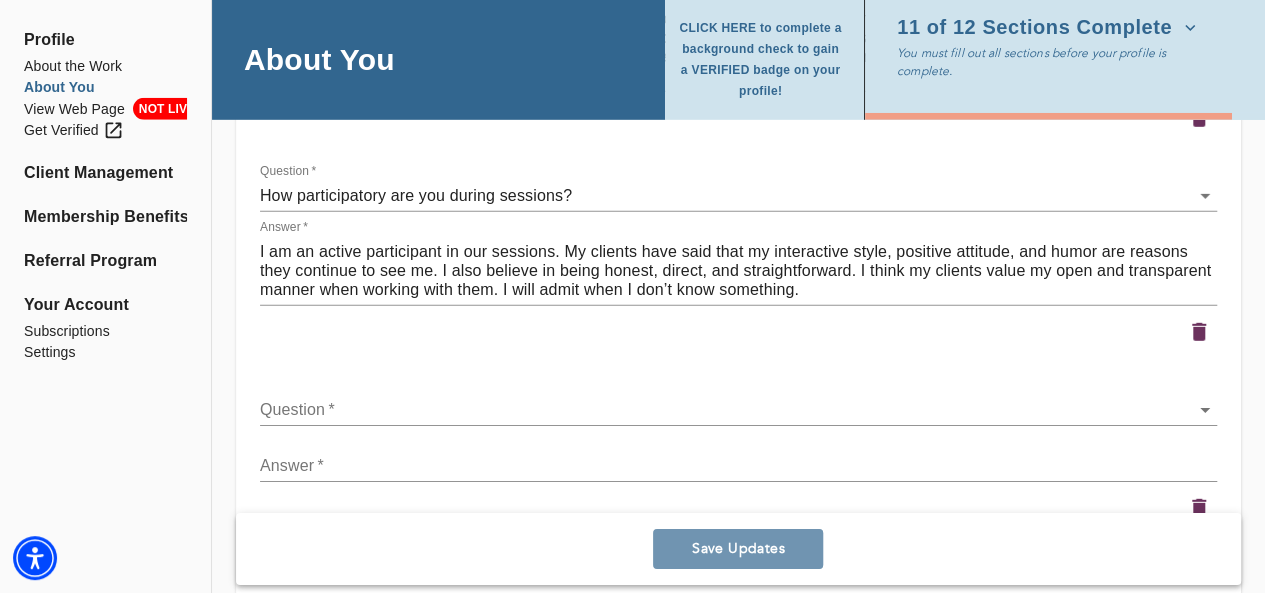click on "Save Updates" at bounding box center (738, 549) 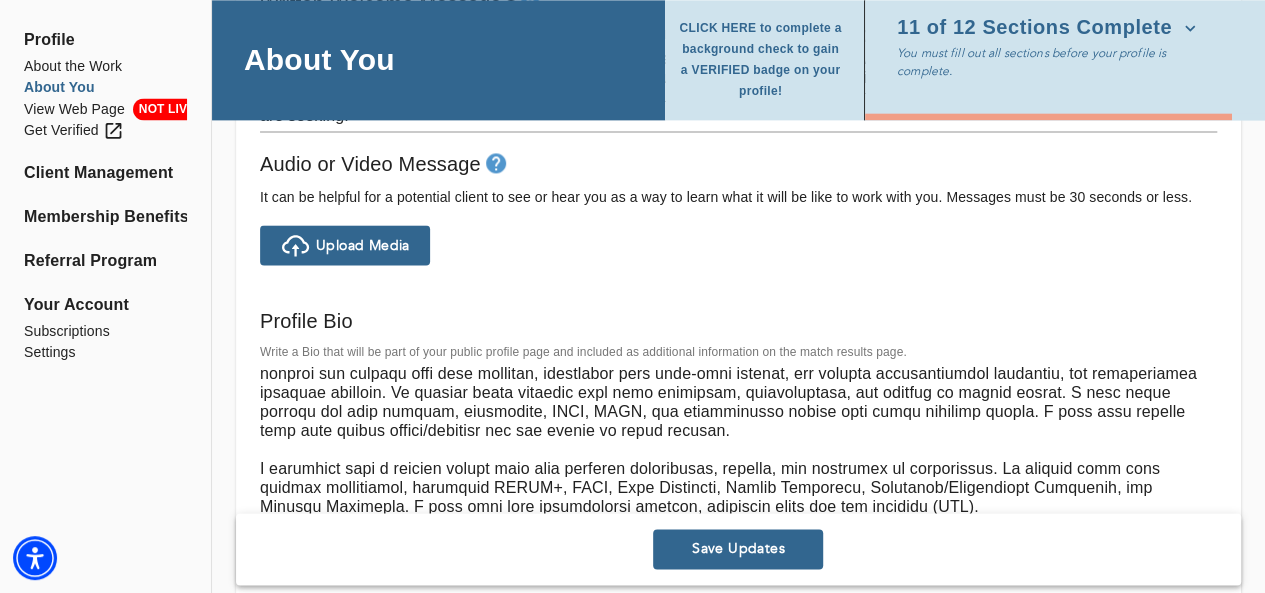scroll, scrollTop: 1326, scrollLeft: 0, axis: vertical 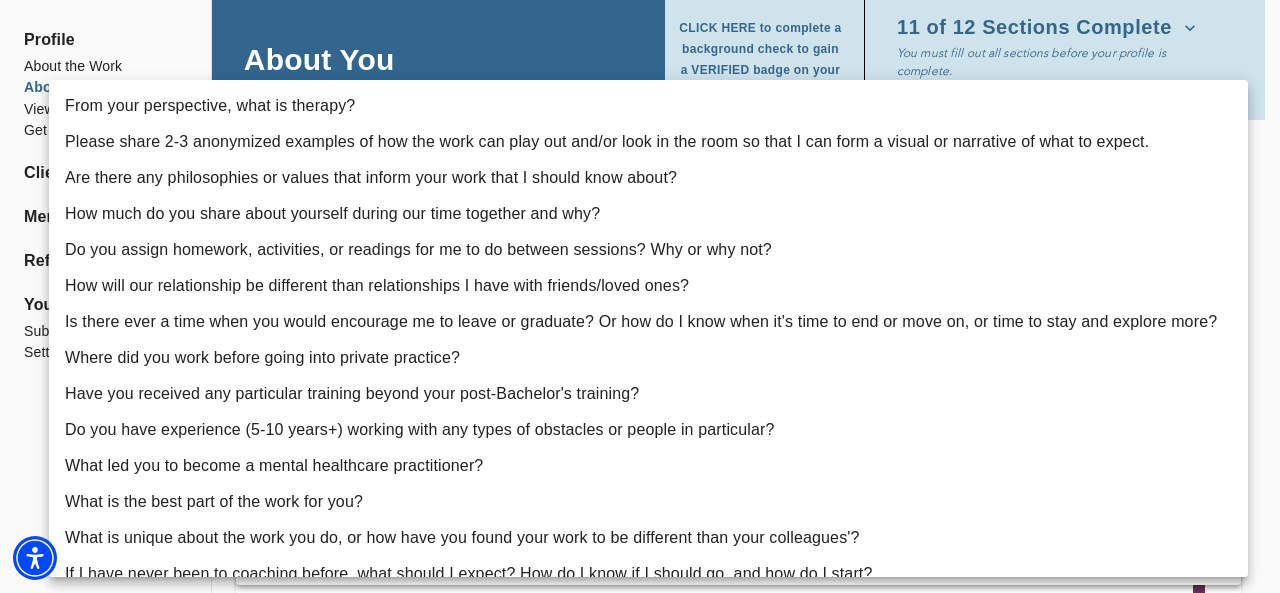 click on "for practitioners [FIRST] [LAST] log out Profile About the Work About You View Web Page NOT LIVE Get Verified Client Management Membership Benefits Referral Program Your Account Subscriptions Settings About You CLICK HERE to complete a background check to gain a VERIFIED badge on your profile! 11 of 12 Sections Complete You must fill out all sections before your profile is complete. Personal Information If you need to make any changes to your name or email, please contact support@example.com First name   * [FIRST] Last name   * [LAST] Email address (field may not be edited)   * [EMAIL] Forwarding email address Business phone number   * [PHONE] How old are you?  * 24-30 31-45 46-65 66-85 Profile Photo Profile picture * Please upload a square headshot and hover over the icon to the right for additional headshot tips Upload picture Remove Welcome Message and Bio Written Welcome Message *   * x Audio or Video Message   Messages must be 30 seconds or less. Upload Media Profile Bio x *" at bounding box center (640, -2630) 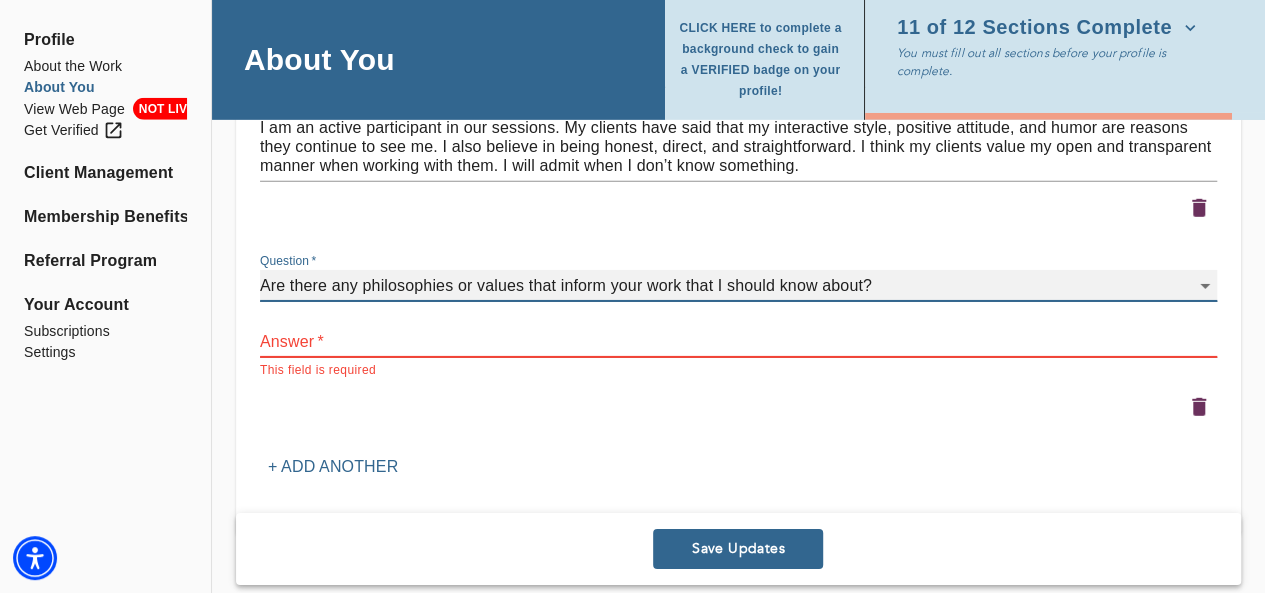 scroll, scrollTop: 3161, scrollLeft: 0, axis: vertical 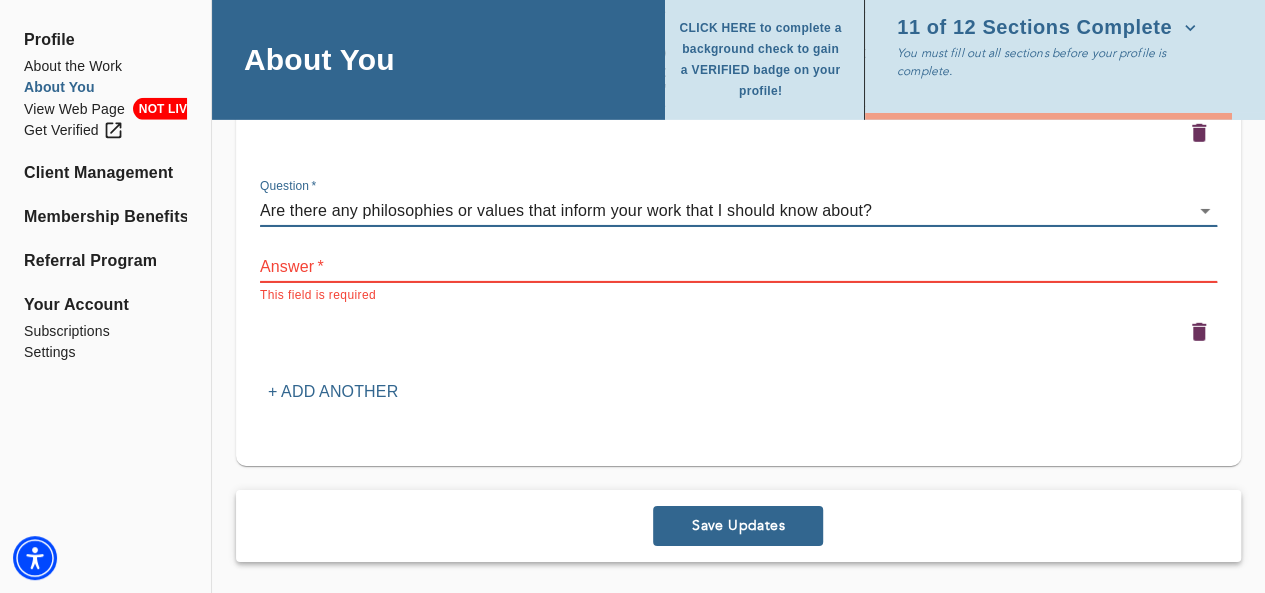 click at bounding box center (738, 266) 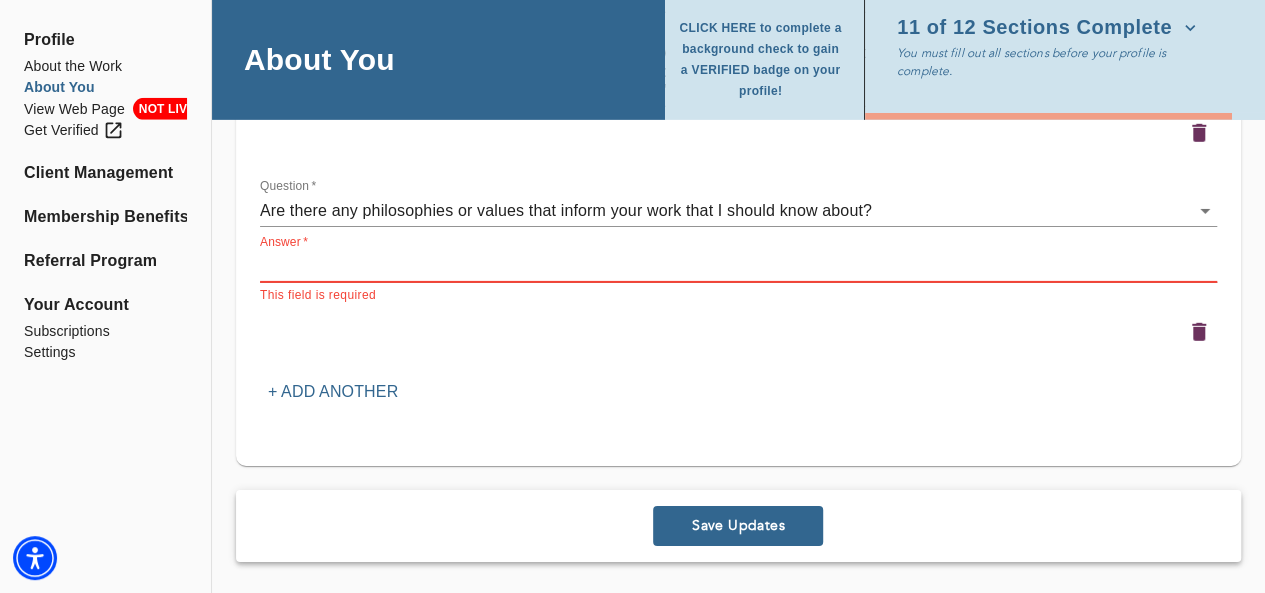 paste on "I focus on your strengths and skills that can help you address your problems. My strengths as a therapist include putting you at ease, actively listening, and talking in a natural and organic way." 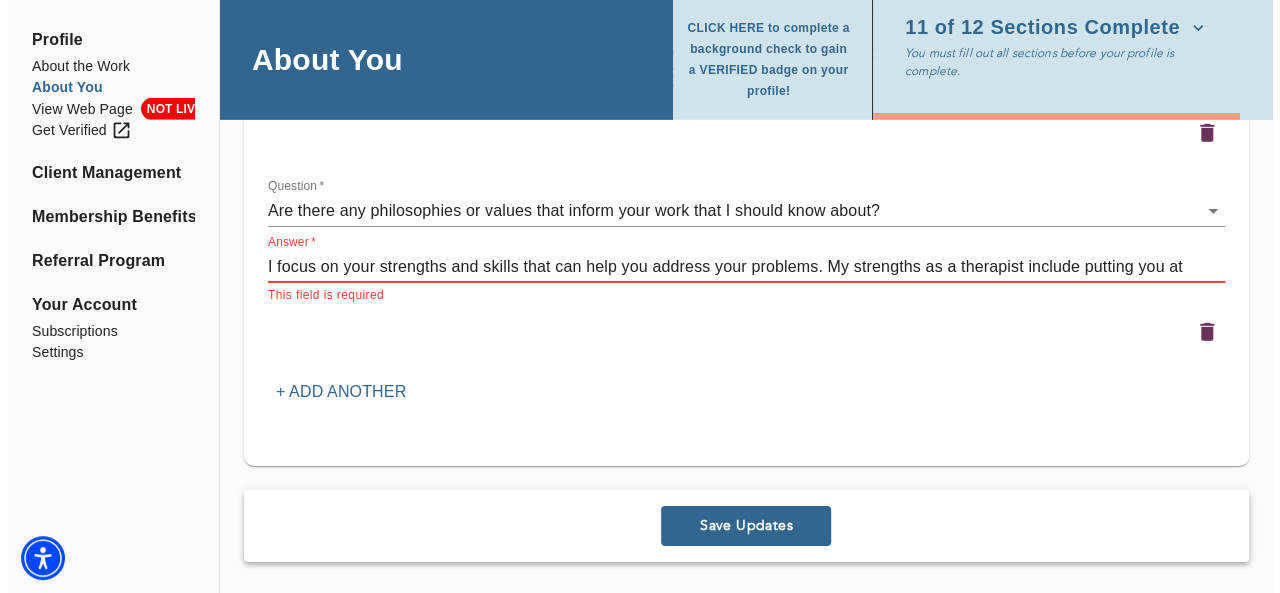 scroll, scrollTop: 3157, scrollLeft: 0, axis: vertical 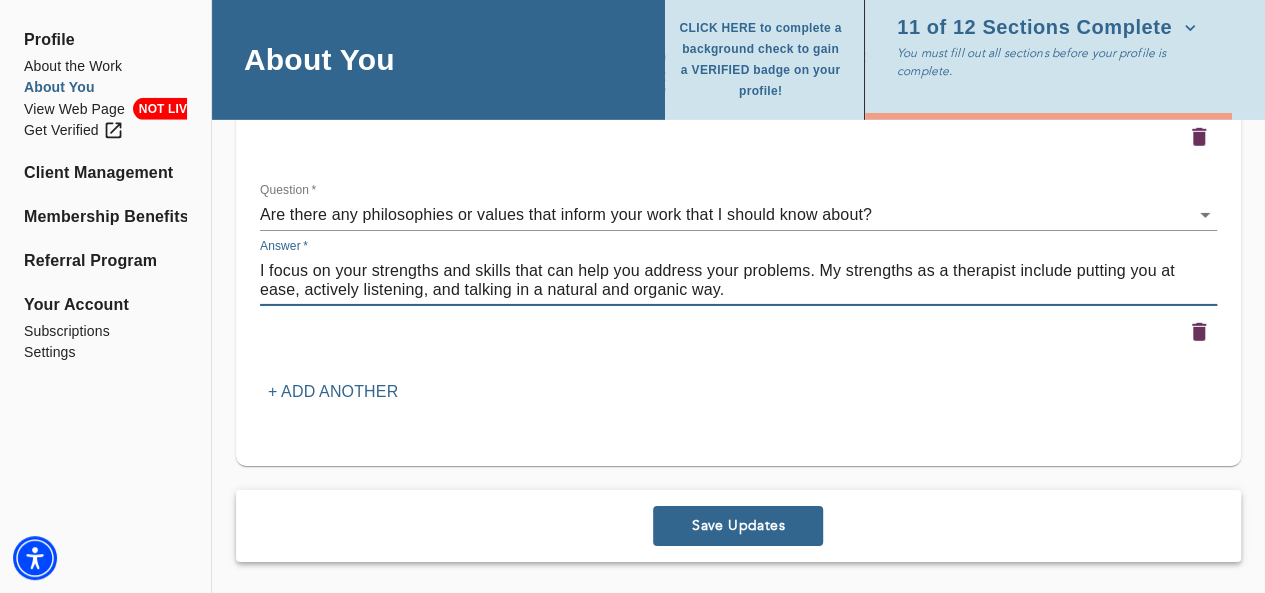 type on "I focus on your strengths and skills that can help you address your problems. My strengths as a therapist include putting you at ease, actively listening, and talking in a natural and organic way." 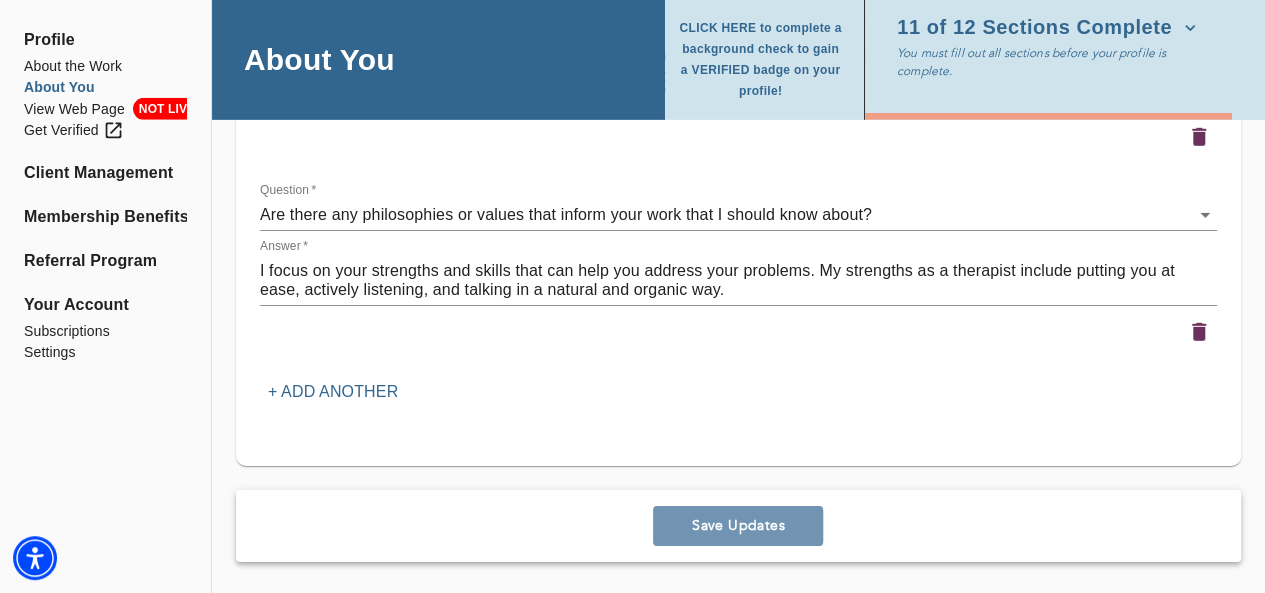 click on "Save Updates" at bounding box center (738, 525) 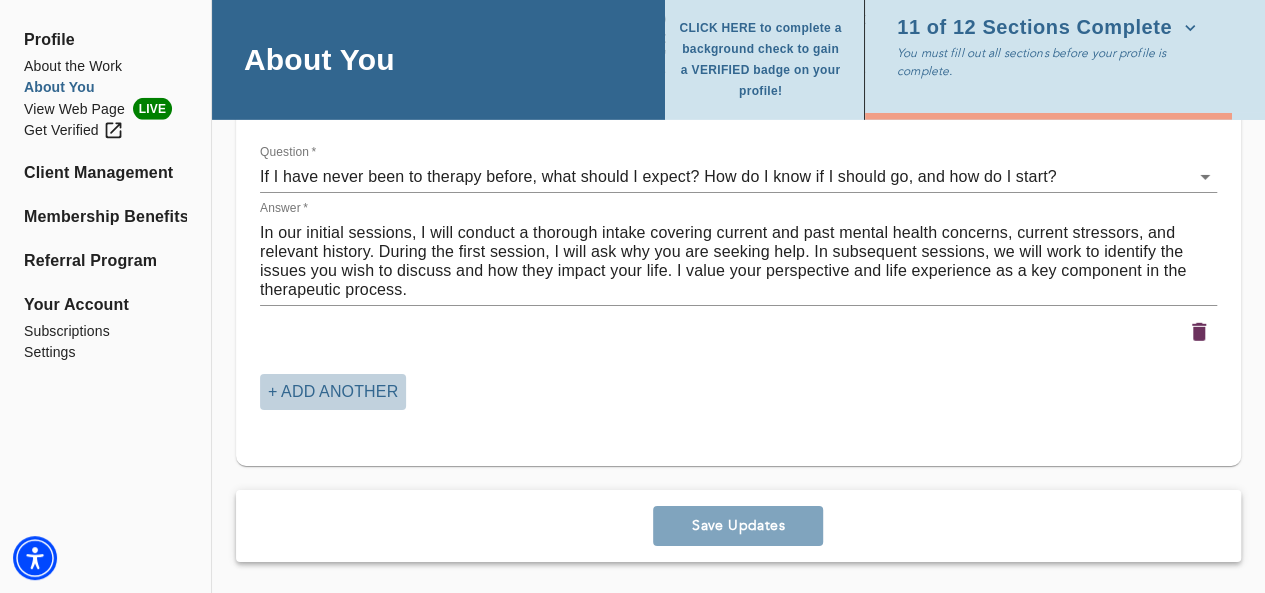 click on "+ Add another" at bounding box center [333, 392] 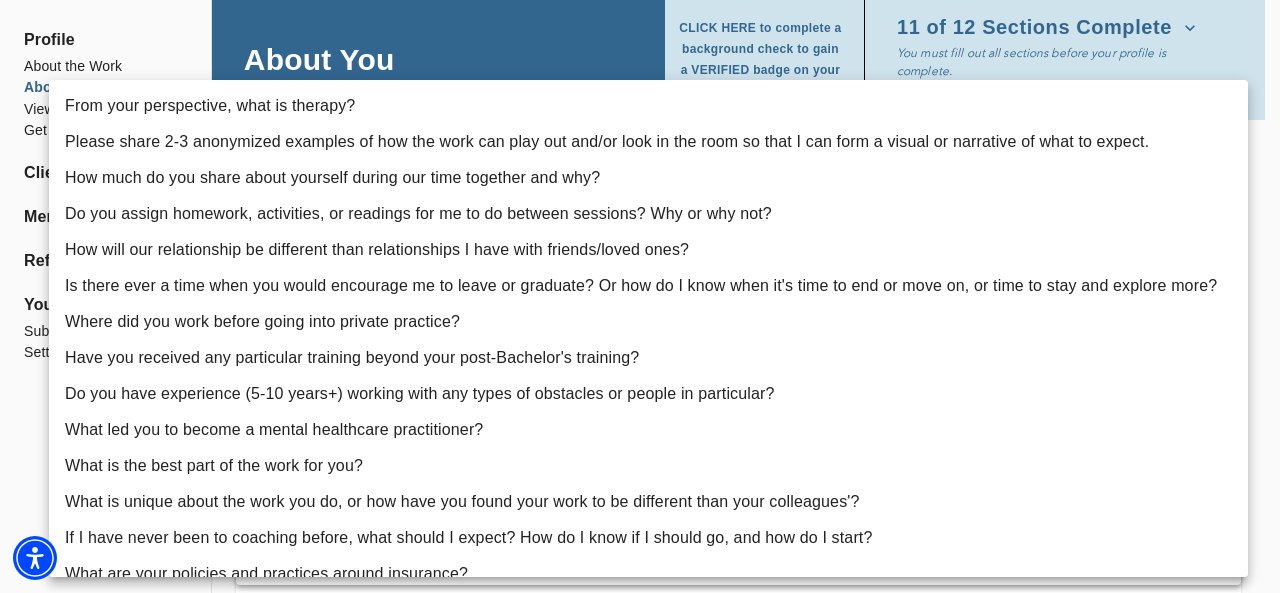 click on "for practitioners [FIRST] [LAST] log out Profile About the Work About You View Web Page LIVE Get Verified Client Management Membership Benefits Referral Program Your Account Subscriptions Settings About You CLICK HERE to complete a background check to gain a VERIFIED badge on your profile! 11 of 12 Sections Complete You must fill out all sections before your profile is complete. Personal Information If you need to make any changes to your name or email, please contact support@example.com First name   * [FIRST] Last name   * [LAST] Email address (field may not be edited)   * [EMAIL] Forwarding email address Business phone number   * [PHONE] How old are you?  * 24-30 31-45 46-65 66-85 Profile Photo Profile picture * Please upload a square headshot and hover over the icon to the right for additional headshot tips Upload picture Remove Welcome Message and Bio Written Welcome Message *   * x Audio or Video Message   Messages must be 30 seconds or less. Upload Media Profile Bio x  *" at bounding box center (640, -2861) 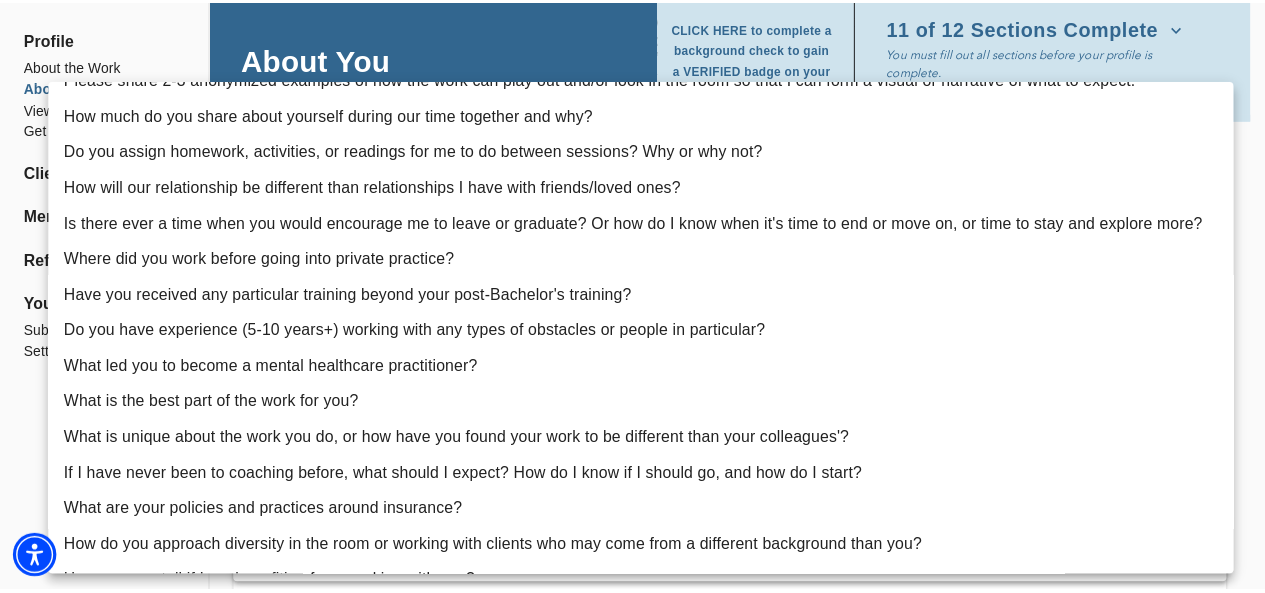 scroll, scrollTop: 65, scrollLeft: 0, axis: vertical 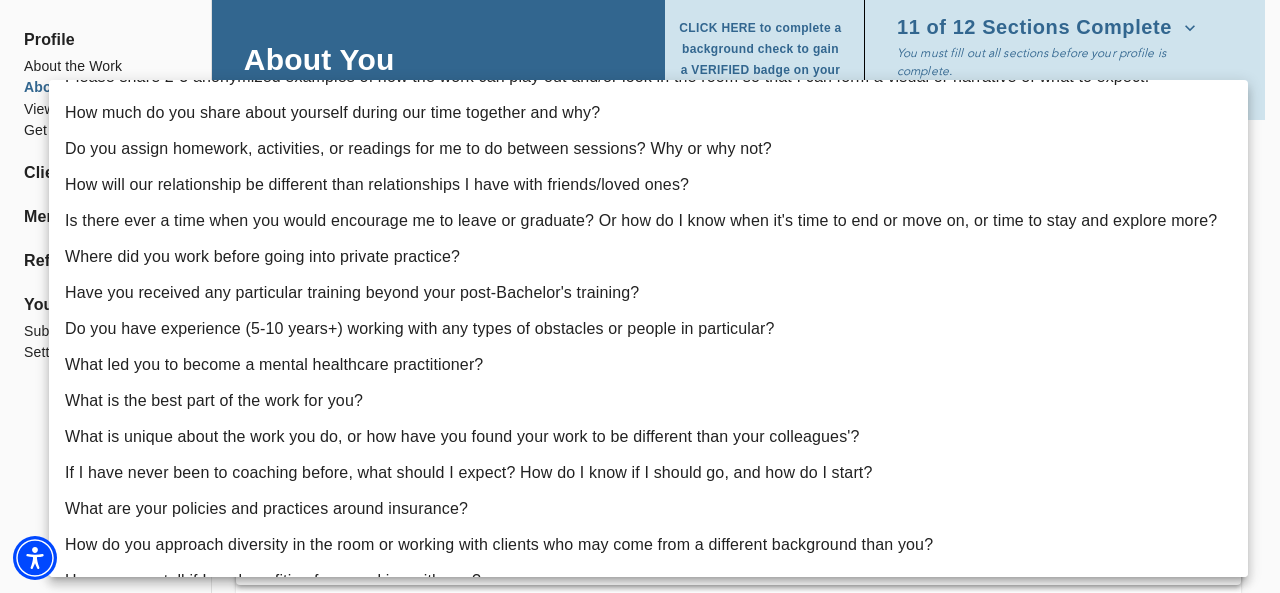 click on "What is the best part of the work for you?" at bounding box center (648, 401) 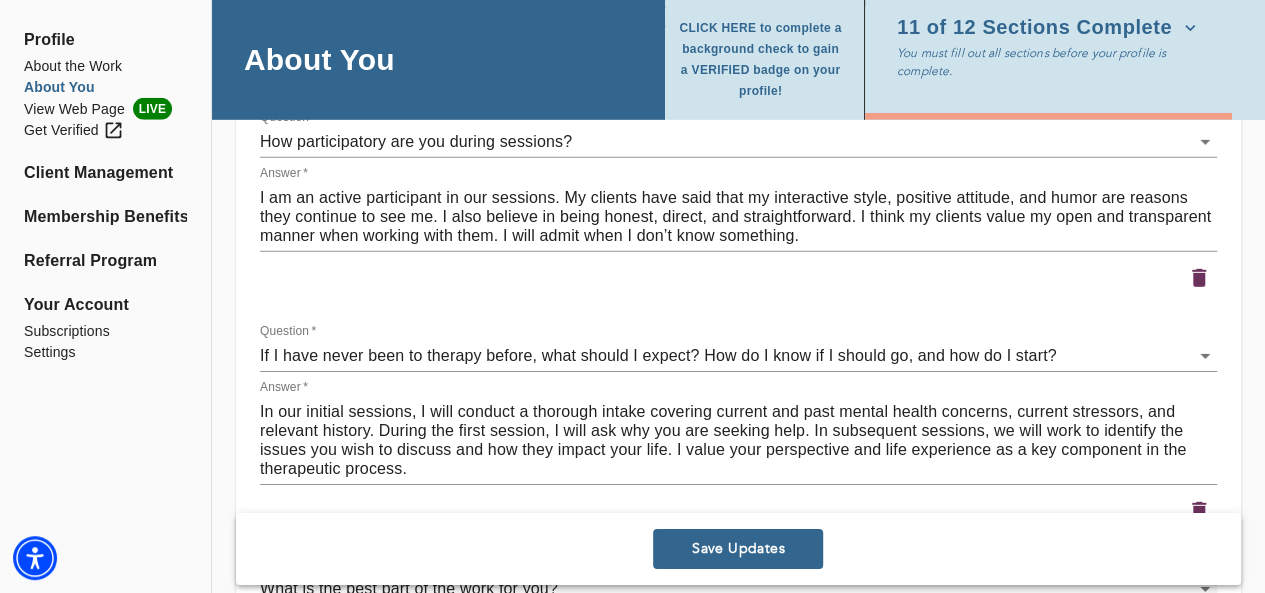 scroll, scrollTop: 2975, scrollLeft: 0, axis: vertical 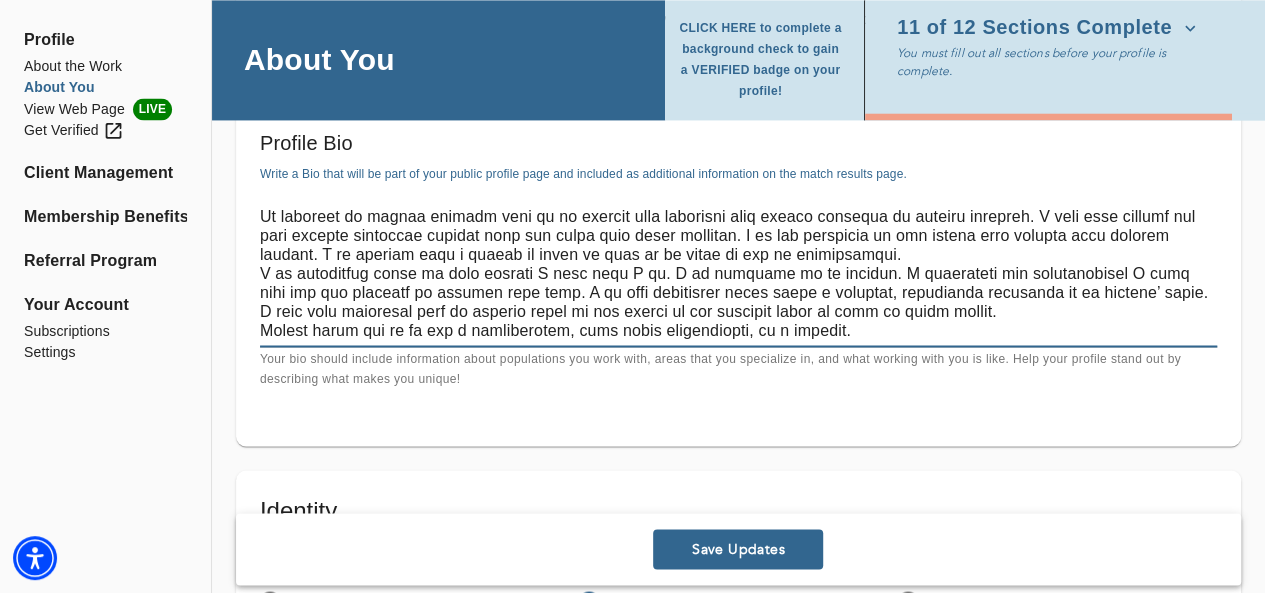 drag, startPoint x: 947, startPoint y: 293, endPoint x: 258, endPoint y: 255, distance: 690.0471 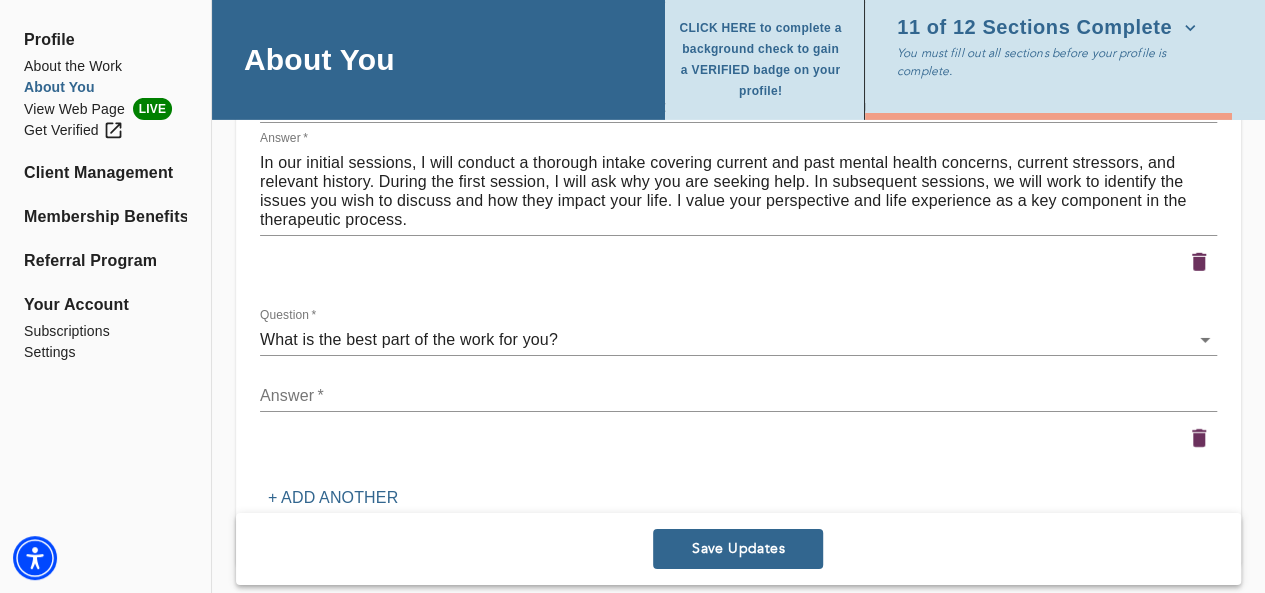 scroll, scrollTop: 3240, scrollLeft: 0, axis: vertical 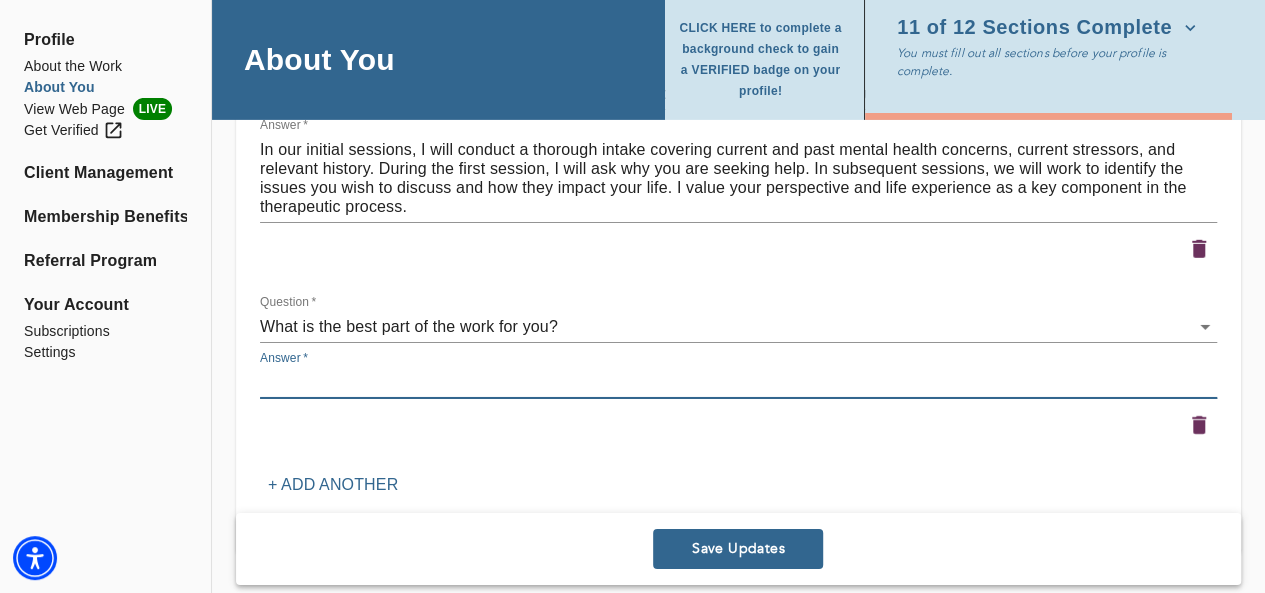 paste on "I am passionate about my work because I love what I do. I am invested in my clients. I appreciate the relationships I have made and the progress my clients have made. I am also passionate about being a positive, supportive influence in my clients’ lives. I feel very fortunate that my clients trust me and return to our sessions ready to work on their issues." 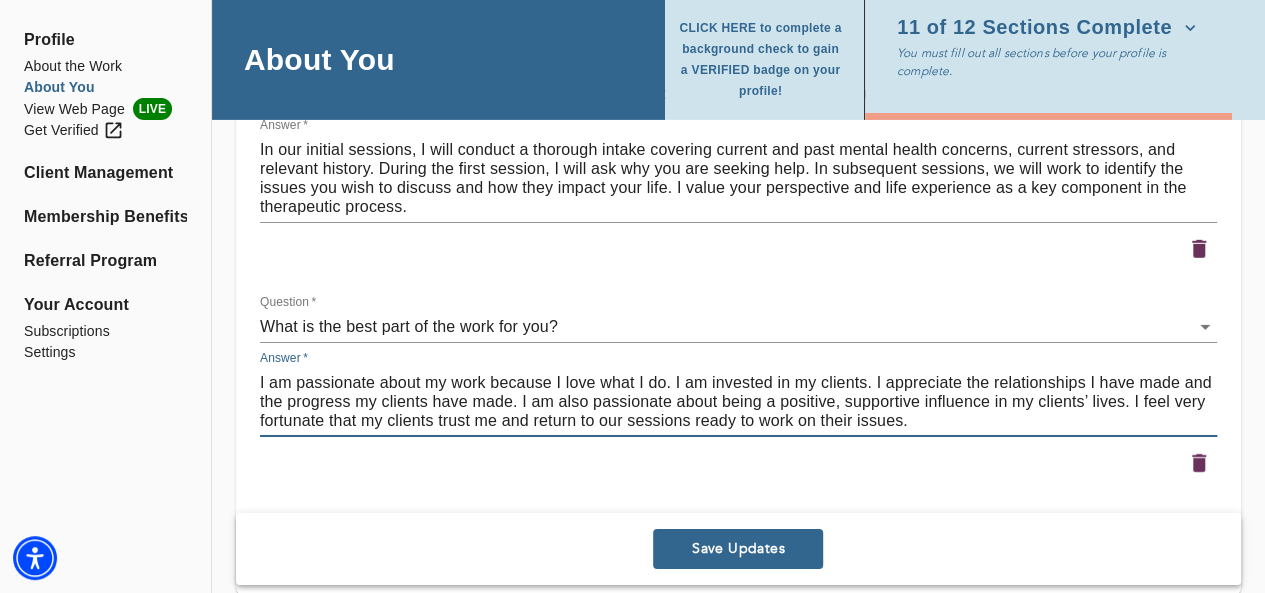 type on "I am passionate about my work because I love what I do. I am invested in my clients. I appreciate the relationships I have made and the progress my clients have made. I am also passionate about being a positive, supportive influence in my clients’ lives. I feel very fortunate that my clients trust me and return to our sessions ready to work on their issues." 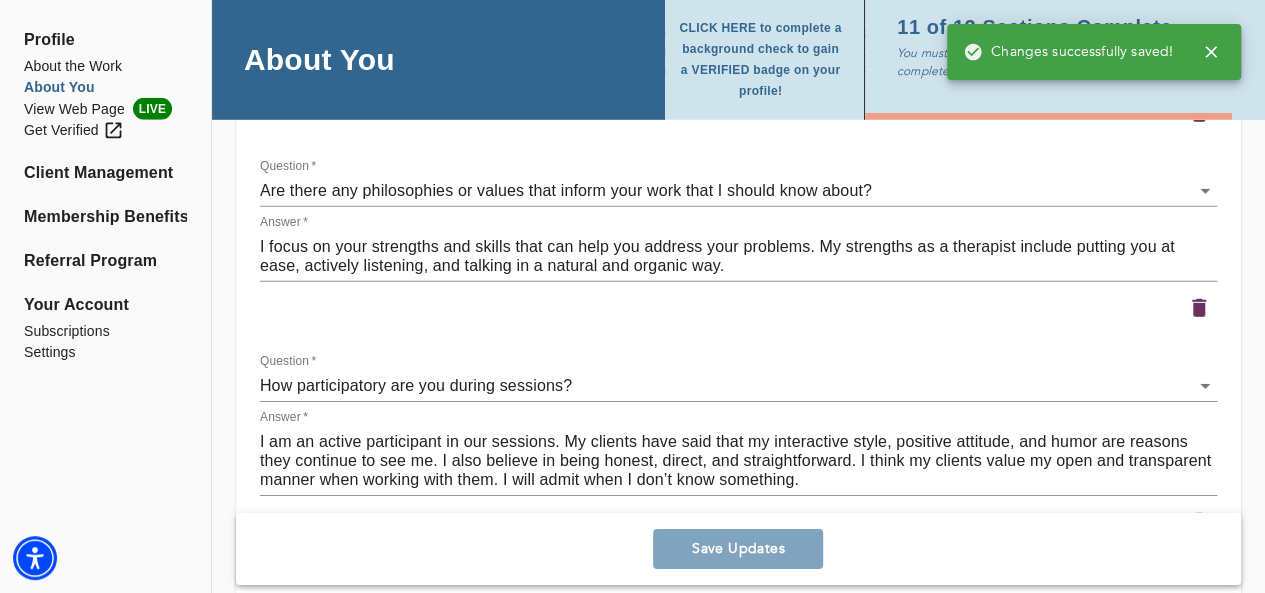 scroll, scrollTop: 2908, scrollLeft: 0, axis: vertical 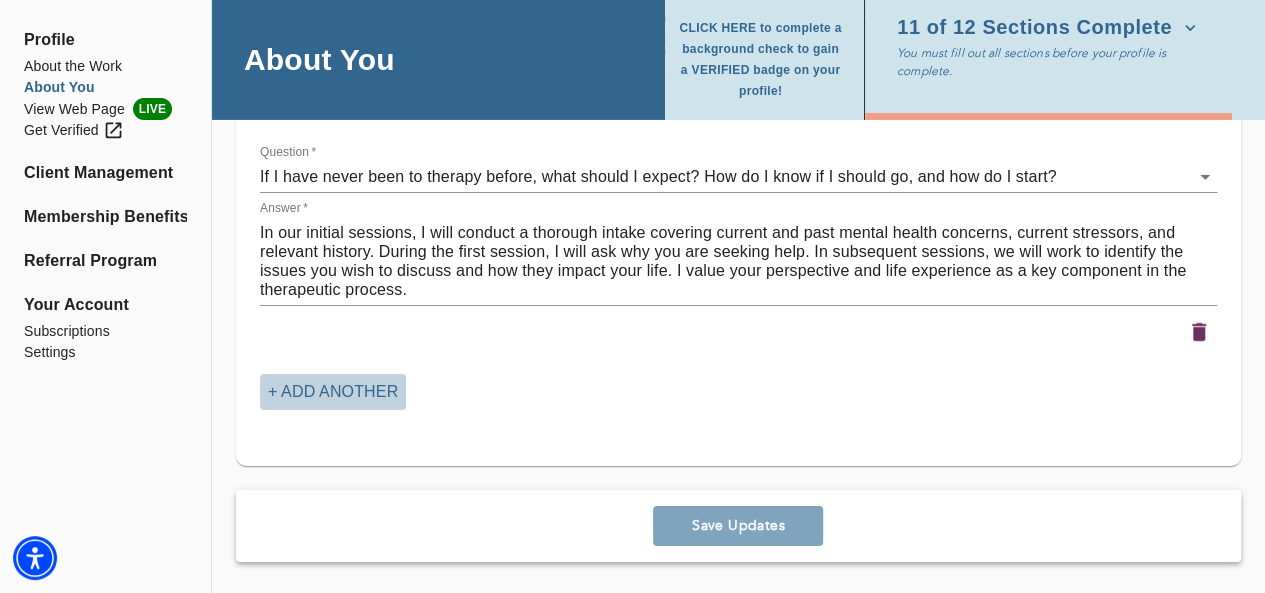 click on "+ Add another" at bounding box center (333, 392) 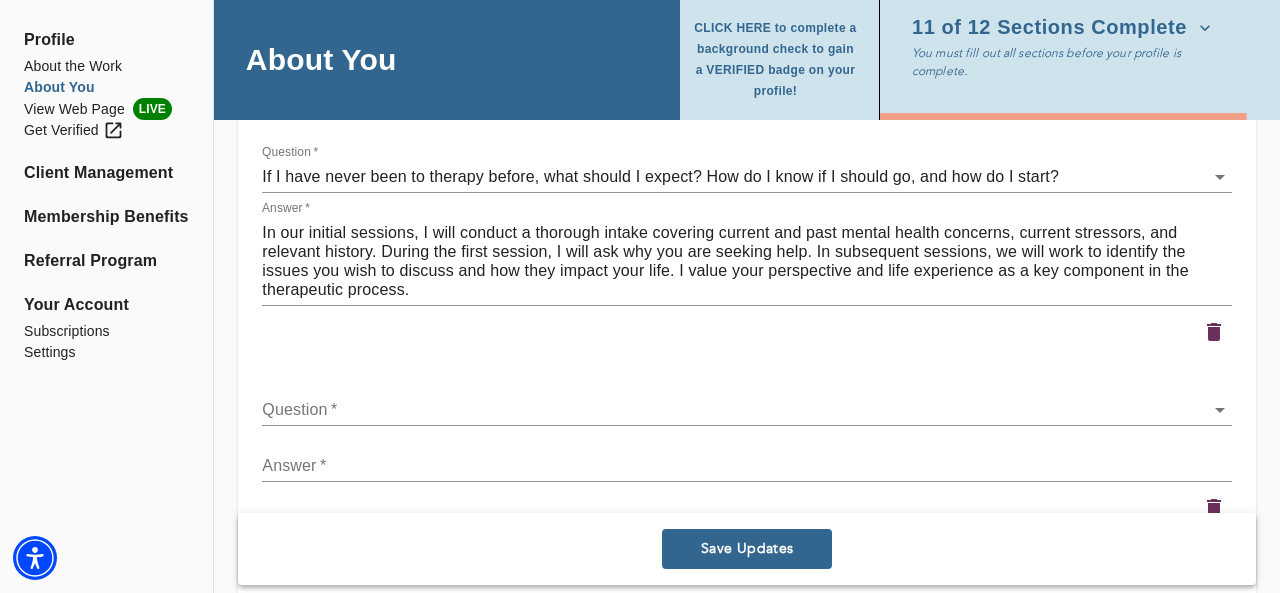 click on "for practitioners [FIRST] [LAST] log out Profile About the Work About You View Web Page LIVE Get Verified Client Management Membership Benefits Referral Program Your Account Subscriptions Settings About You CLICK HERE to complete a background check to gain a VERIFIED badge on your profile! 11 of 12 Sections Complete You must fill out all sections before your profile is complete. Personal Information If you need to make any changes to your name or email, please contact support@example.com First name   * [FIRST] Last name   * [LAST] Email address (field may not be edited)   * [EMAIL] Forwarding email address Business phone number   * [PHONE] How old are you?  * 24-30 31-45 46-65 66-85 Profile Photo Profile picture * Please upload a square headshot and hover over the icon to the right for additional headshot tips Upload picture Remove Welcome Message and Bio Written Welcome Message *   * x Audio or Video Message   Messages must be 30 seconds or less. Upload Media Profile Bio x  *" at bounding box center [640, -3075] 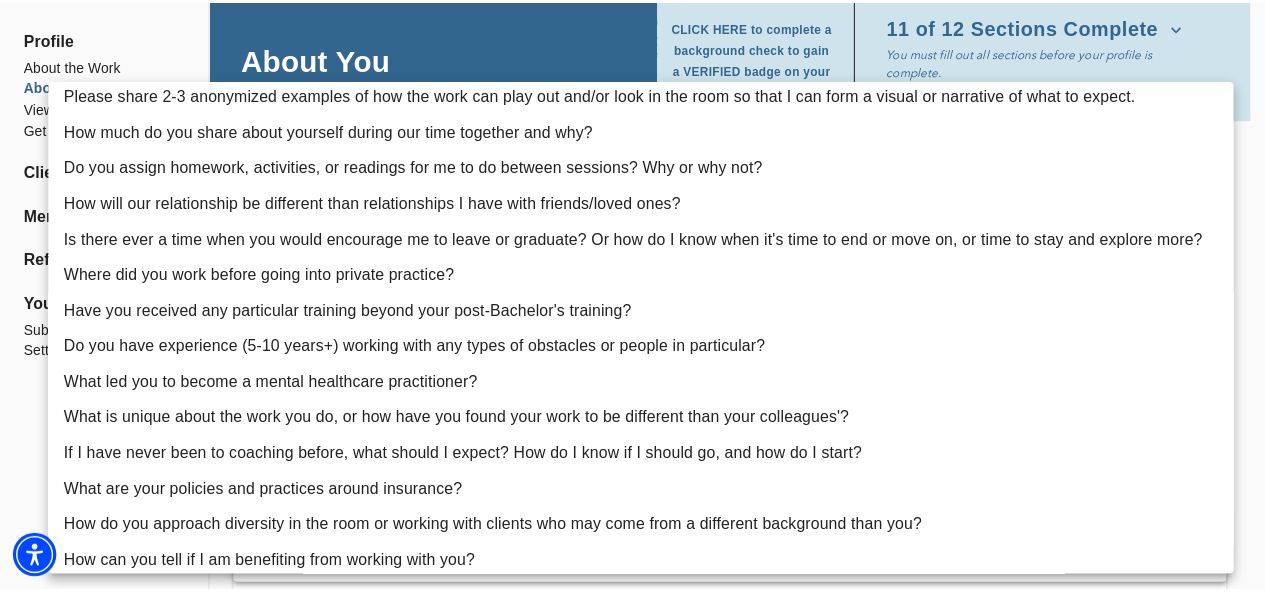 scroll, scrollTop: 42, scrollLeft: 0, axis: vertical 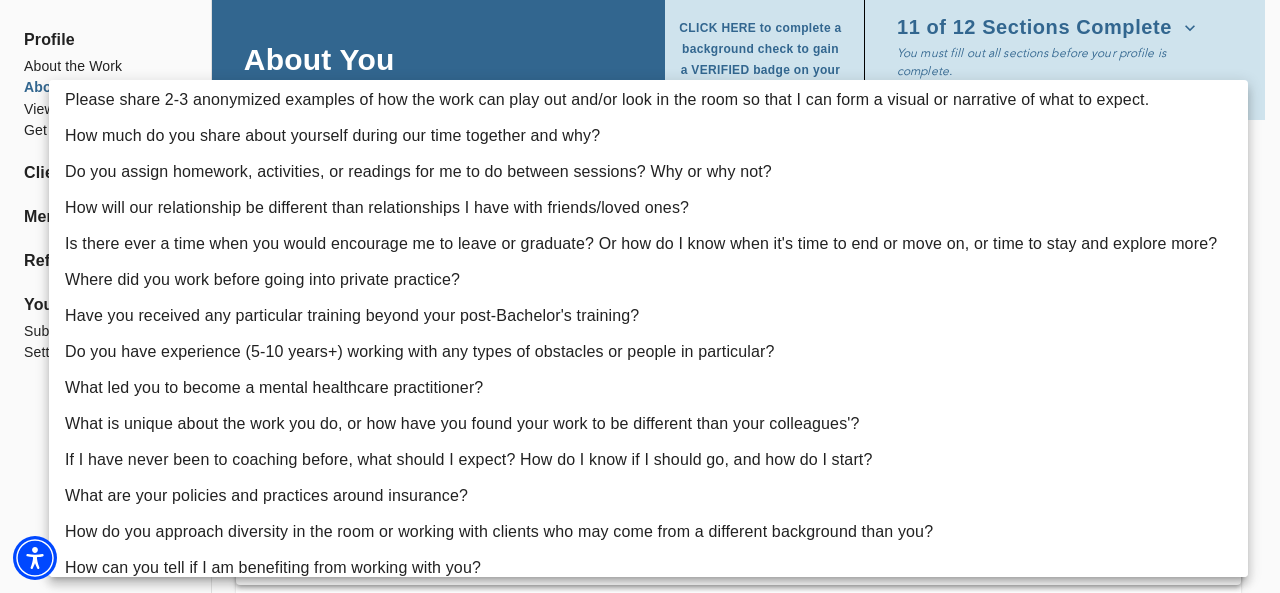 click on "Is there ever a time when you would encourage me to leave or graduate? Or how do I know when it's time to end or move on, or time to stay and explore more?" at bounding box center [648, 244] 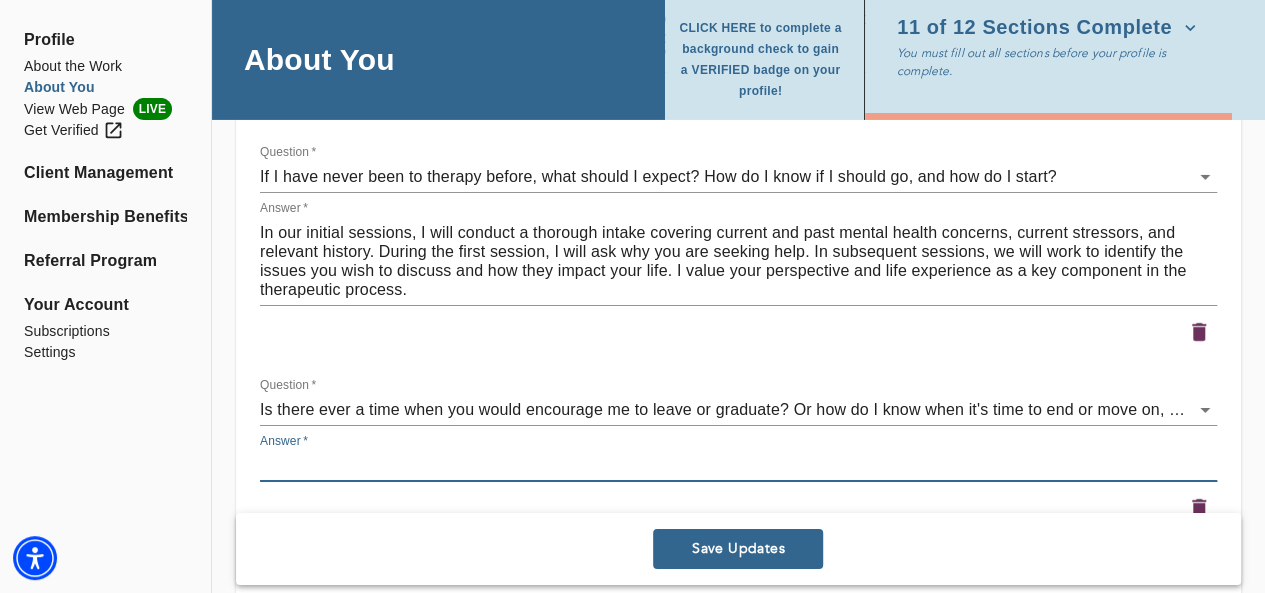 paste on "I am passionate about my work because I love what I do. I am invested in my clients. I appreciate the relationships I have made and the progress my clients have made. I am also passionate about being a positive, supportive influence in my clients’ lives. I feel very fortunate that my clients trust me and return to our sessions ready to work on their issues." 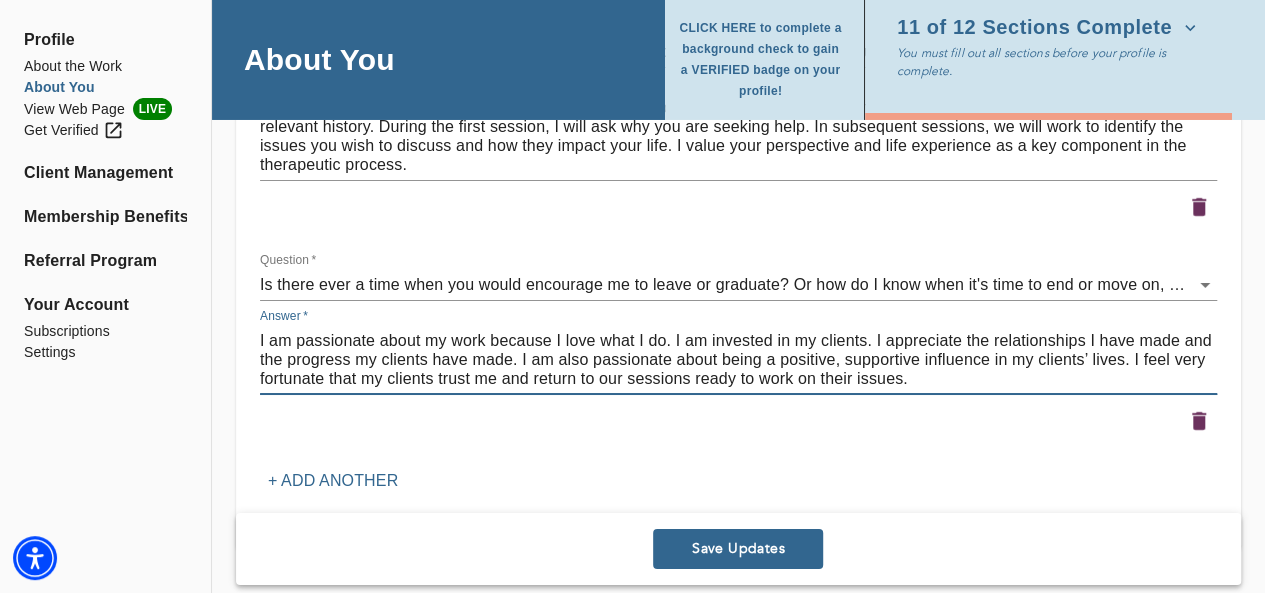 scroll, scrollTop: 3496, scrollLeft: 0, axis: vertical 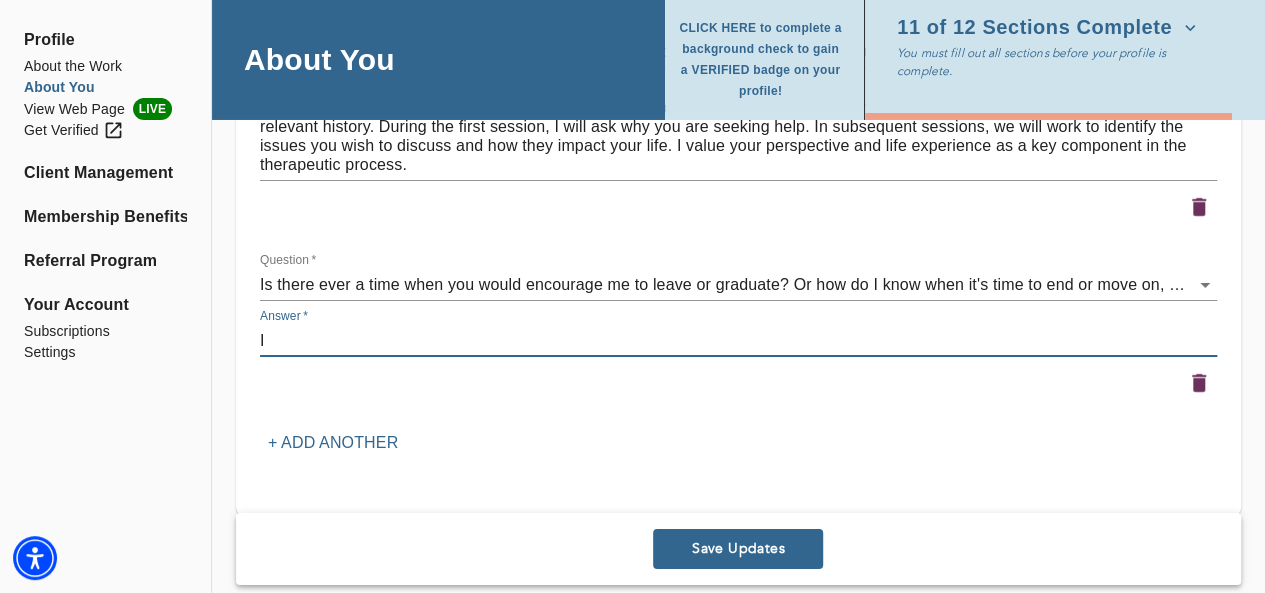 type on "I" 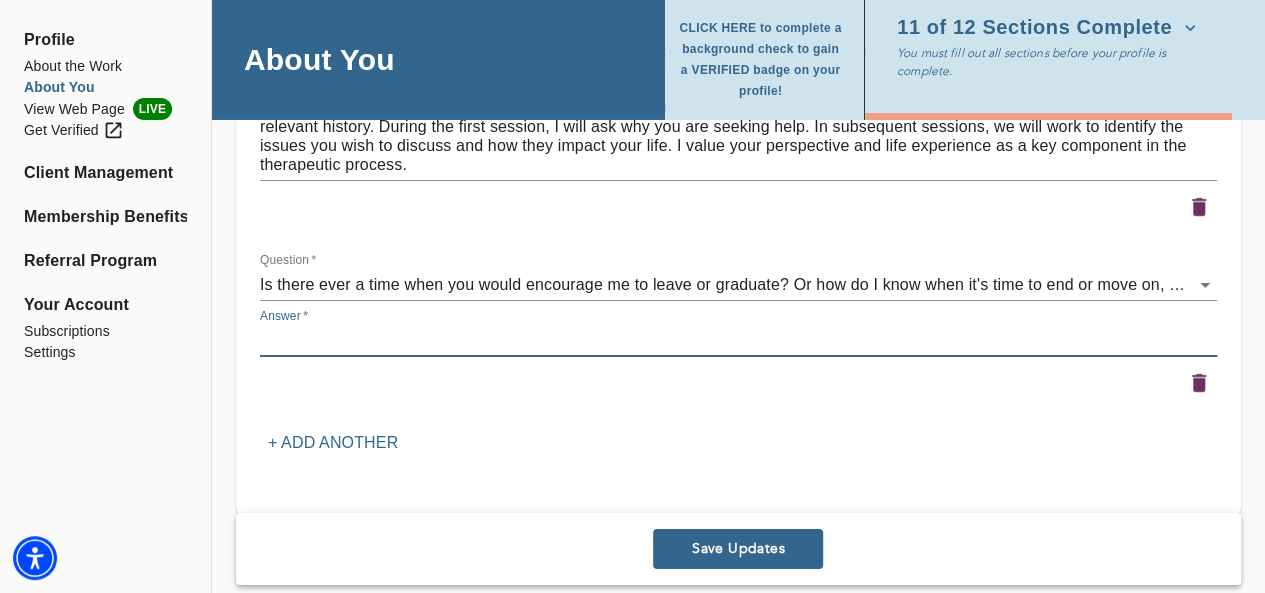 paste on "As a therapist I am proud that many of my clients have graduated from weekly sessions to monthly sessions. I also have clients who have stopped treatment because they are happy with their progress. I do not subscribe to the belief that clients need endless therapy. I am pleased when a client is ready to move on or wants to see me sporadically" 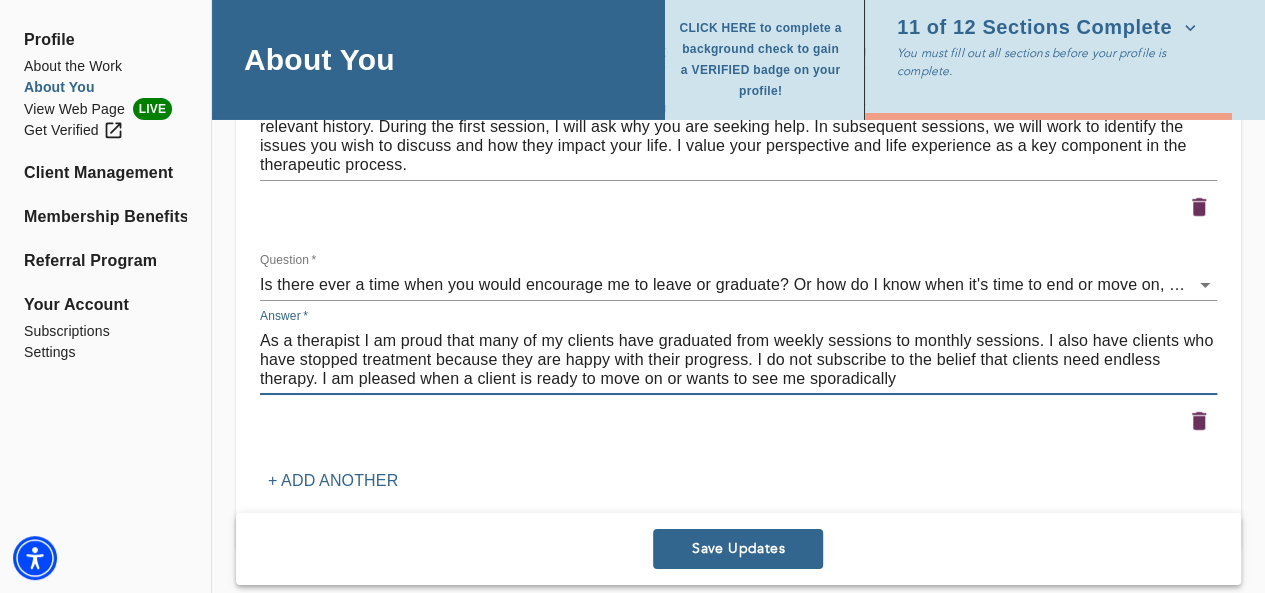 click on "As a therapist I am proud that many of my clients have graduated from weekly sessions to monthly sessions. I also have clients who have stopped treatment because they are happy with their progress. I do not subscribe to the belief that clients need endless therapy. I am pleased when a client is ready to move on or wants to see me sporadically" at bounding box center [738, 359] 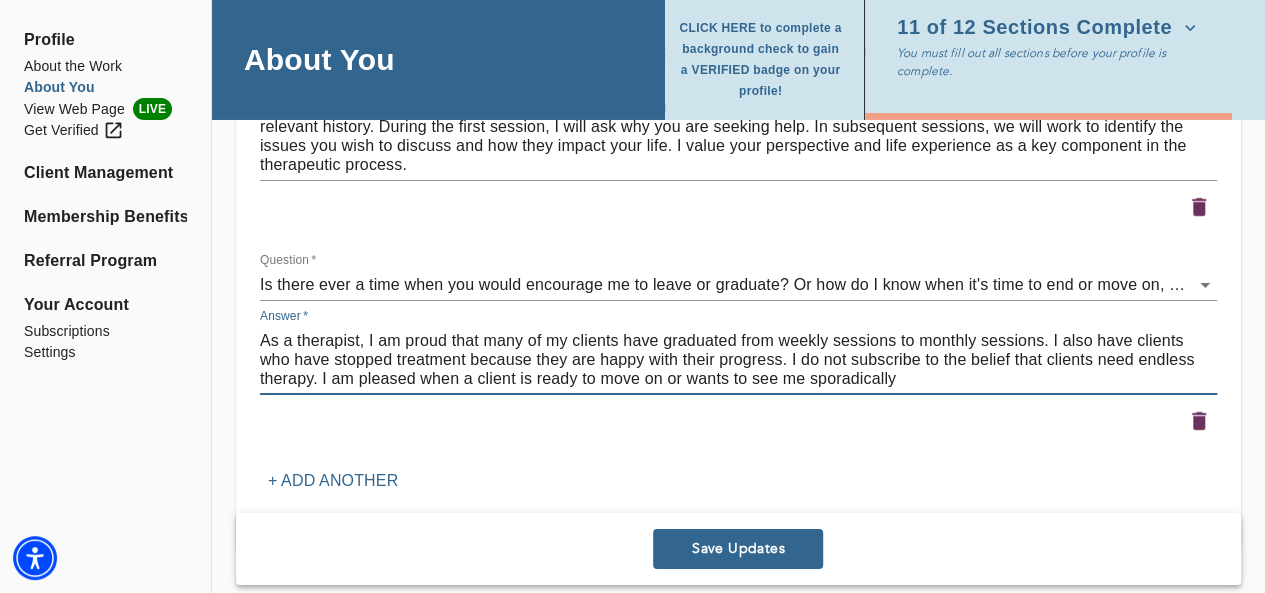 click on "As a therapist, I am proud that many of my clients have graduated from weekly sessions to monthly sessions. I also have clients who have stopped treatment because they are happy with their progress. I do not subscribe to the belief that clients need endless therapy. I am pleased when a client is ready to move on or wants to see me sporadically" at bounding box center [738, 359] 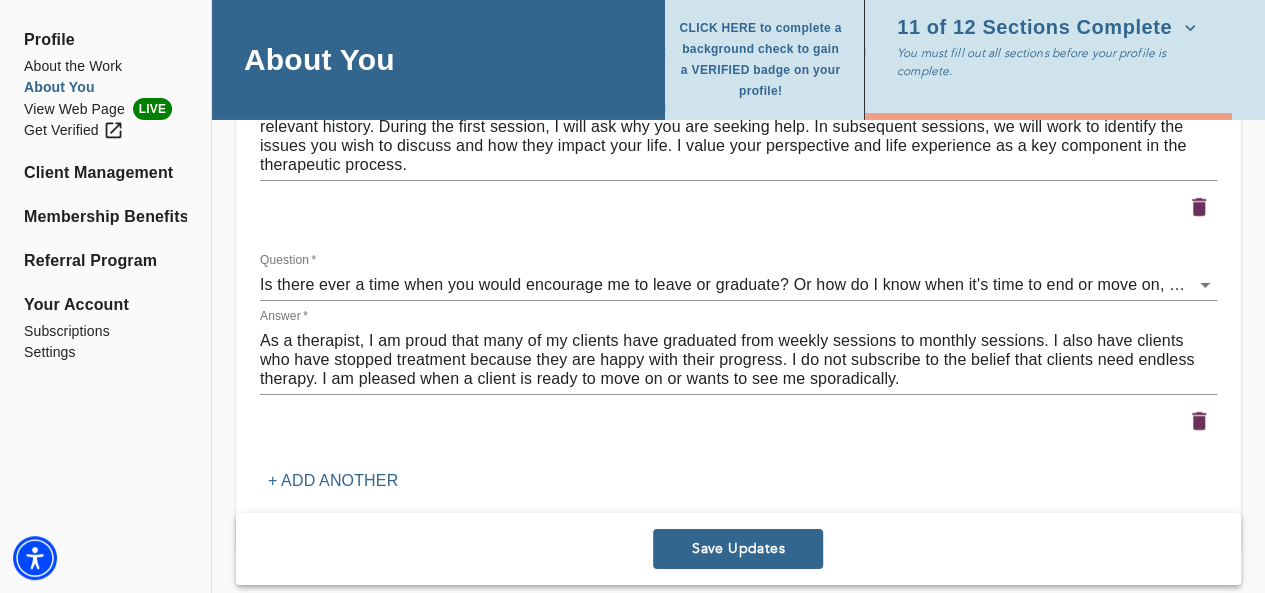 drag, startPoint x: 1203, startPoint y: 284, endPoint x: 1230, endPoint y: 244, distance: 48.259712 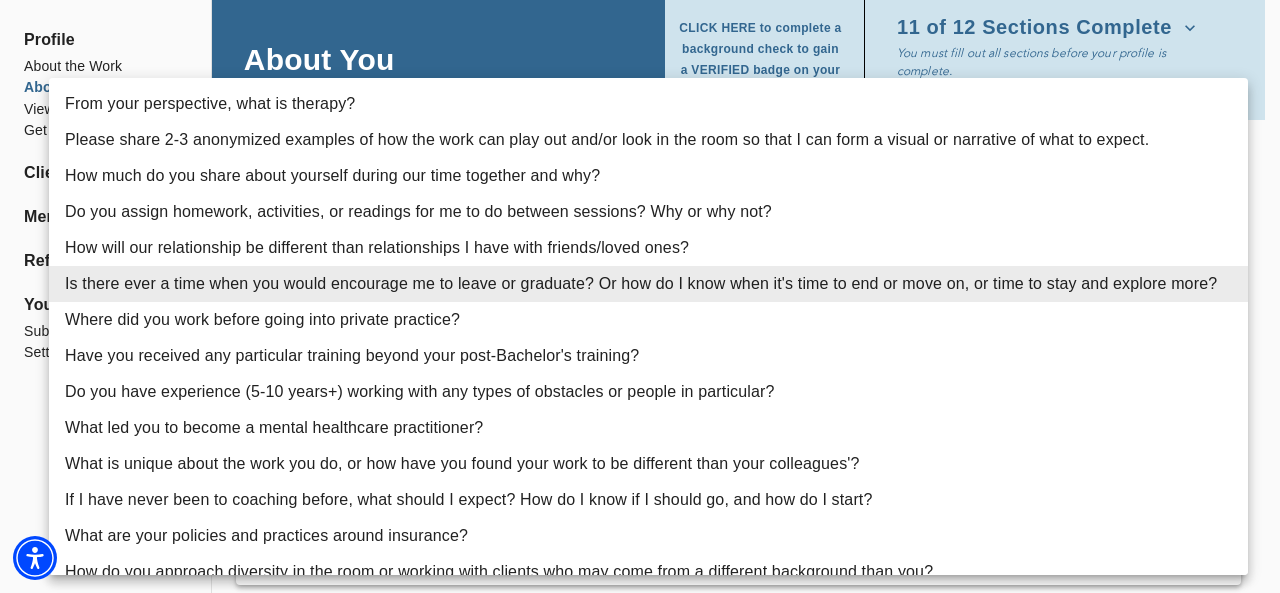 click on "for practitioners [FIRST] [LAST] log out Profile About the Work About You View Web Page LIVE Get Verified Client Management Membership Benefits Referral Program Your Account Subscriptions Settings About You CLICK HERE to complete a background check to gain a VERIFIED badge on your profile! 11 of 12 Sections Complete You must fill out all sections before your profile is complete. Personal Information If you need to make any changes to your name or email, please contact support@example.com First name   * [FIRST] Last name   * [LAST] Email address (field may not be edited)   * [EMAIL] Forwarding email address Business phone number   * [PHONE] How old are you?  * 24-30 31-45 46-65 66-85 Profile Photo Profile picture * Please upload a square headshot and hover over the icon to the right for additional headshot tips Upload picture Remove Welcome Message and Bio Written Welcome Message *   * x Audio or Video Message   Messages must be 30 seconds or less. Upload Media Profile Bio x  *" at bounding box center [640, -3200] 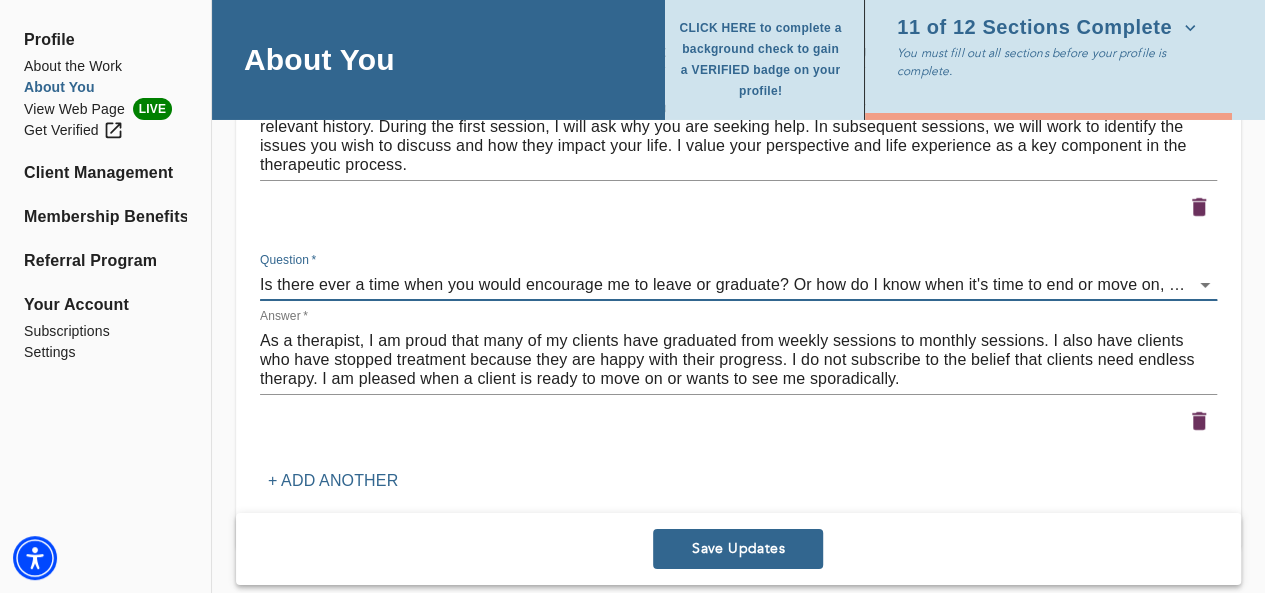 click on "As a therapist, I am proud that many of my clients have graduated from weekly sessions to monthly sessions. I also have clients who have stopped treatment because they are happy with their progress. I do not subscribe to the belief that clients need endless therapy. I am pleased when a client is ready to move on or wants to see me sporadically." at bounding box center (738, 359) 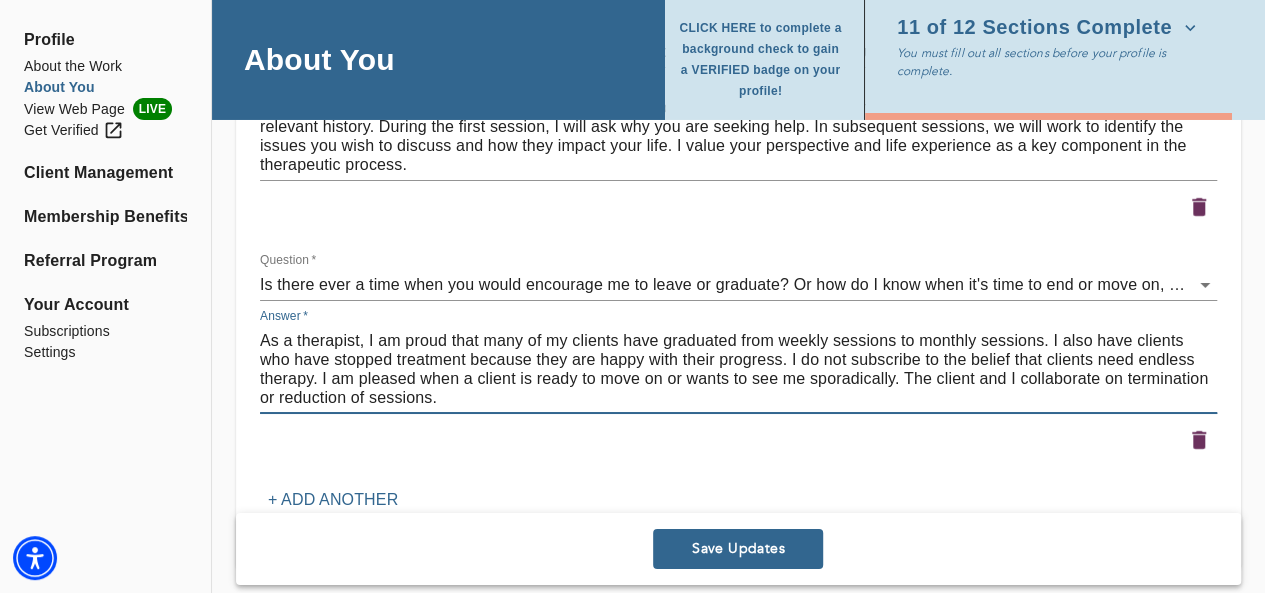 click on "As a therapist, I am proud that many of my clients have graduated from weekly sessions to monthly sessions. I also have clients who have stopped treatment because they are happy with their progress. I do not subscribe to the belief that clients need endless therapy. I am pleased when a client is ready to move on or wants to see me sporadically. The client and I collaborate on termination or reduction of sessions." at bounding box center (738, 369) 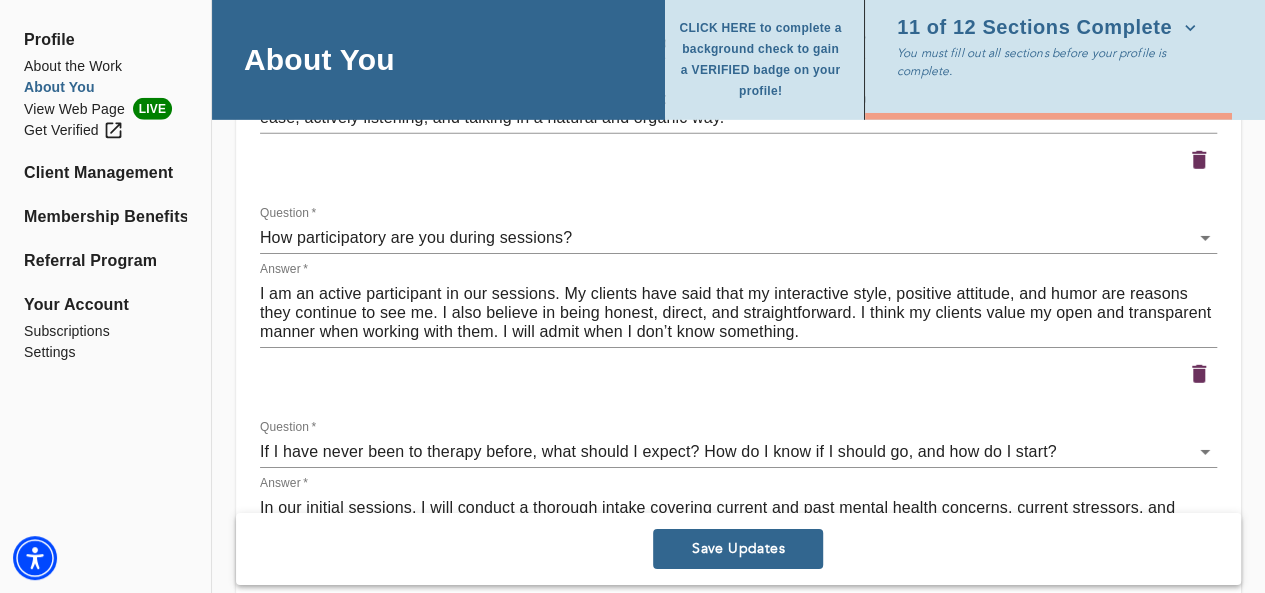 scroll, scrollTop: 3003, scrollLeft: 0, axis: vertical 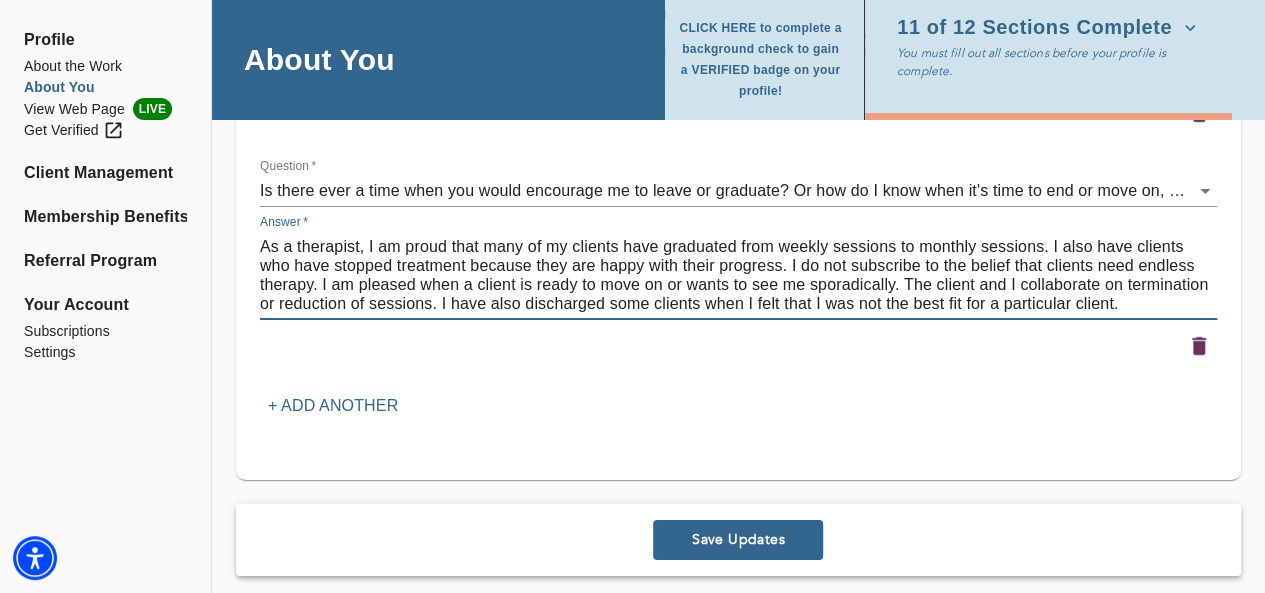 type on "As a therapist, I am proud that many of my clients have graduated from weekly sessions to monthly sessions. I also have clients who have stopped treatment because they are happy with their progress. I do not subscribe to the belief that clients need endless therapy. I am pleased when a client is ready to move on or wants to see me sporadically. The client and I collaborate on termination or reduction of sessions. I have also discharged some clients when I felt that I was not the best fit for a particular client." 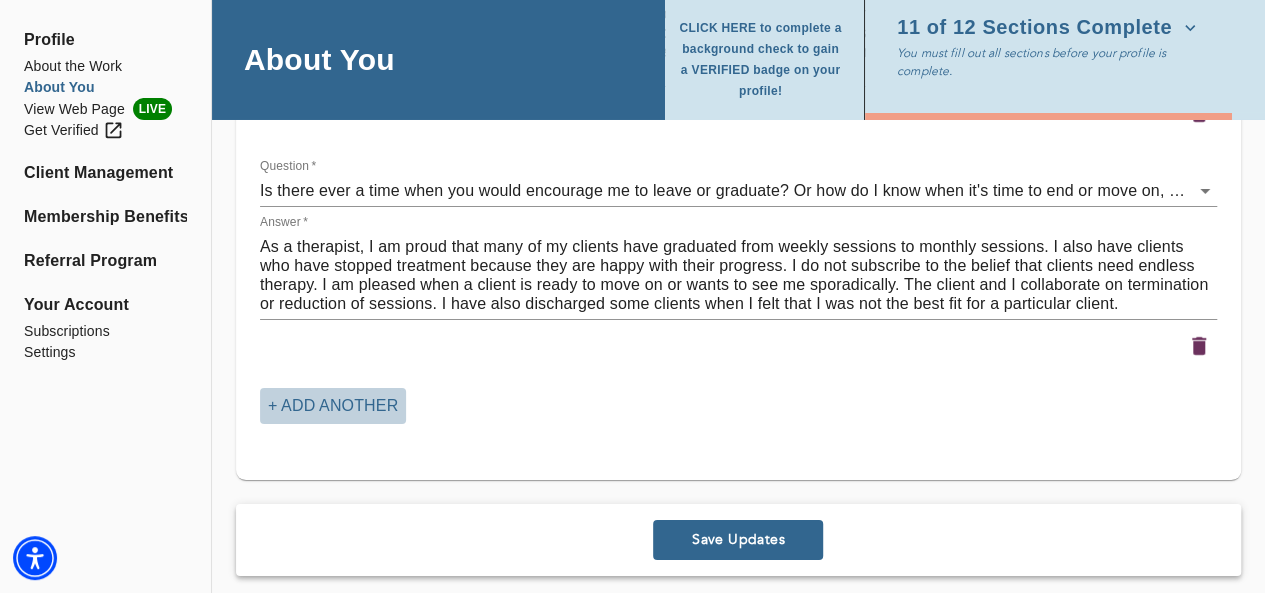 click on "+ Add another" at bounding box center (333, 406) 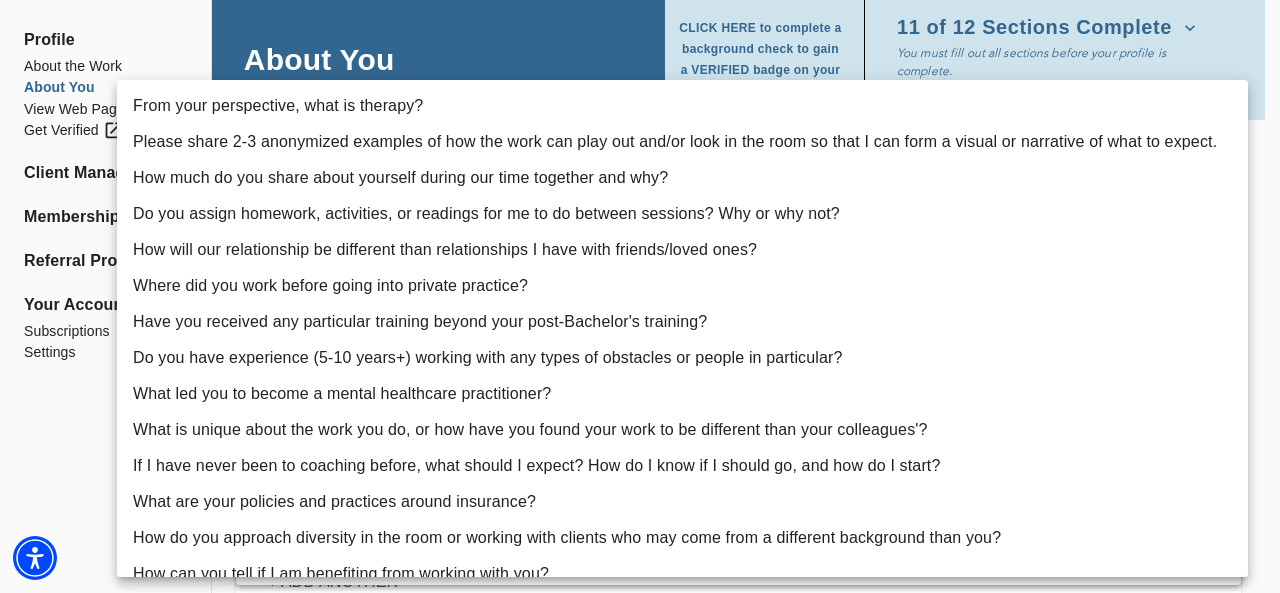 click on "for practitioners [FIRST] [LAST] log out Profile About the Work About You View Web Page LIVE Get Verified Client Management Membership Benefits Referral Program Your Account Subscriptions Settings About You CLICK HERE to complete a background check to gain a VERIFIED badge on your profile! 11 of 12 Sections Complete You must fill out all sections before your profile is complete. Personal Information If you need to make any changes to your name or email, please contact support@example.com First name   * [FIRST] Last name   * [LAST] Email address (field may not be edited)   * [EMAIL] Forwarding email address Business phone number   * [PHONE] How old are you?  * 24-30 31-45 46-65 66-85 Profile Photo Profile picture * Please upload a square headshot and hover over the icon to the right for additional headshot tips Upload picture Remove Welcome Message and Bio Written Welcome Message *   * x Audio or Video Message   Messages must be 30 seconds or less. Upload Media Profile Bio x  *" at bounding box center [640, -3294] 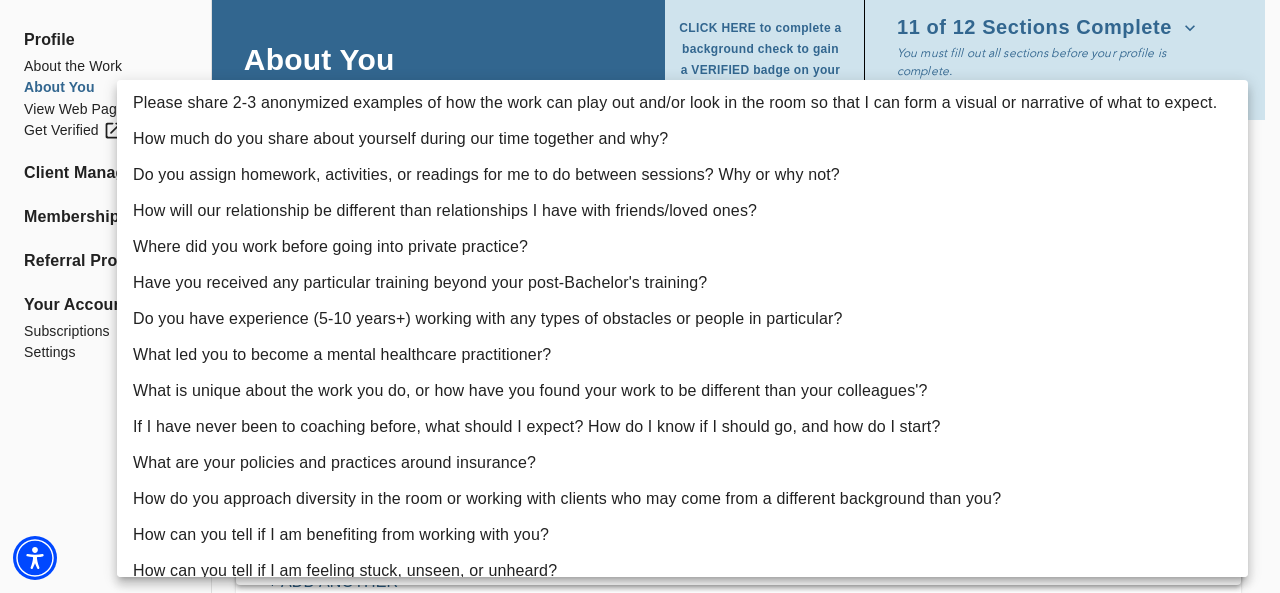 scroll, scrollTop: 40, scrollLeft: 0, axis: vertical 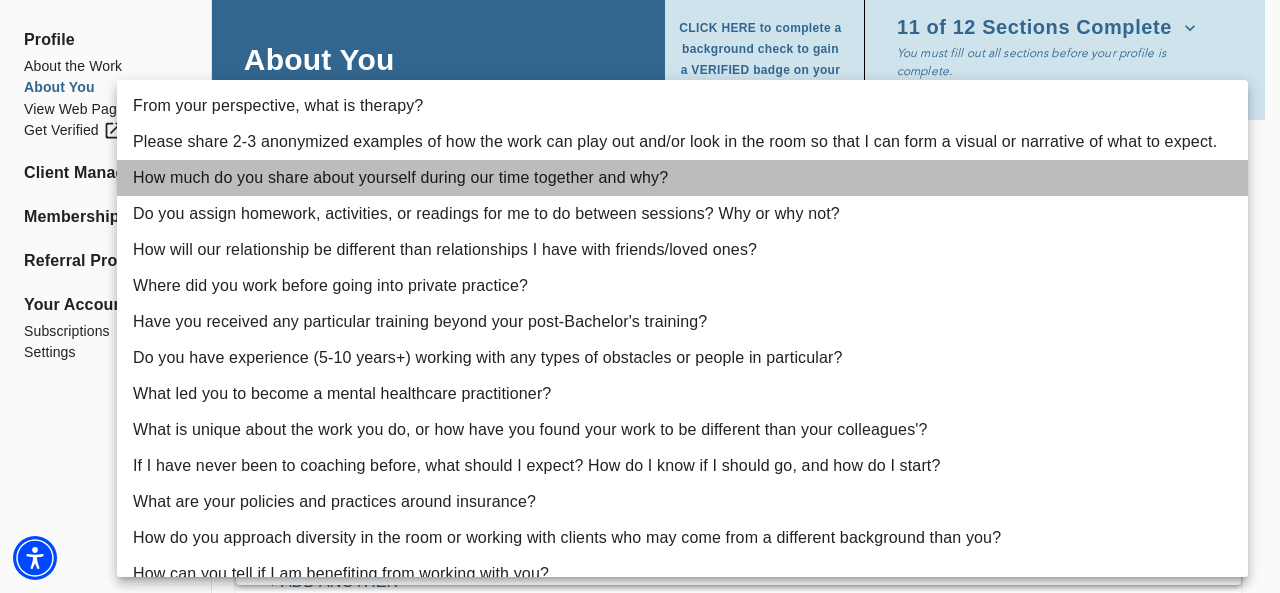 click on "How much do you share about yourself during our time together and why?" at bounding box center (682, 178) 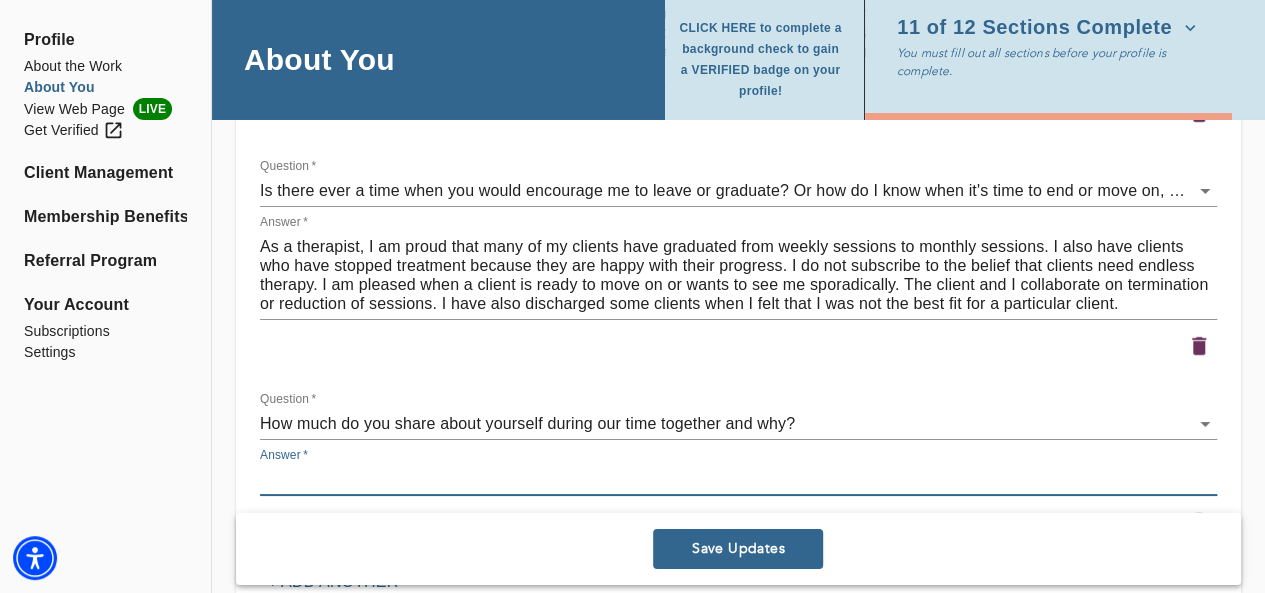 click at bounding box center (738, 479) 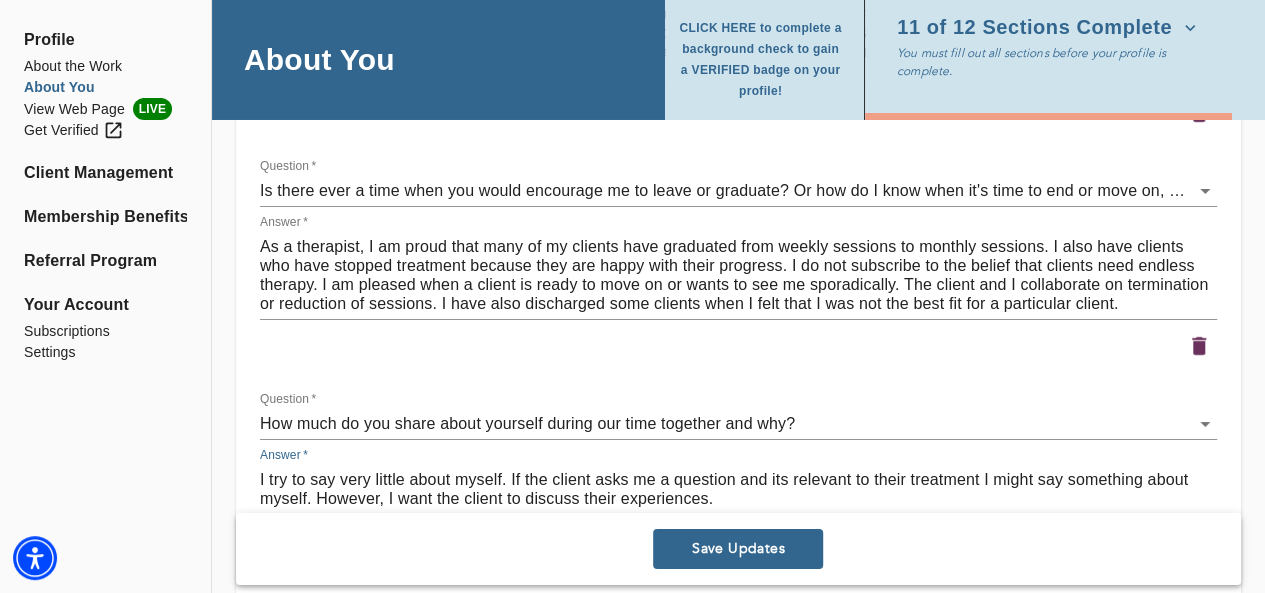 click on "I try to say very little about myself. If the client asks me a question and its relevant to their treatment I might say something about myself. However, I want the client to discuss their experiences." at bounding box center [738, 489] 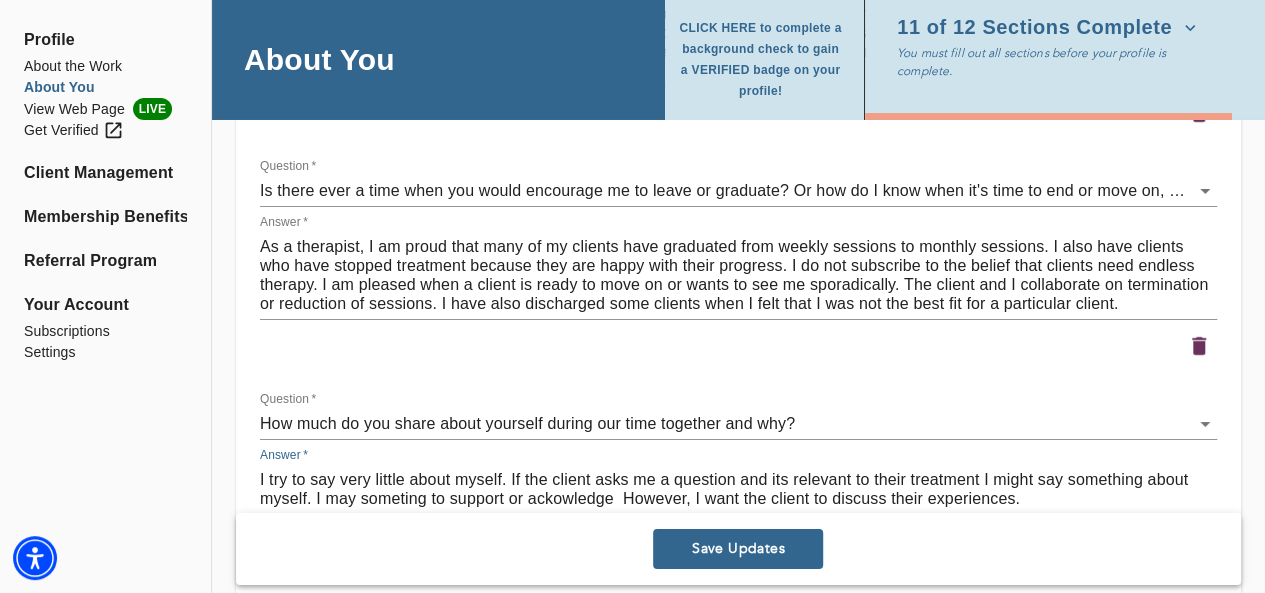 click on "I try to say very little about myself. If the client asks me a question and its relevant to their treatment I might say something about myself. I may someting to support or ackowledge  However, I want the client to discuss their experiences." at bounding box center [738, 489] 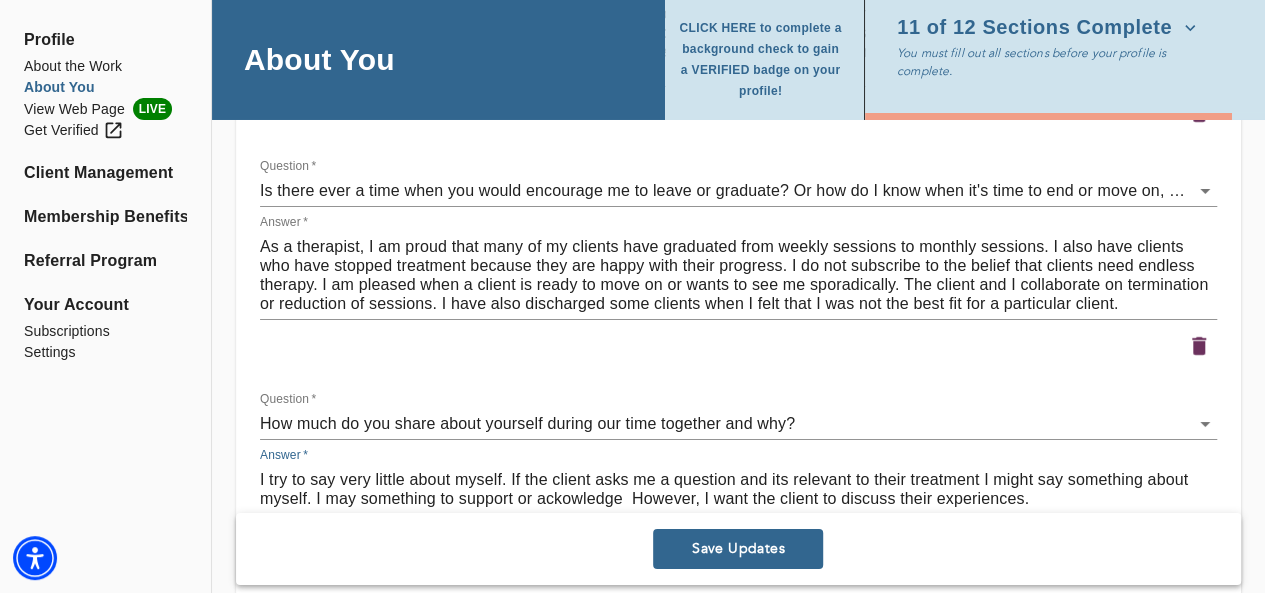 click on "I try to say very little about myself. If the client asks me a question and its relevant to their treatment I might say something about myself. I may something to support or ackowledge  However, I want the client to discuss their experiences." at bounding box center [738, 489] 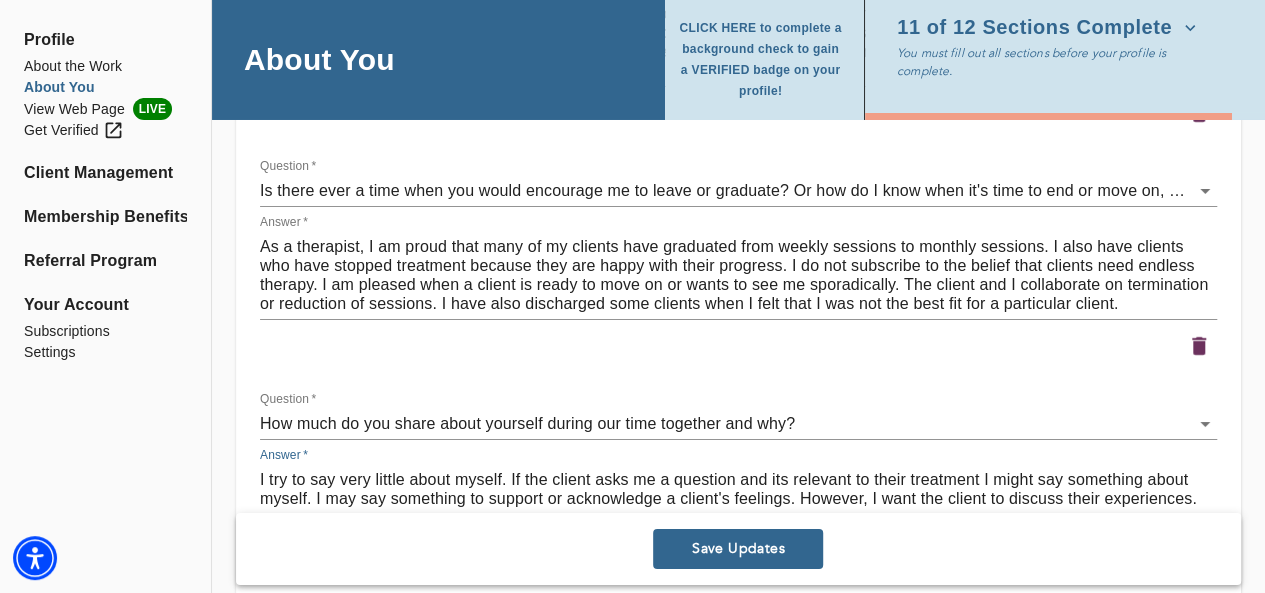 click on "I try to say very little about myself. If the client asks me a question and its relevant to their treatment I might say something about myself. I may say something to support or acknowledge a client's feelings. However, I want the client to discuss their experiences." at bounding box center [738, 489] 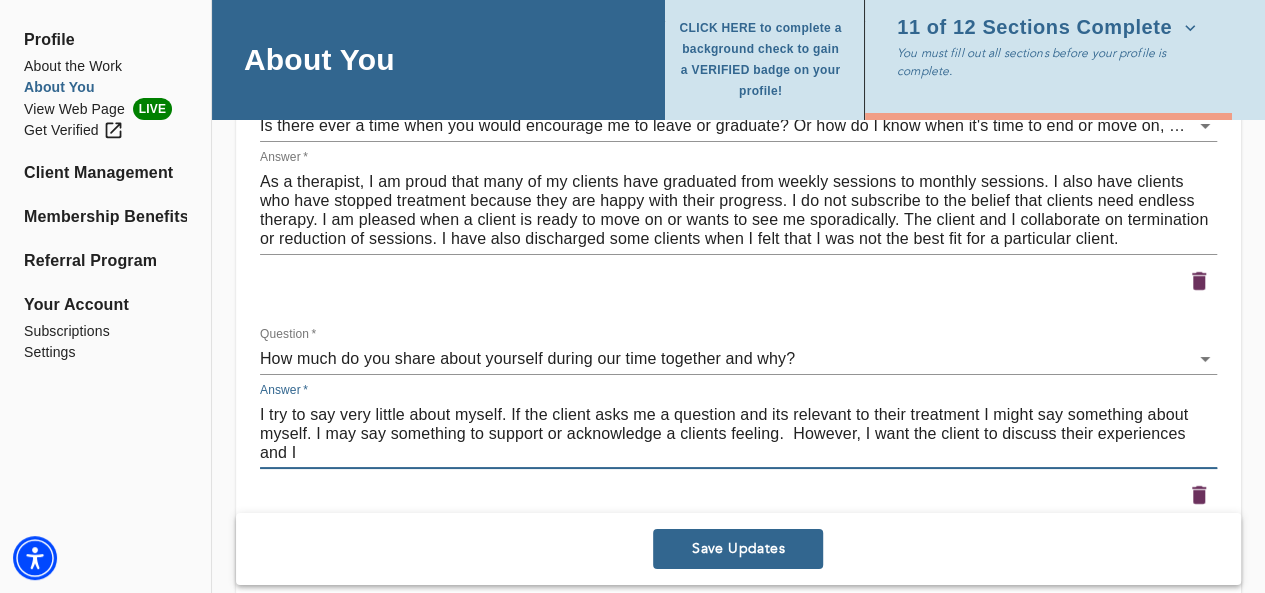 scroll, scrollTop: 3660, scrollLeft: 0, axis: vertical 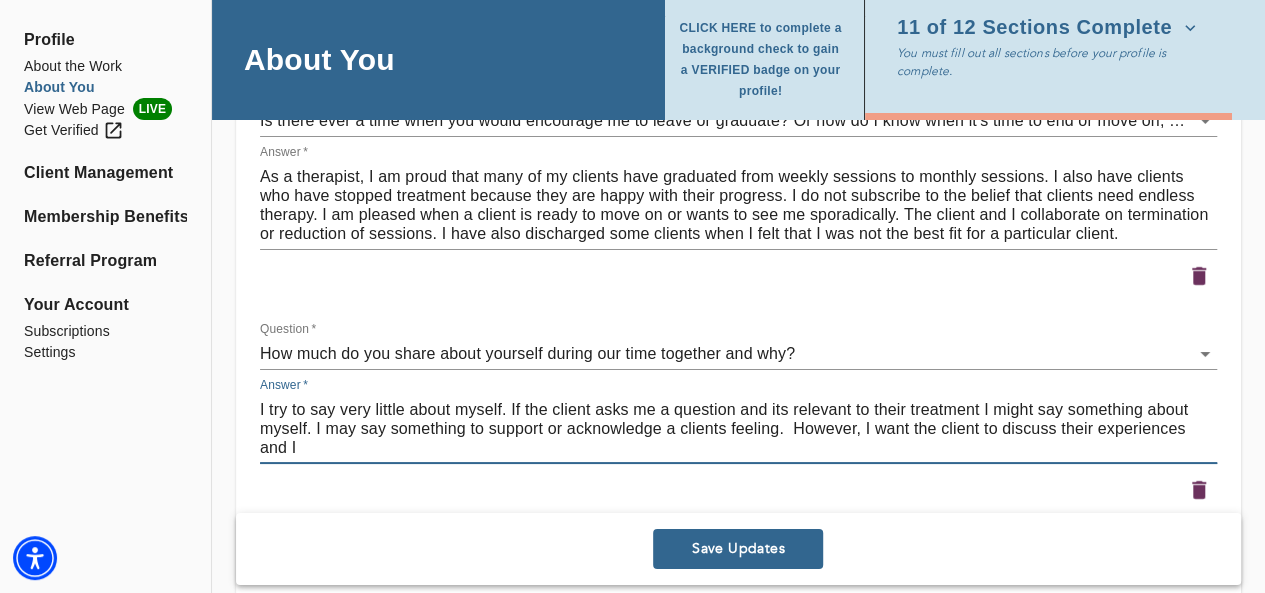 click on "I try to say very little about myself. If the client asks me a question and its relevant to their treatment I might say something about myself. I may say something to support or acknowledge a clients feeling.  However, I want the client to discuss their experiences and I" at bounding box center (738, 428) 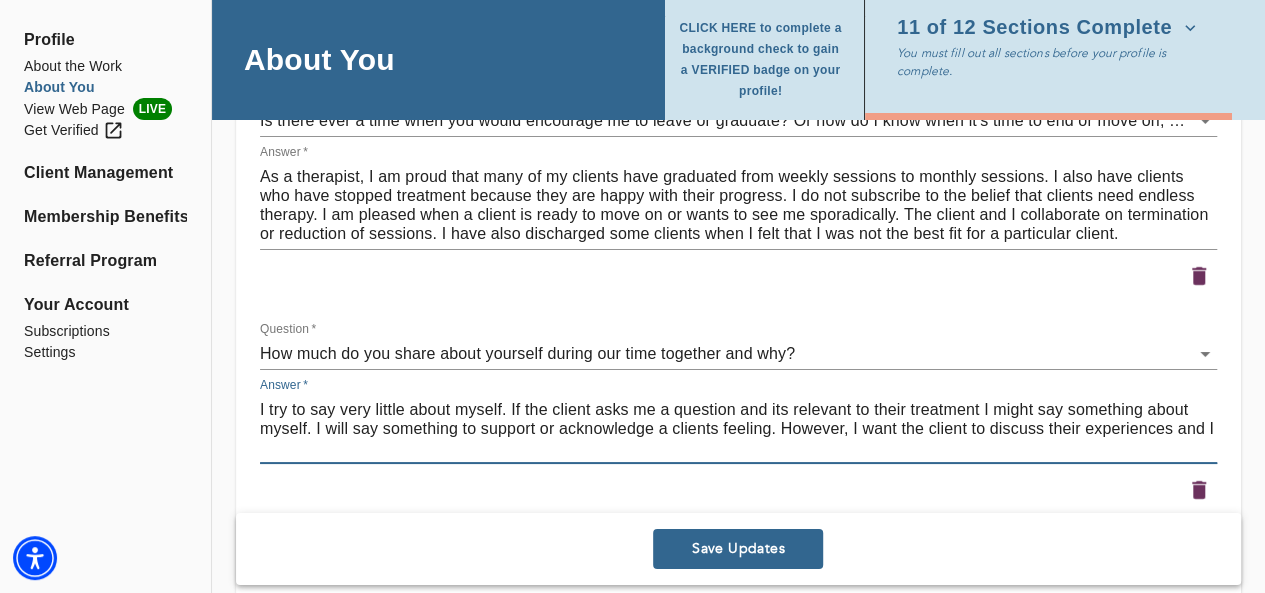 click on "I try to say very little about myself. If the client asks me a question and its relevant to their treatment I might say something about myself. I will say something to support or acknowledge a clients feeling. However, I want the client to discuss their experiences and I" at bounding box center (738, 428) 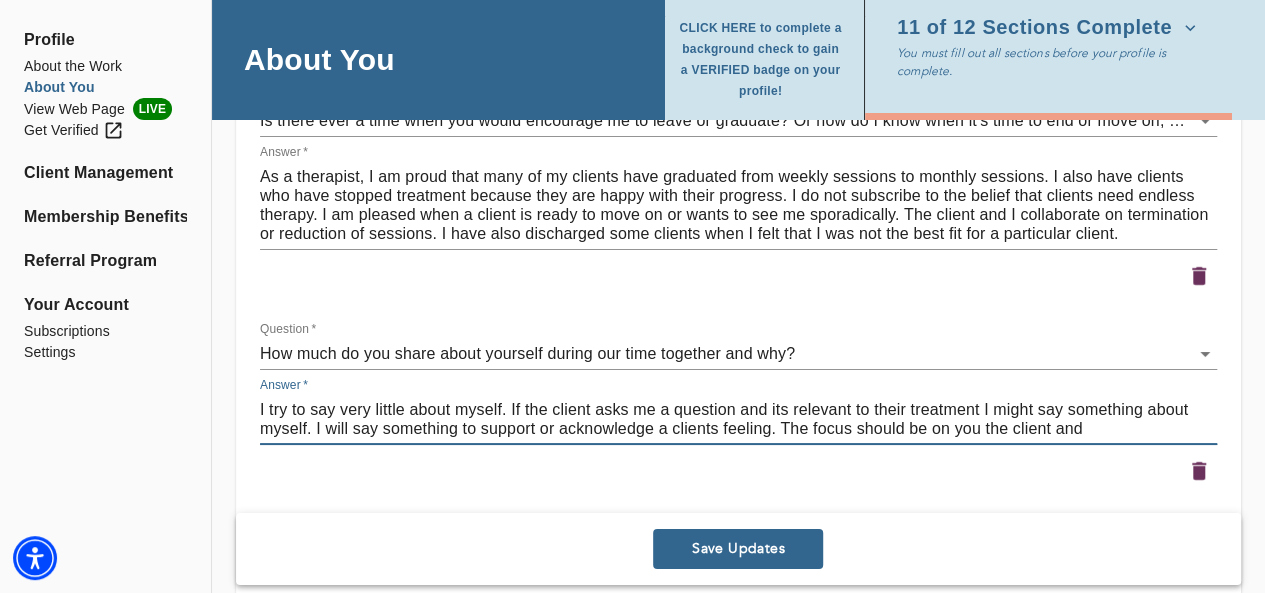 click on "I try to say very little about myself. If the client asks me a question and its relevant to their treatment I might say something about myself. I will say something to support or acknowledge a clients feeling. The focus should be on you the client and" at bounding box center [738, 419] 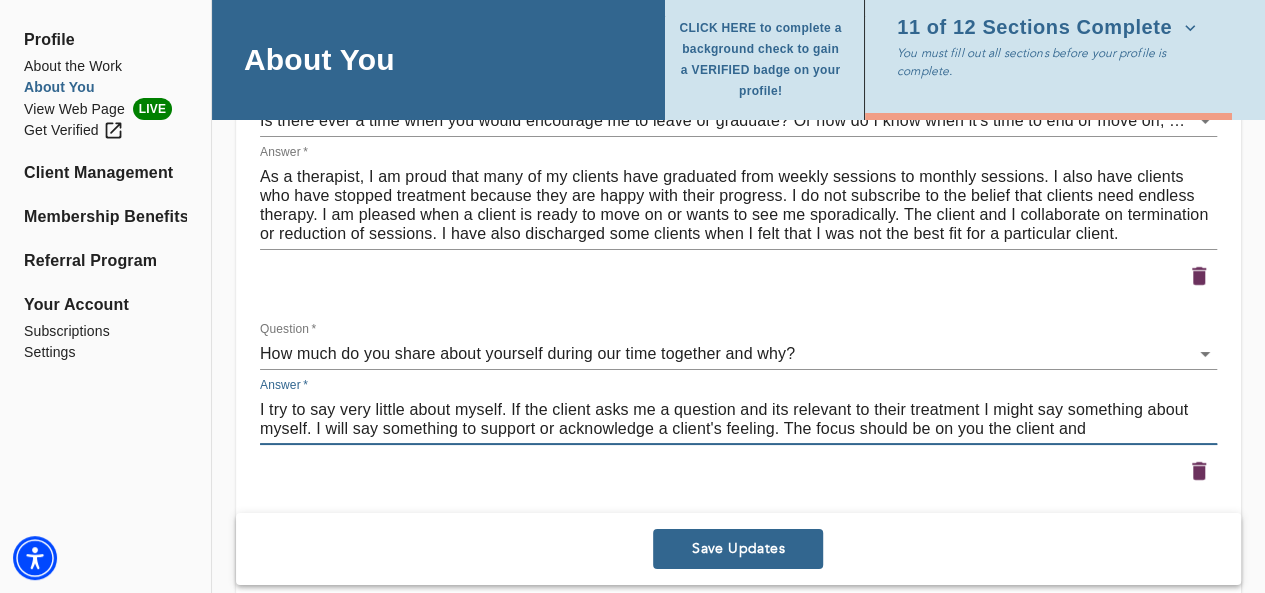click on "I try to say very little about myself. If the client asks me a question and its relevant to their treatment I might say something about myself. I will say something to support or acknowledge a client's feeling. The focus should be on you the client and" at bounding box center (738, 419) 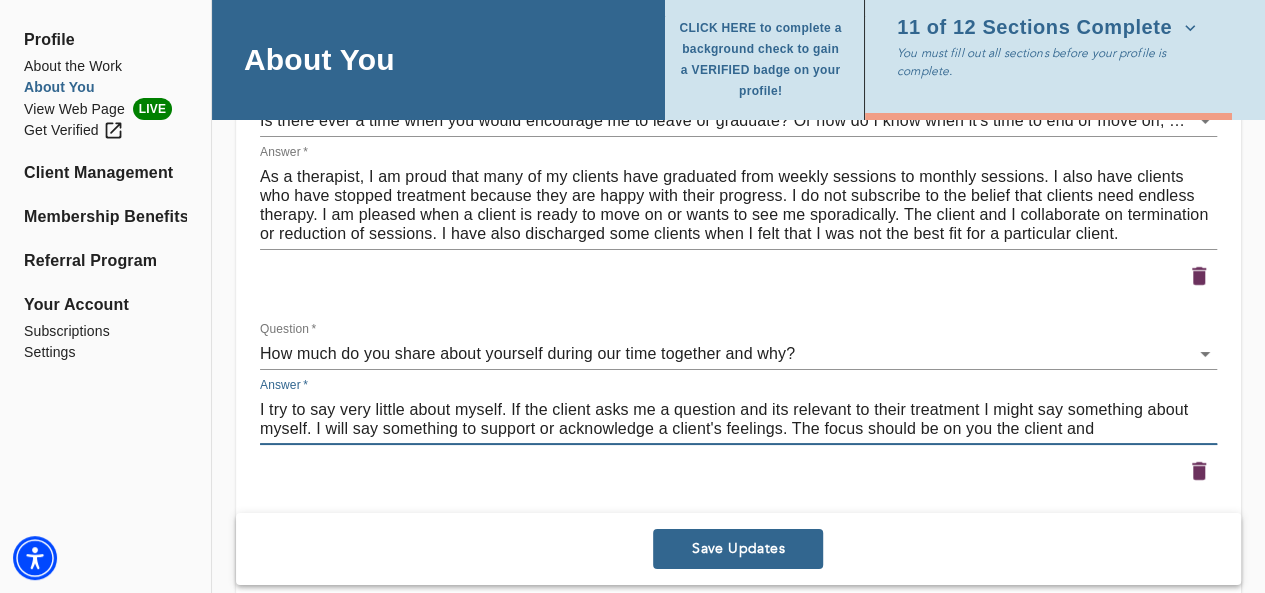 click on "I try to say very little about myself. If the client asks me a question and its relevant to their treatment I might say something about myself. I will say something to support or acknowledge a client's feelings. The focus should be on you the client and" at bounding box center [738, 419] 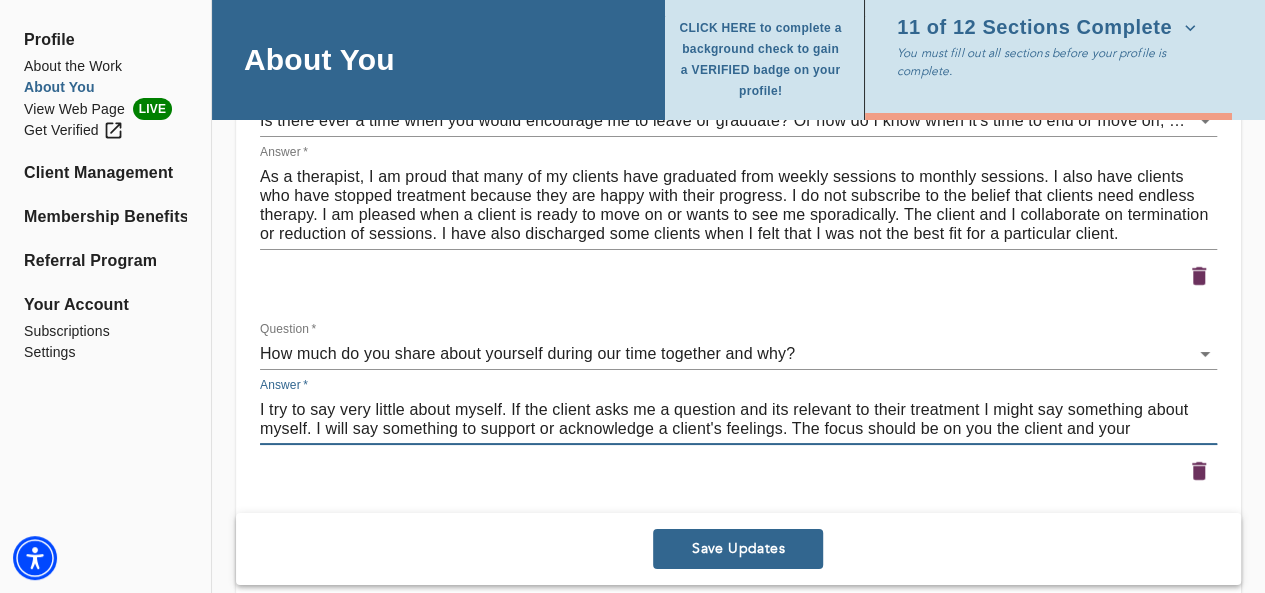 click on "I try to say very little about myself. If the client asks me a question and its relevant to their treatment I might say something about myself. I will say something to support or acknowledge a client's feelings. The focus should be on you the client and your" at bounding box center (738, 419) 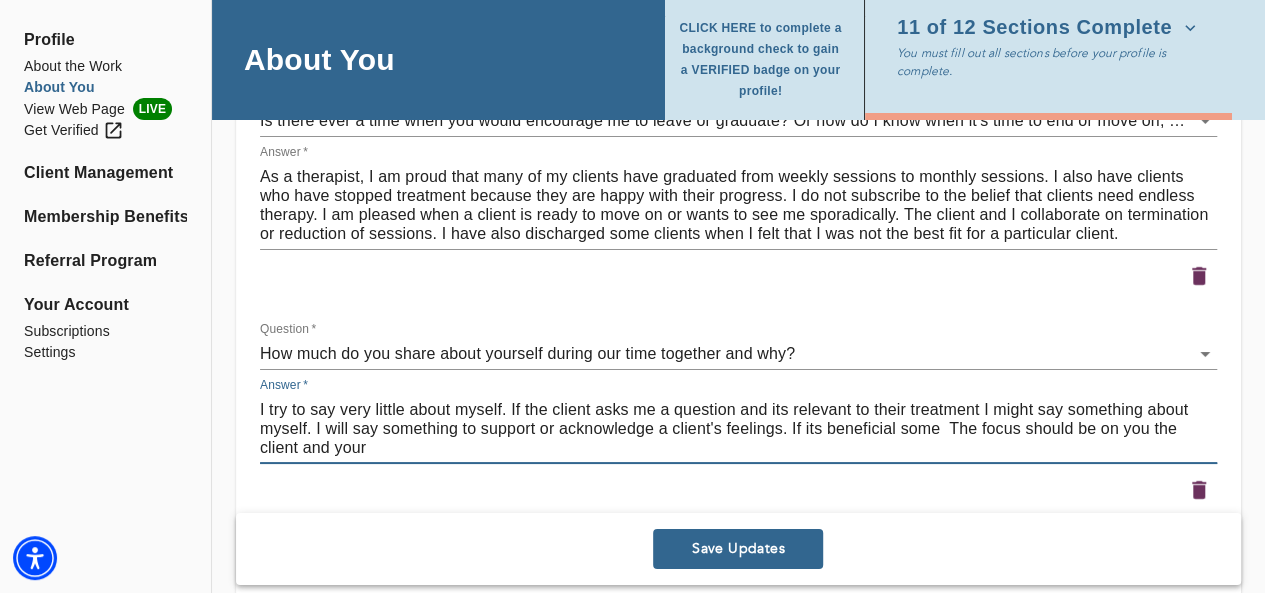 click on "I try to say very little about myself. If the client asks me a question and its relevant to their treatment I might say something about myself. I will say something to support or acknowledge a client's feelings. If its beneficial some  The focus should be on you the client and your" at bounding box center (738, 428) 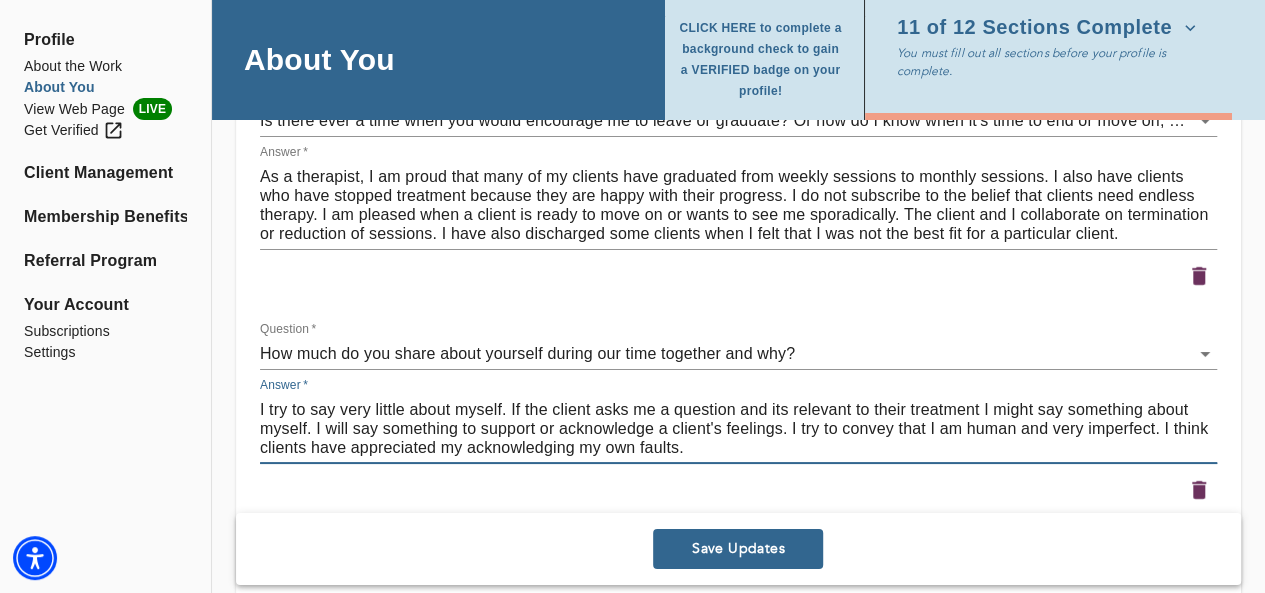type on "I try to say very little about myself. If the client asks me a question and its relevant to their treatment I might say something about myself. I will say something to support or acknowledge a client's feelings. I try to convey that I am human and very imperfect. I think clients have appreciated my acknowledging my own faults." 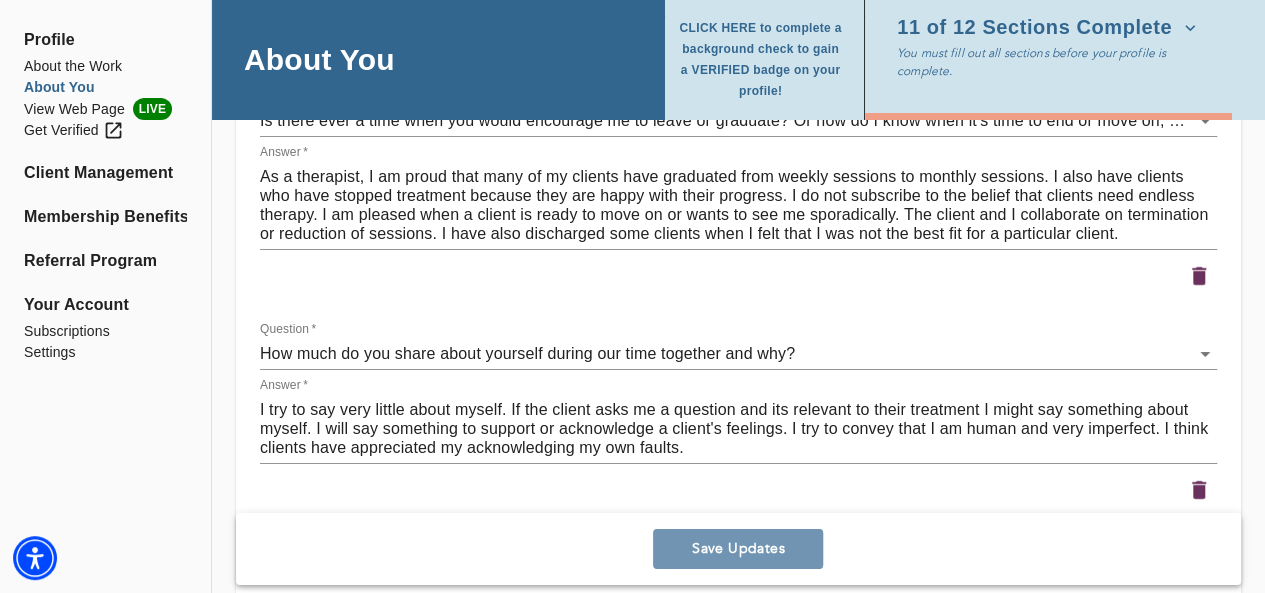 click on "Save Updates" at bounding box center (738, 549) 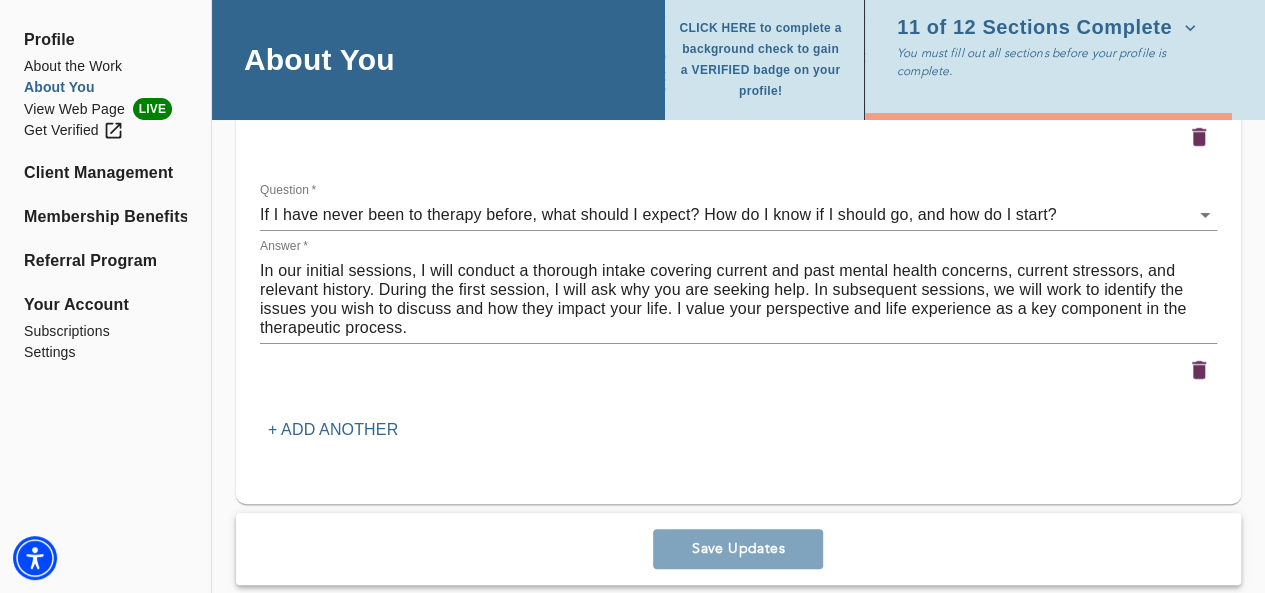 scroll, scrollTop: 3818, scrollLeft: 0, axis: vertical 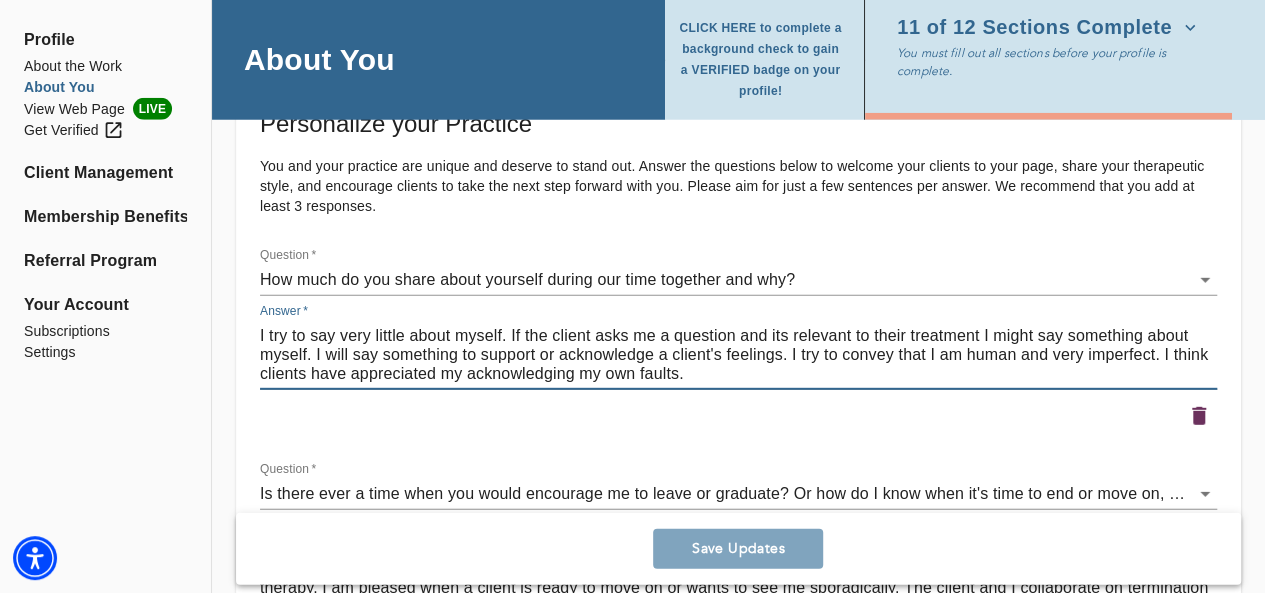 click on "I try to say very little about myself. If the client asks me a question and its relevant to their treatment I might say something about myself. I will say something to support or acknowledge a client's feelings. I try to convey that I am human and very imperfect. I think clients have appreciated my acknowledging my own faults." at bounding box center [738, 354] 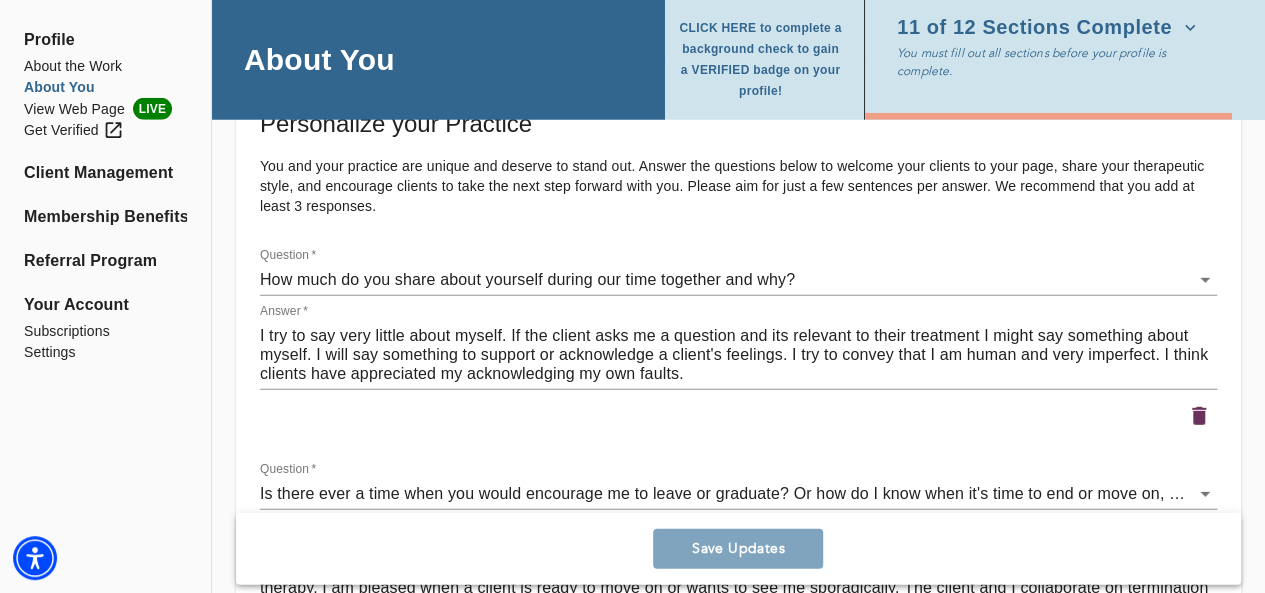 click at bounding box center (738, 416) 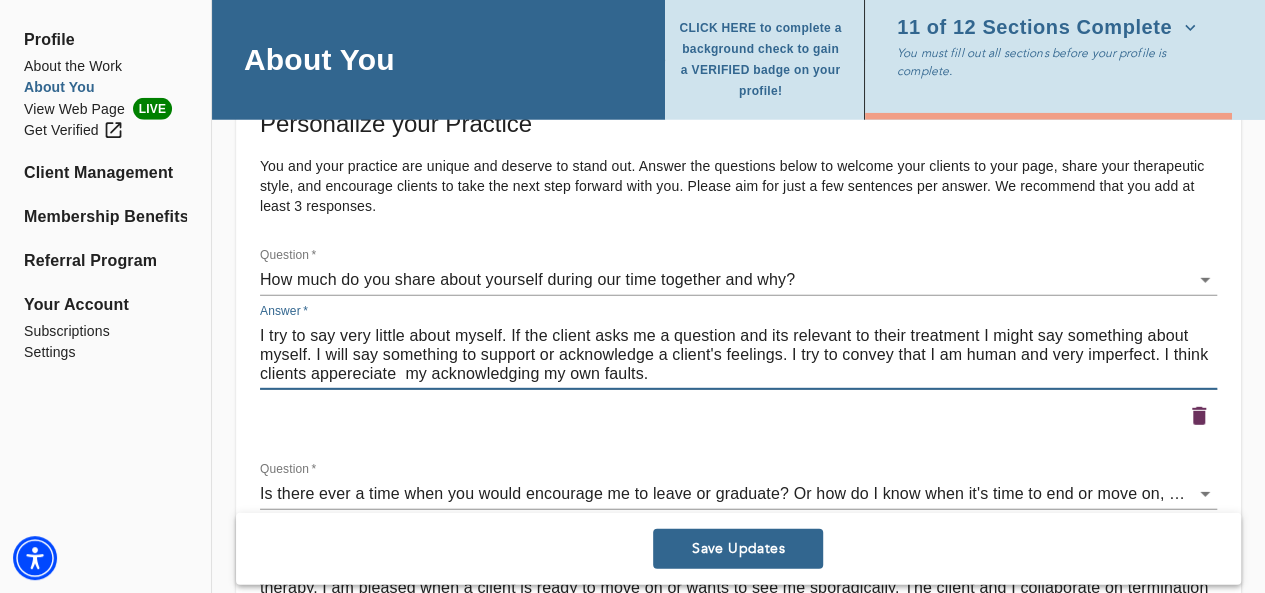 click on "I try to say very little about myself. If the client asks me a question and its relevant to their treatment I might say something about myself. I will say something to support or acknowledge a client's feelings. I try to convey that I am human and very imperfect. I think clients appereciate  my acknowledging my own faults." at bounding box center [738, 354] 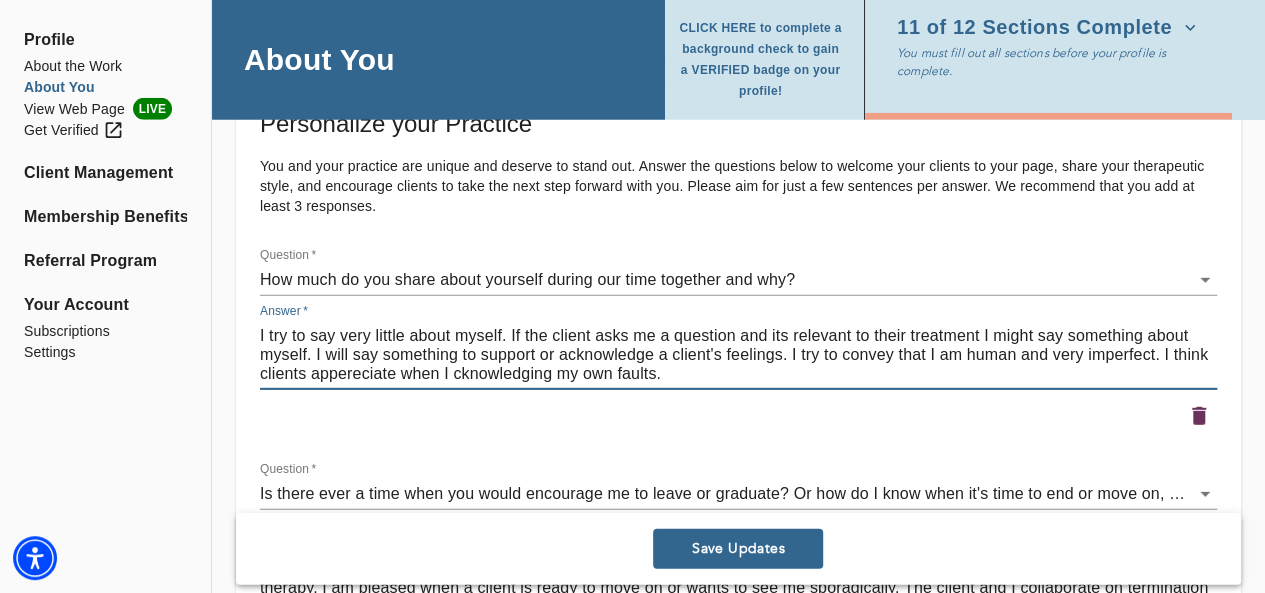 click on "I try to say very little about myself. If the client asks me a question and its relevant to their treatment I might say something about myself. I will say something to support or acknowledge a client's feelings. I try to convey that I am human and very imperfect. I think clients appereciate when I cknowledging my own faults." at bounding box center [738, 354] 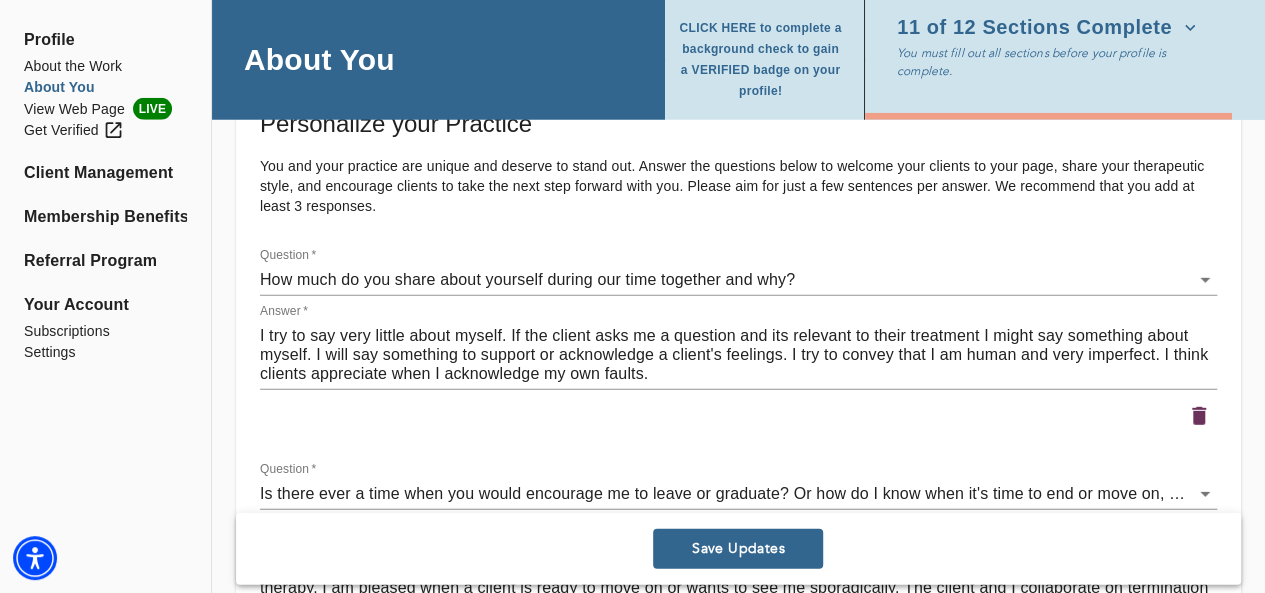 drag, startPoint x: 458, startPoint y: 373, endPoint x: 927, endPoint y: 188, distance: 504.1686 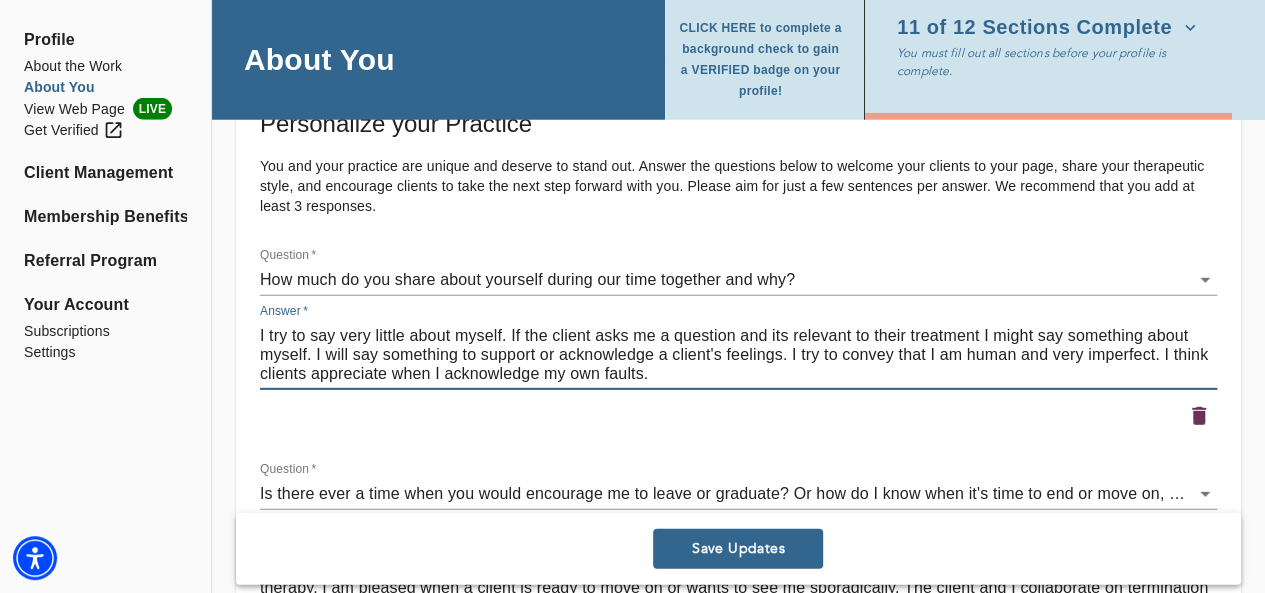 click on "I try to say very little about myself. If the client asks me a question and its relevant to their treatment I might say something about myself. I will say something to support or acknowledge a client's feelings. I try to convey that I am human and very imperfect. I think clients appreciate when I acknowledge my own faults." at bounding box center [738, 354] 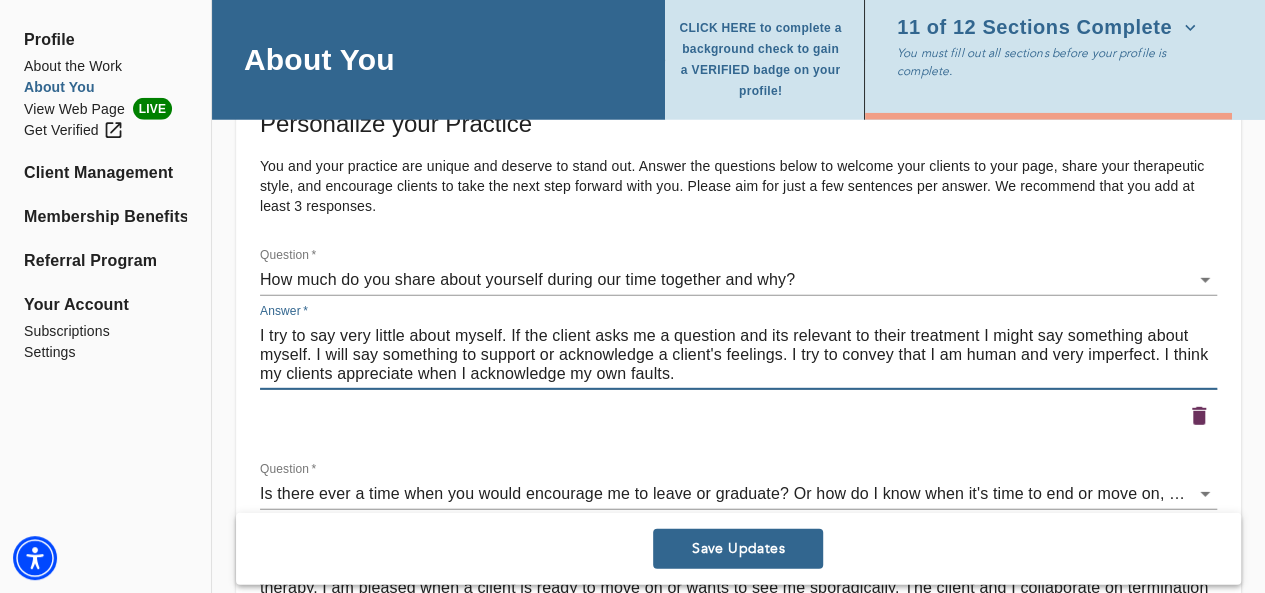 click on "I try to say very little about myself. If the client asks me a question and its relevant to their treatment I might say something about myself. I will say something to support or acknowledge a client's feelings. I try to convey that I am human and very imperfect. I think my clients appreciate when I acknowledge my own faults." at bounding box center (738, 354) 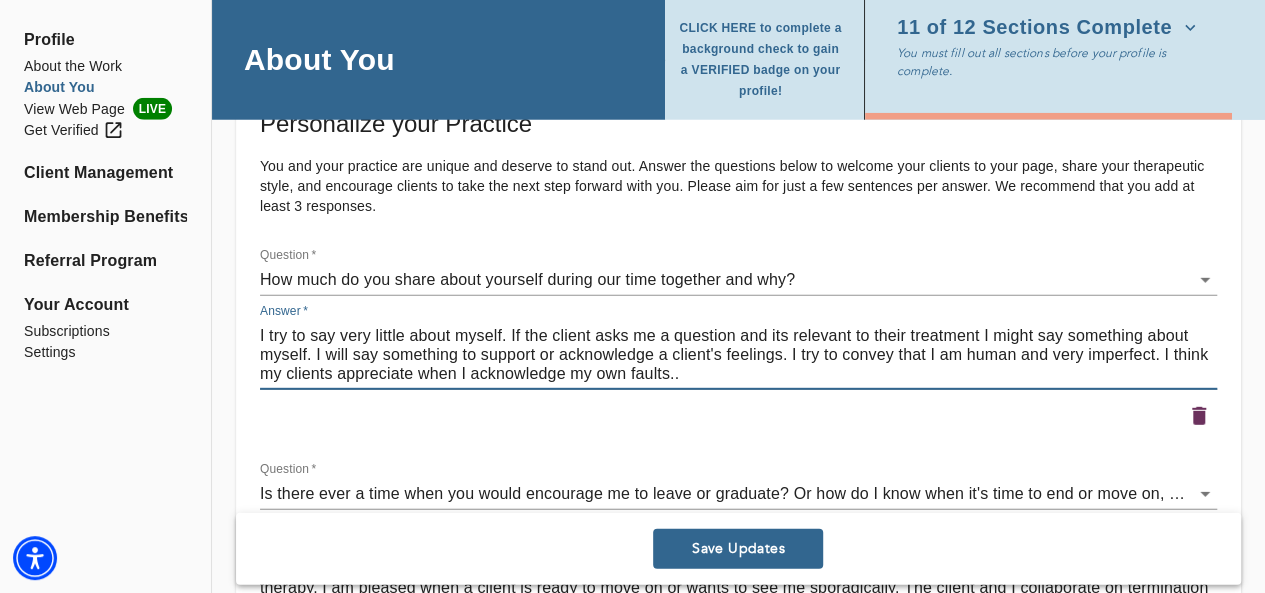 click on "I try to say very little about myself. If the client asks me a question and its relevant to their treatment I might say something about myself. I will say something to support or acknowledge a client's feelings. I try to convey that I am human and very imperfect. I think my clients appreciate when I acknowledge my own faults.." at bounding box center [738, 354] 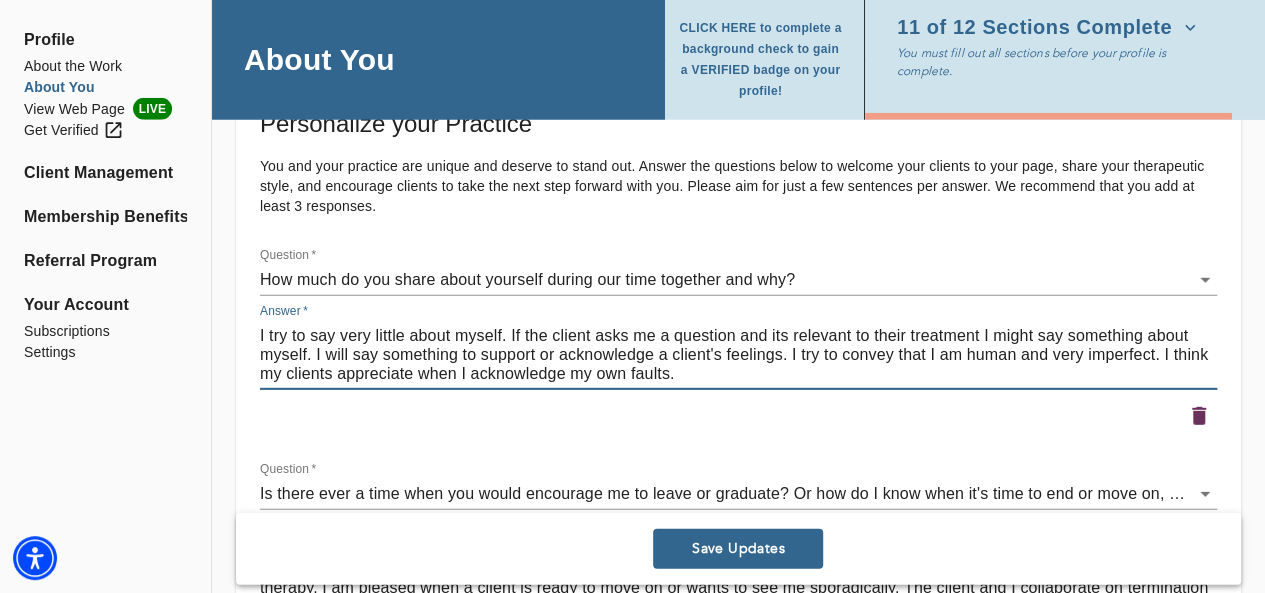 type on "I try to say very little about myself. If the client asks me a question and its relevant to their treatment I might say something about myself. I will say something to support or acknowledge a client's feelings. I try to convey that I am human and very imperfect. I think my clients appreciate when I acknowledge my own faults." 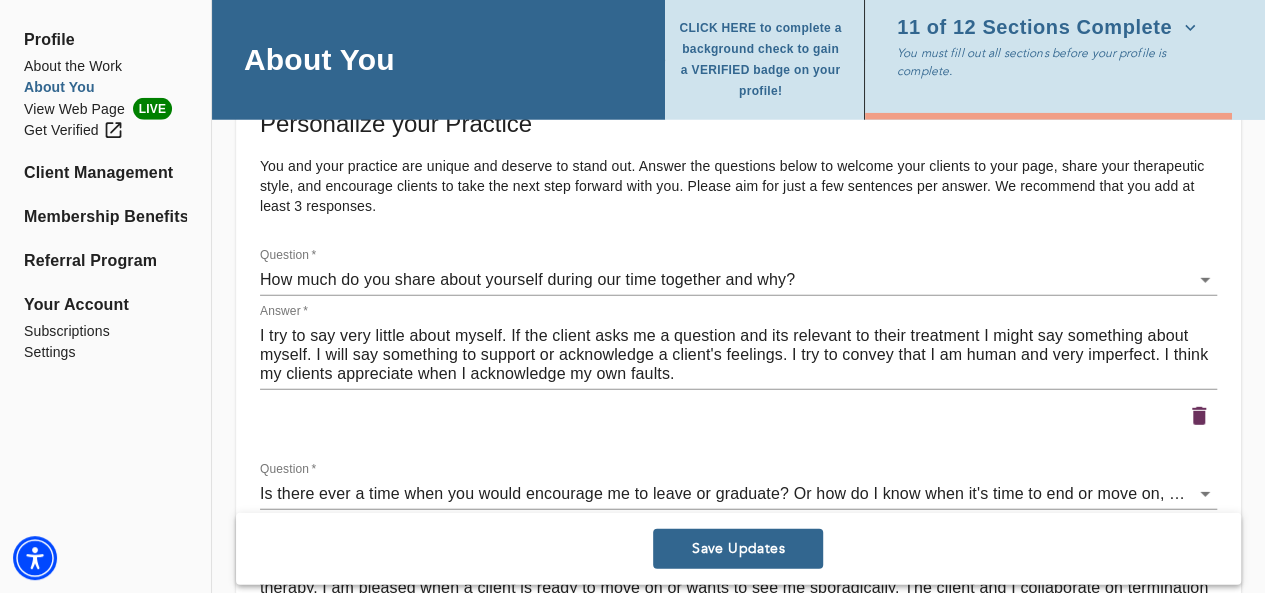drag, startPoint x: 978, startPoint y: 575, endPoint x: 740, endPoint y: 548, distance: 239.52661 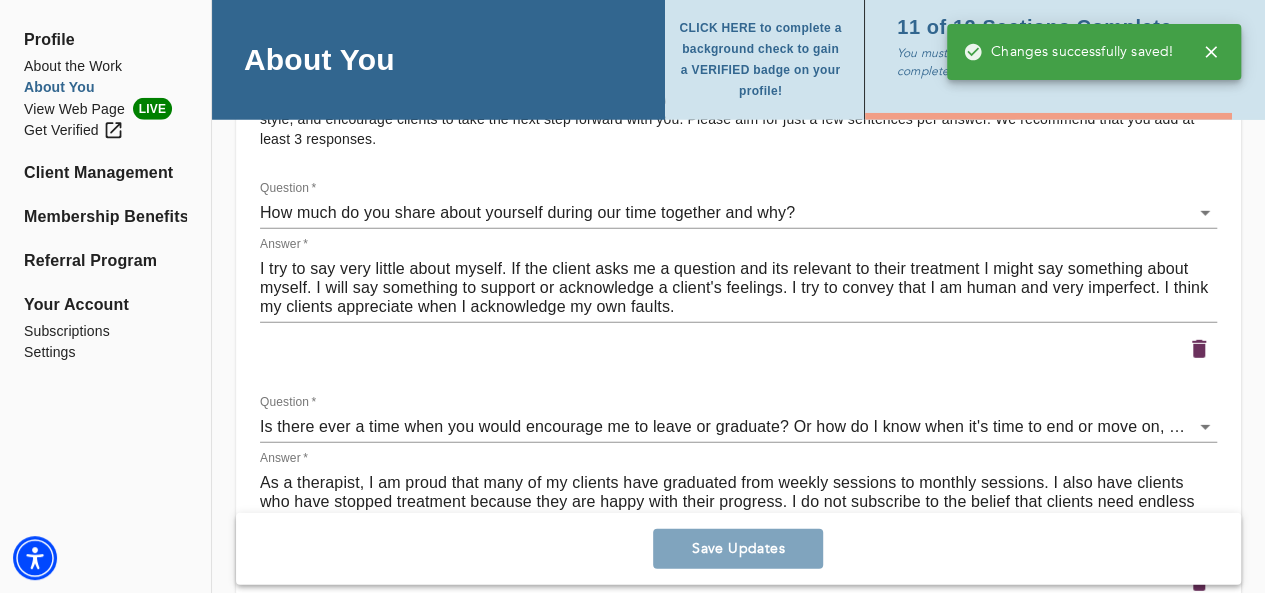 scroll, scrollTop: 2805, scrollLeft: 0, axis: vertical 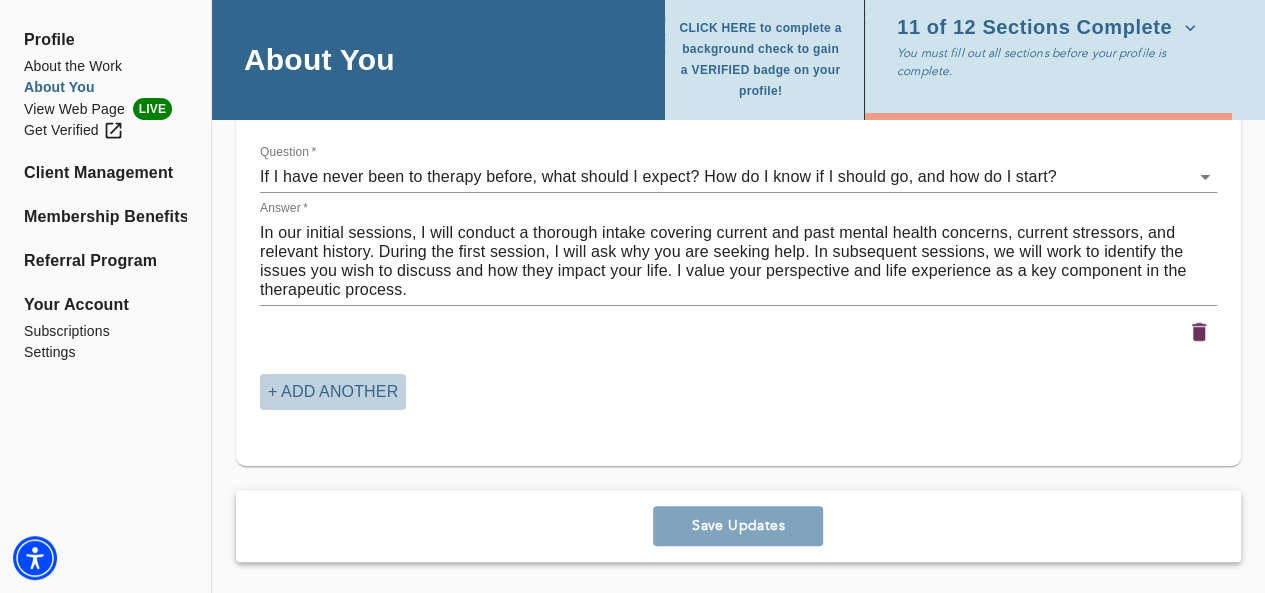 click on "+ Add another" at bounding box center (333, 392) 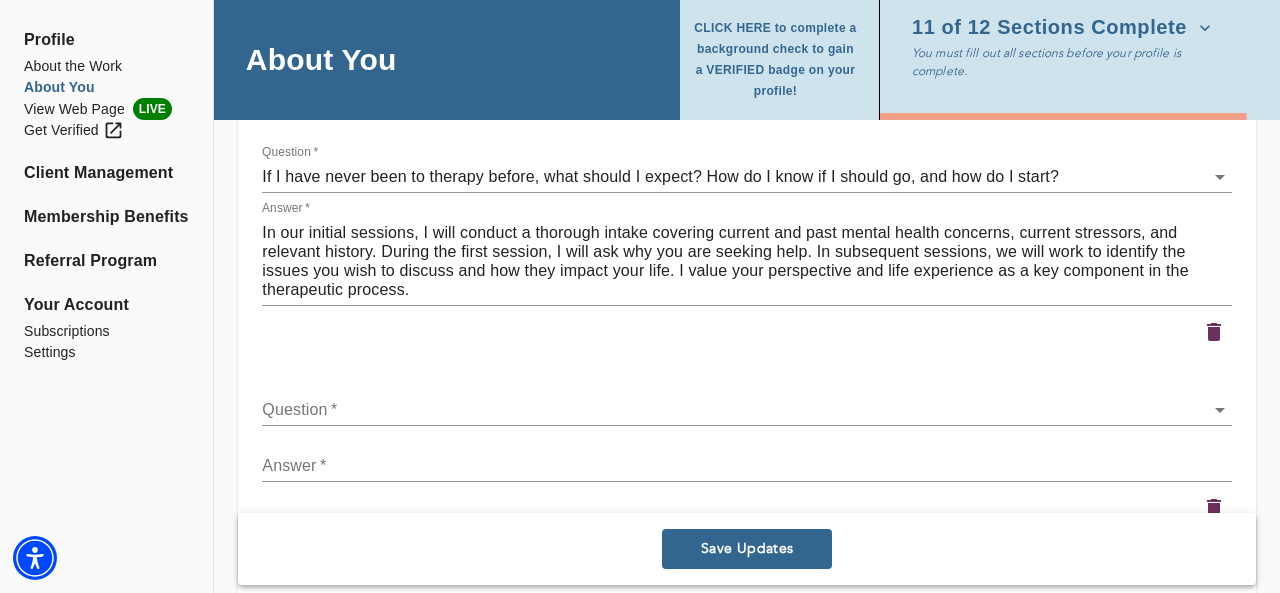 click on "for practitioners [FIRST] [LAST] log out Profile About the Work About You View Web Page LIVE Get Verified Client Management Membership Benefits Referral Program Your Account Subscriptions Settings About You CLICK HERE to complete a background check to gain a VERIFIED badge on your profile! 11 of 12 Sections Complete You must fill out all sections before your profile is complete. Personal Information If you need to make any changes to your name or email, please contact support@example.com First name   * [FIRST] Last name   * [LAST] Email address (field may not be edited)   * [EMAIL] Forwarding email address Business phone number   * [PHONE] How old are you?  * 24-30 31-45 46-65 66-85 Profile Photo Profile picture * Please upload a square headshot and hover over the icon to the right for additional headshot tips Upload picture Remove Welcome Message and Bio Written Welcome Message *   * x Audio or Video Message   Messages must be 30 seconds or less. Upload Media Profile Bio x  *" at bounding box center [640, -3522] 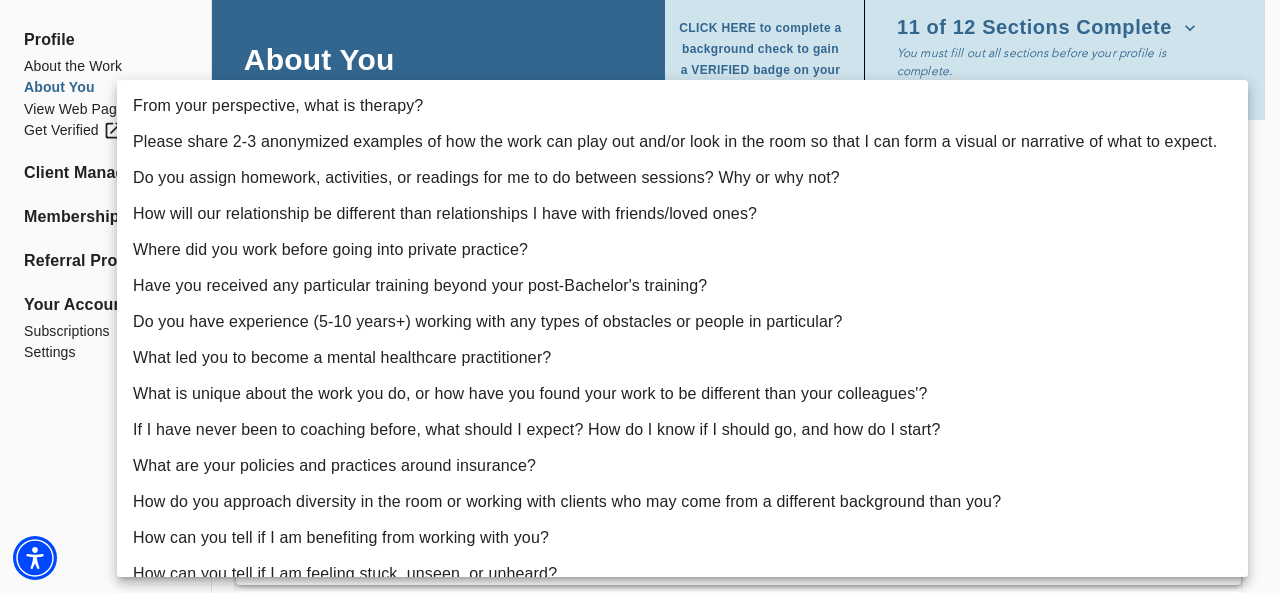 click on "How do you approach diversity in the room or working with clients who may come from a different background than you?" at bounding box center [682, 502] 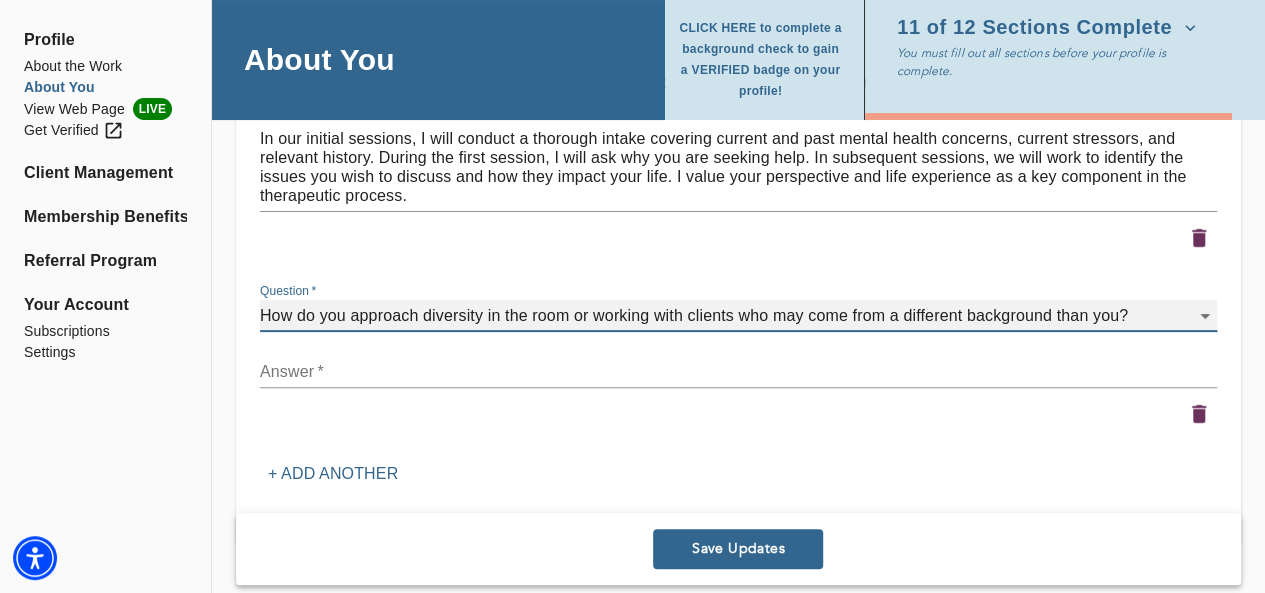 scroll, scrollTop: 3994, scrollLeft: 0, axis: vertical 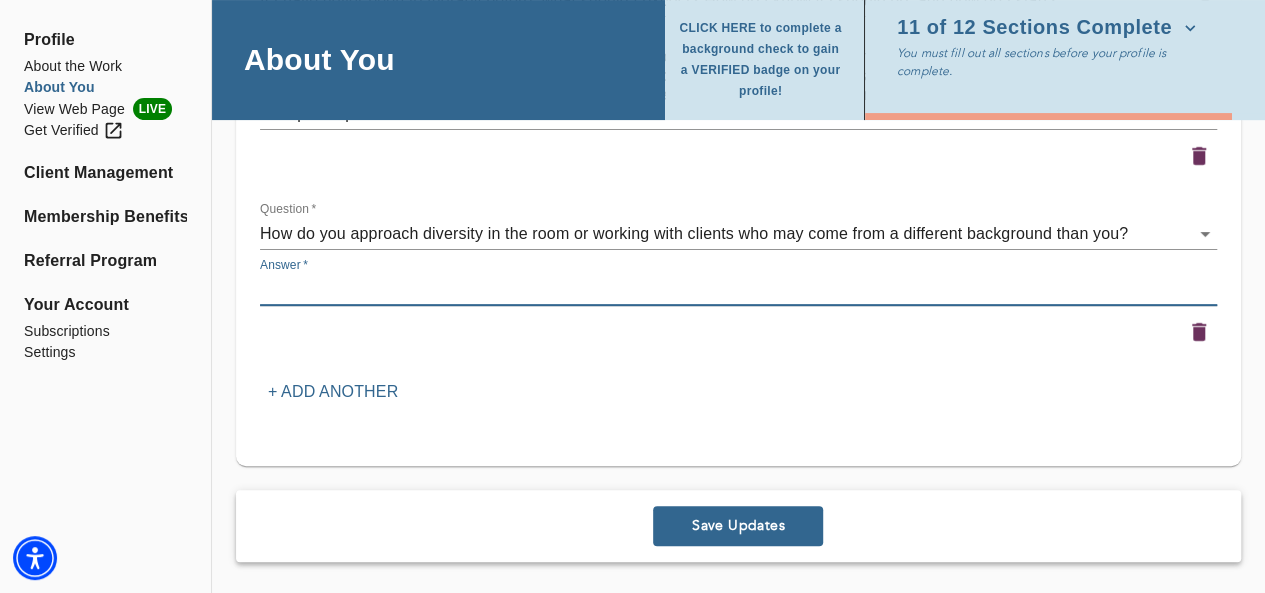 paste on "I currently have a diverse client base that includes individuals, couples, and teenagers or adolescents. My clients come from various backgrounds, including LGBTQ+, [ETHNICITY], [ETHNICITY], [ETHNICITY], [ETHNICITY], and [ETHNICITY]." 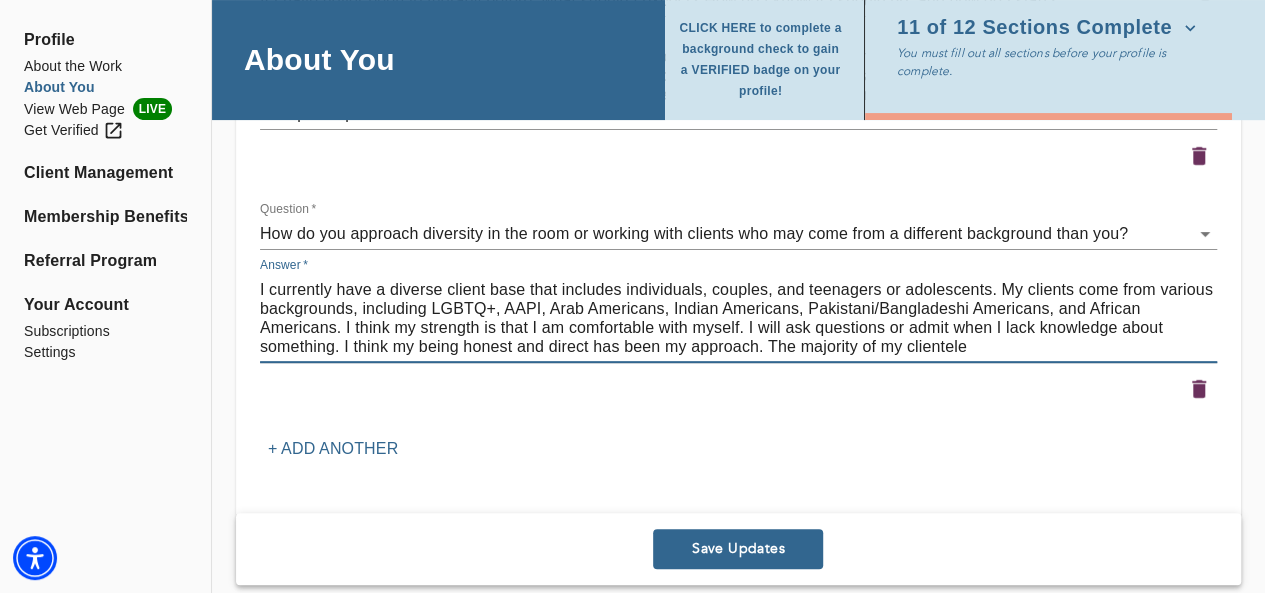 type on "I currently have a diverse client base that includes individuals, couples, and teenagers or adolescents. My clients come from various backgrounds, including LGBTQ+, AAPI, Arab Americans, Indian Americans, Pakistani/Bangladeshi Americans, and African Americans. I think my strength is that I am comfortable with myself. I will ask questions or admit when I lack knowledge about something. I think my being honest and direct has been my approach. The majority of my clientele" 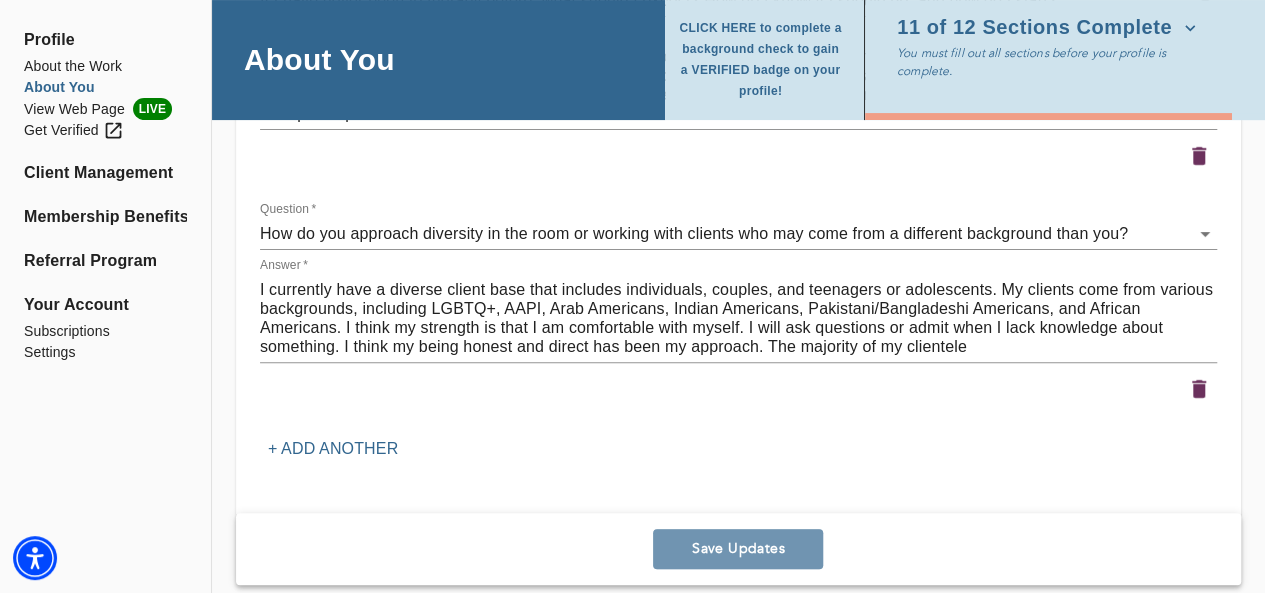 click on "Save Updates" at bounding box center [738, 549] 